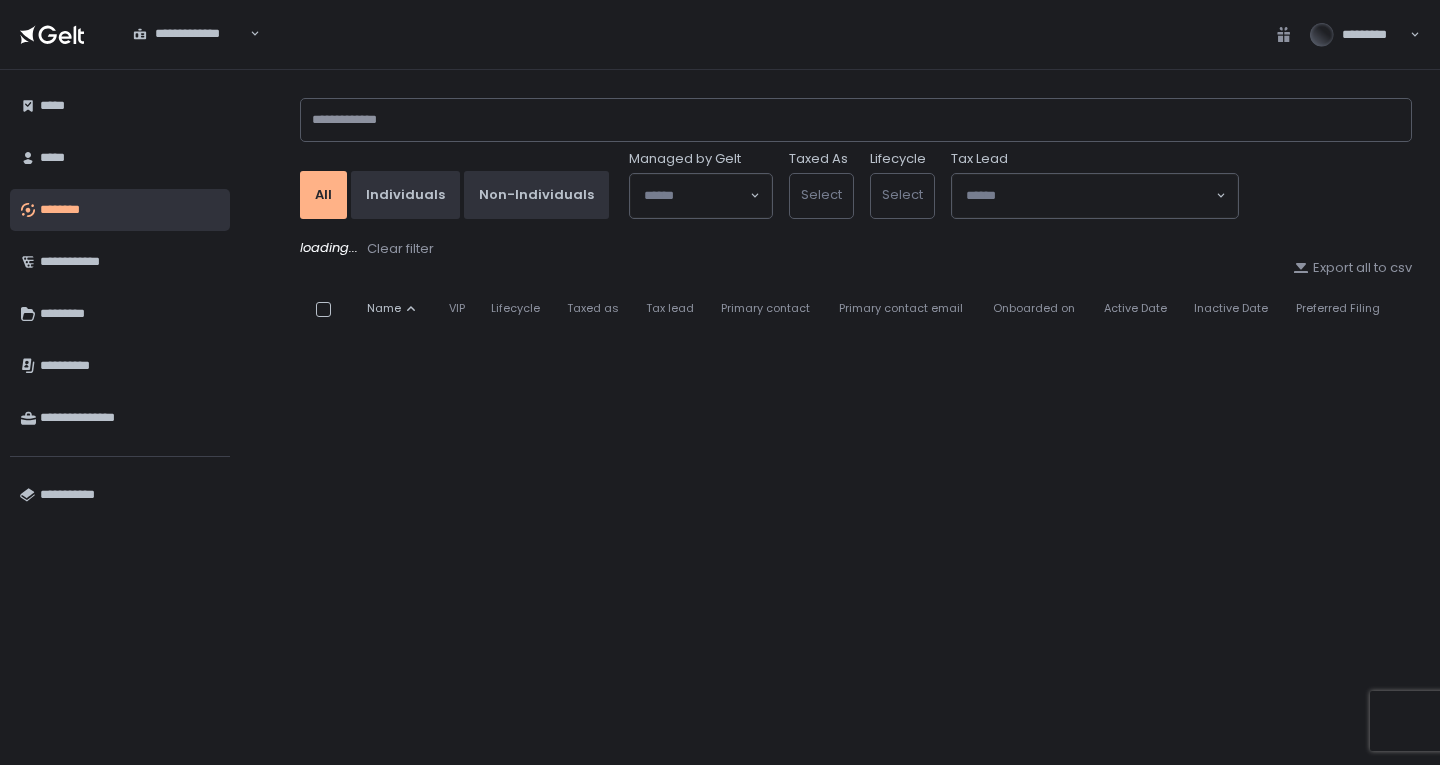 scroll, scrollTop: 0, scrollLeft: 0, axis: both 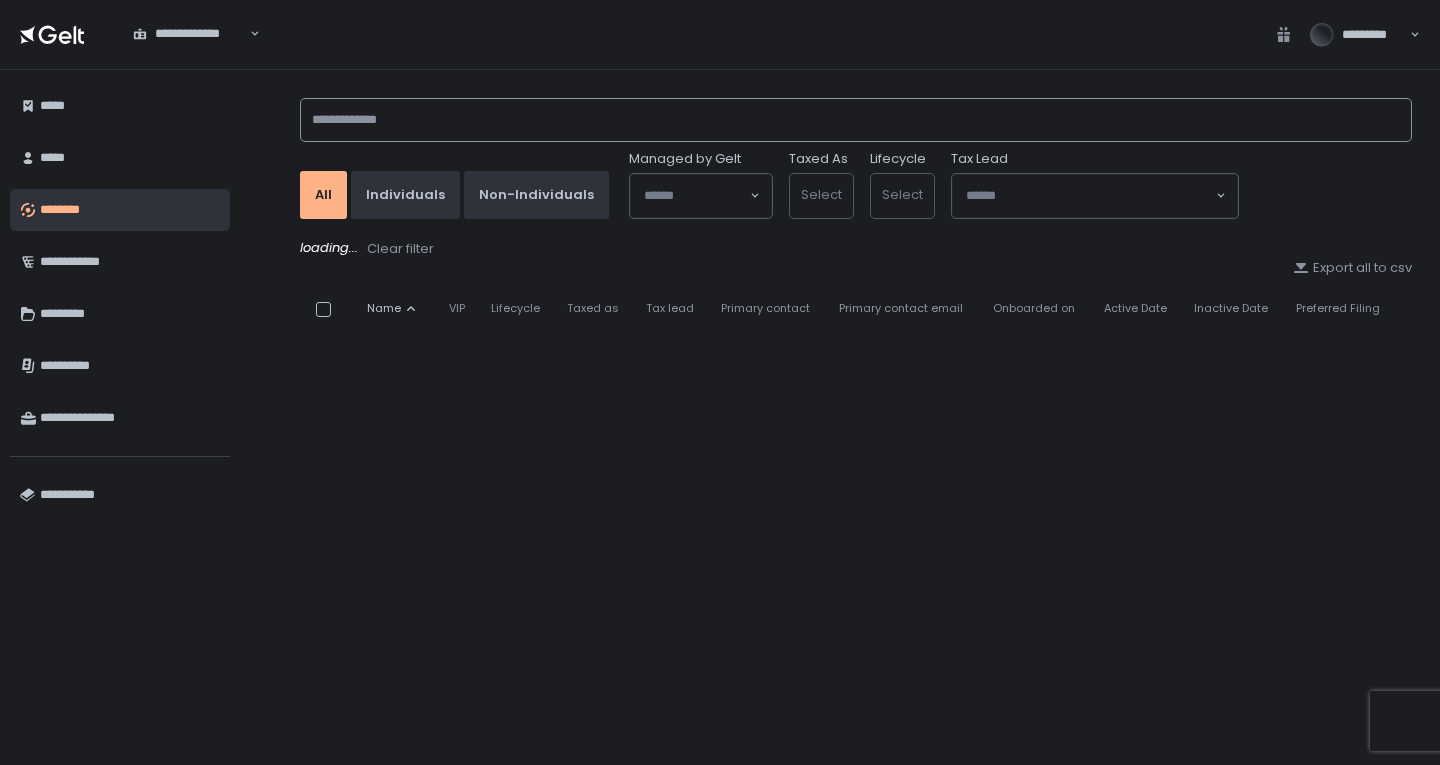 click 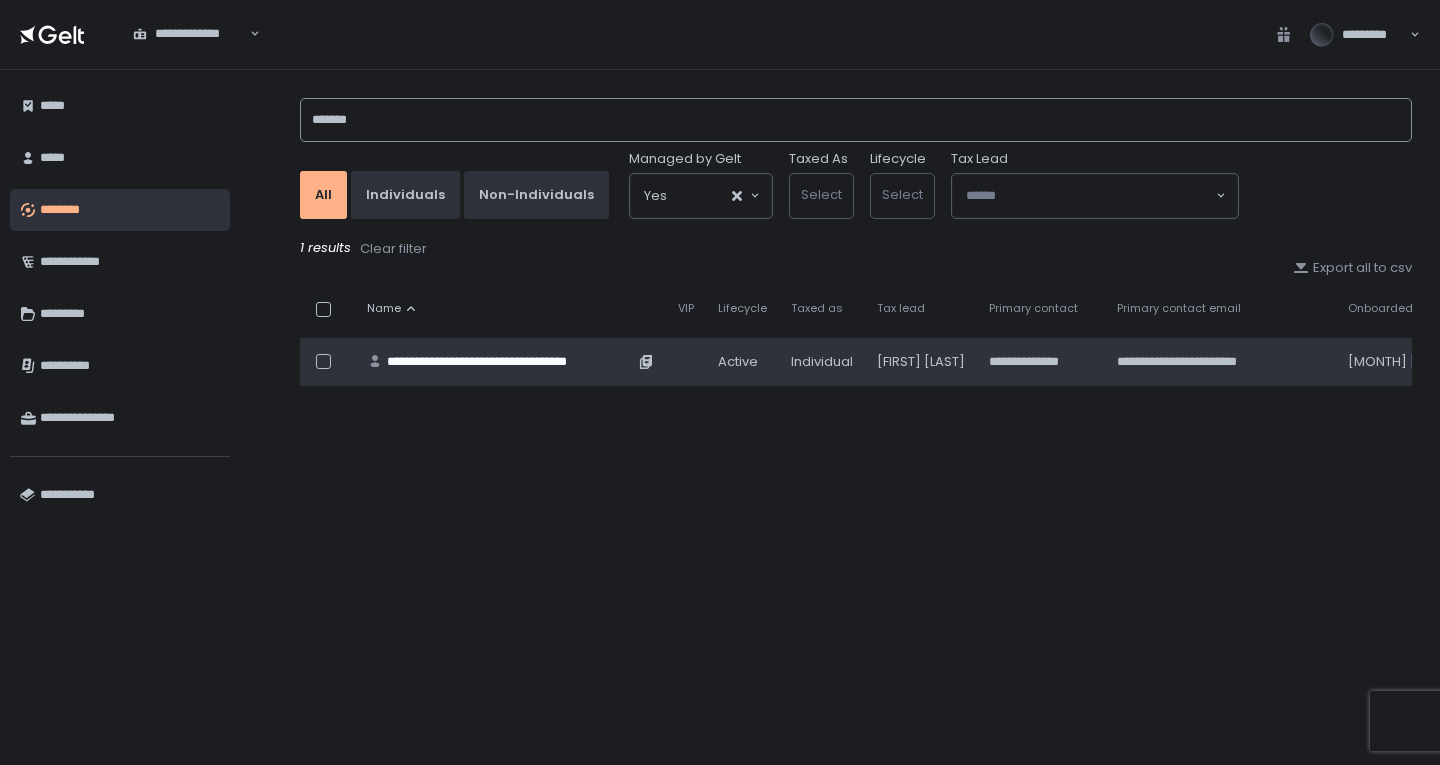 type on "*******" 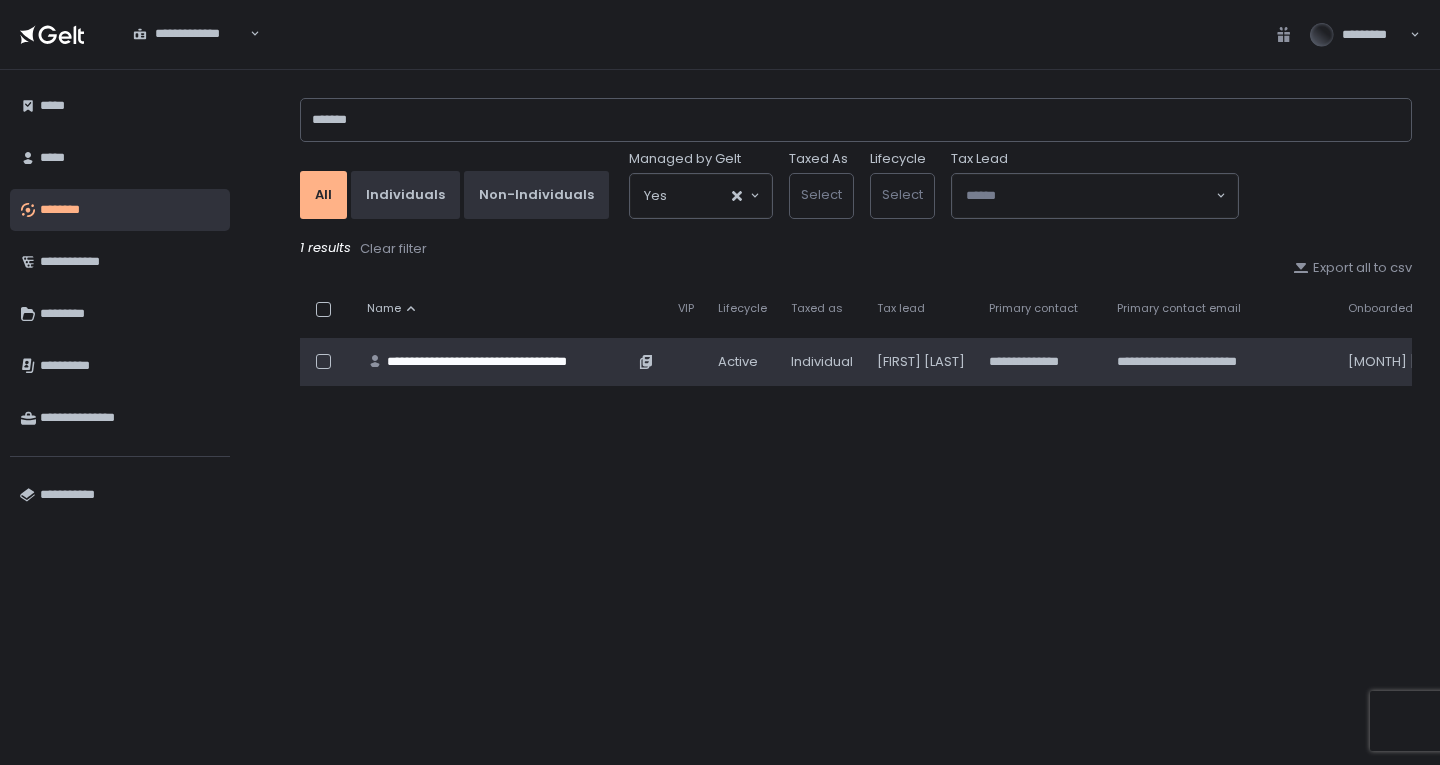 click on "**********" at bounding box center [510, 362] 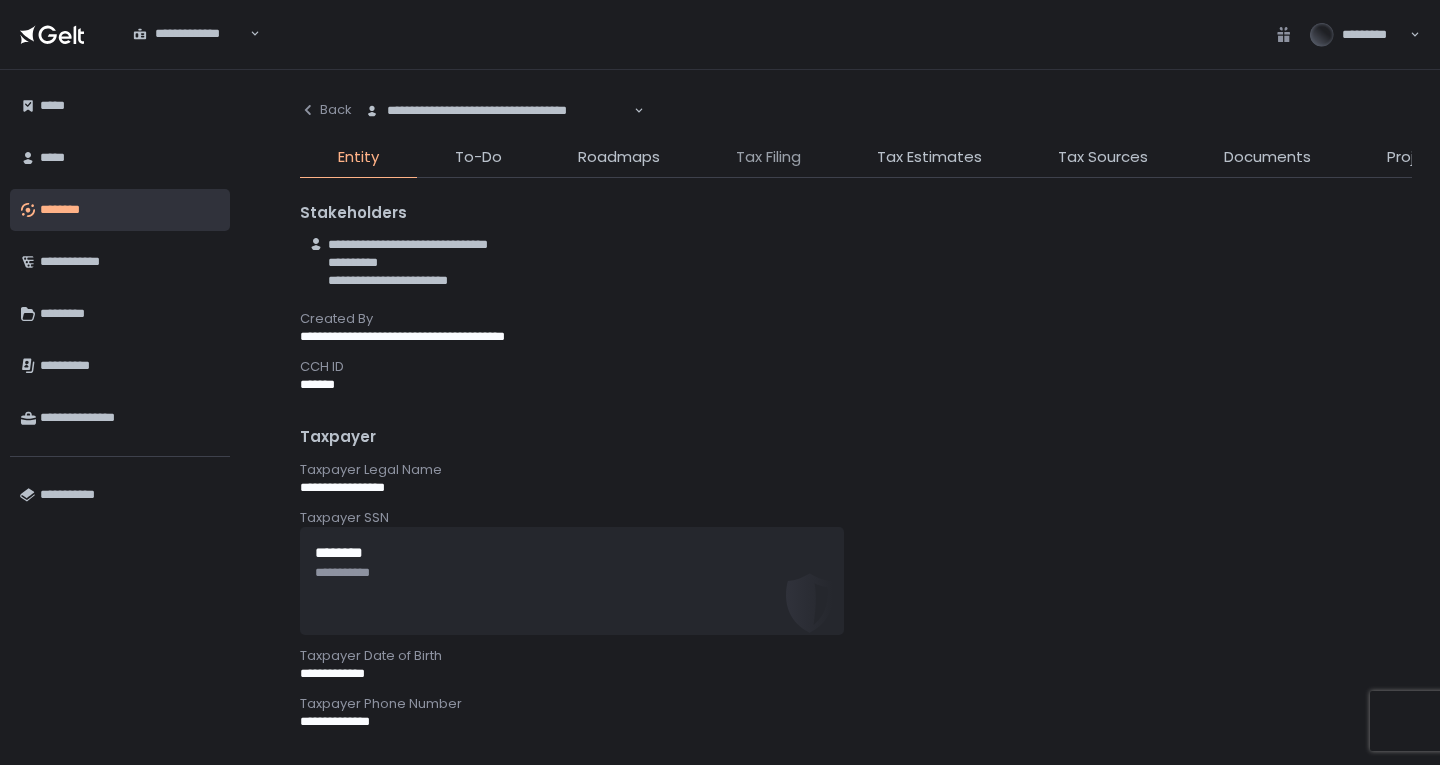 click on "Tax Filing" at bounding box center (768, 157) 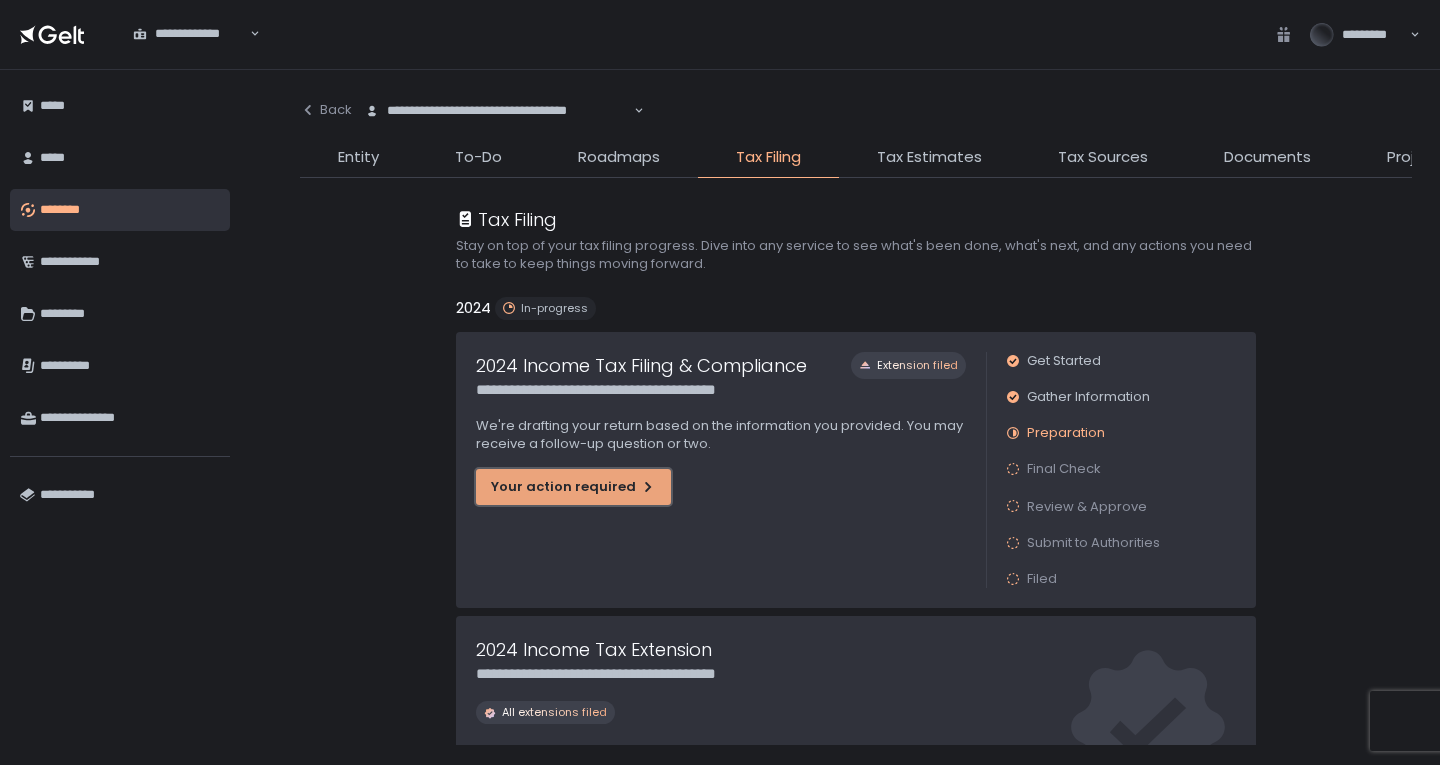 click on "Your action required" 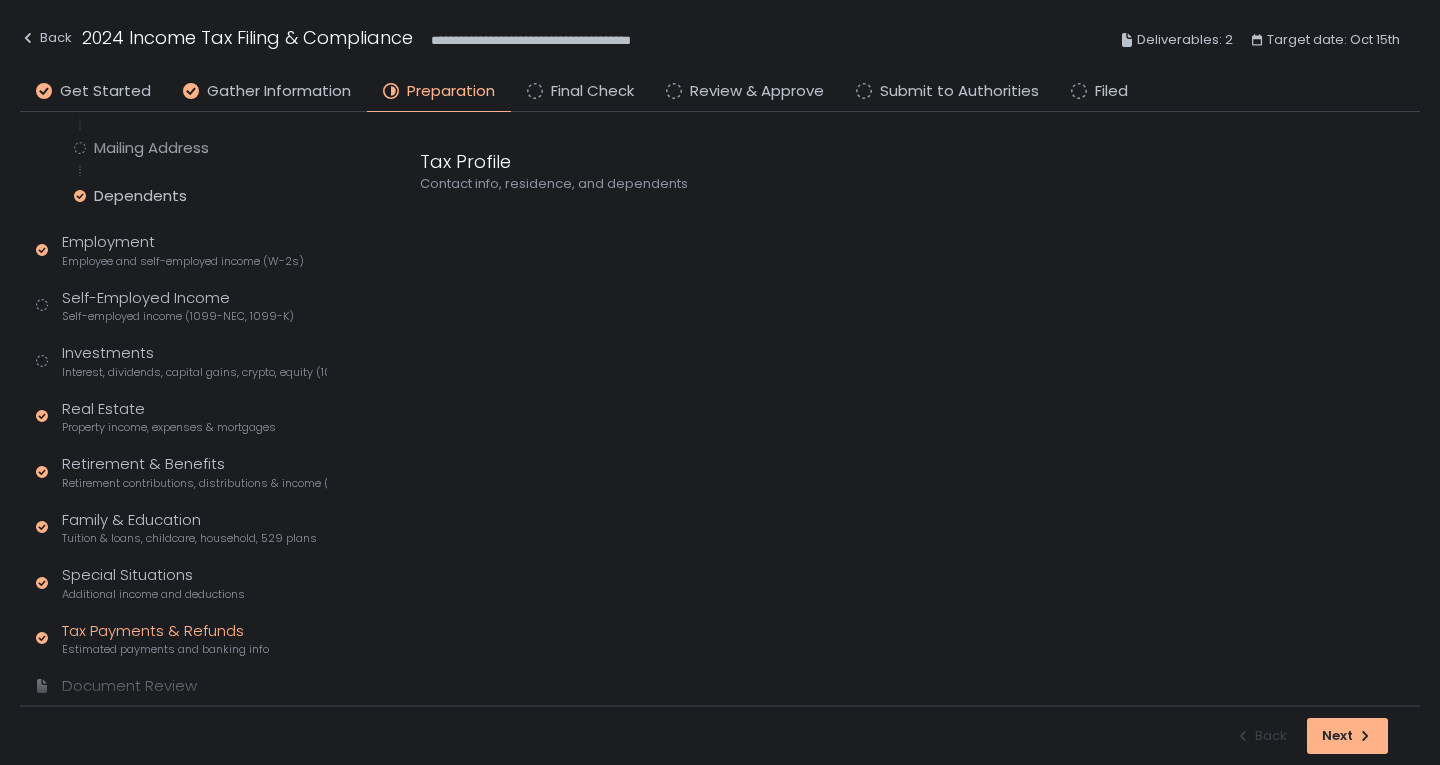 scroll, scrollTop: 390, scrollLeft: 0, axis: vertical 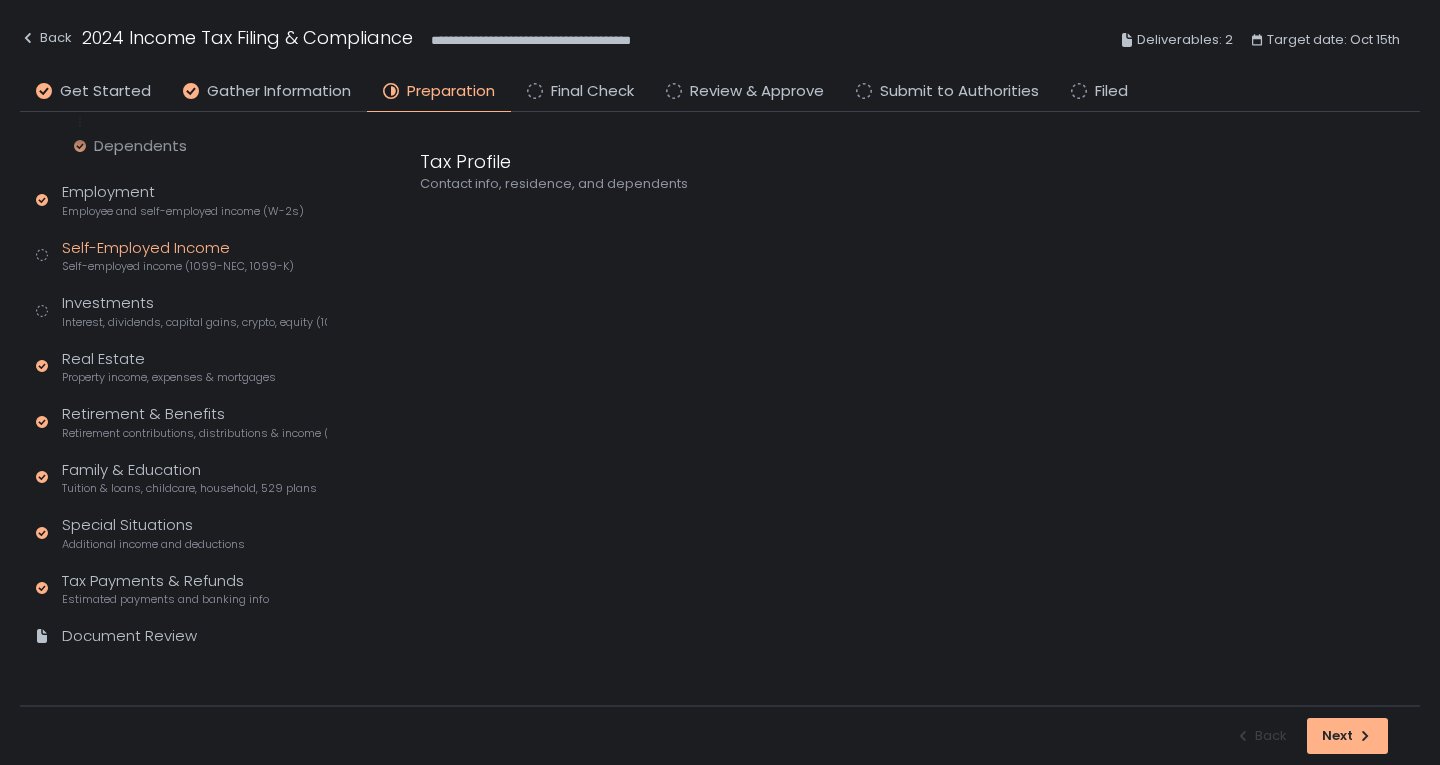 click on "Self-Employed Income Self-employed income (1099-NEC, 1099-K)" 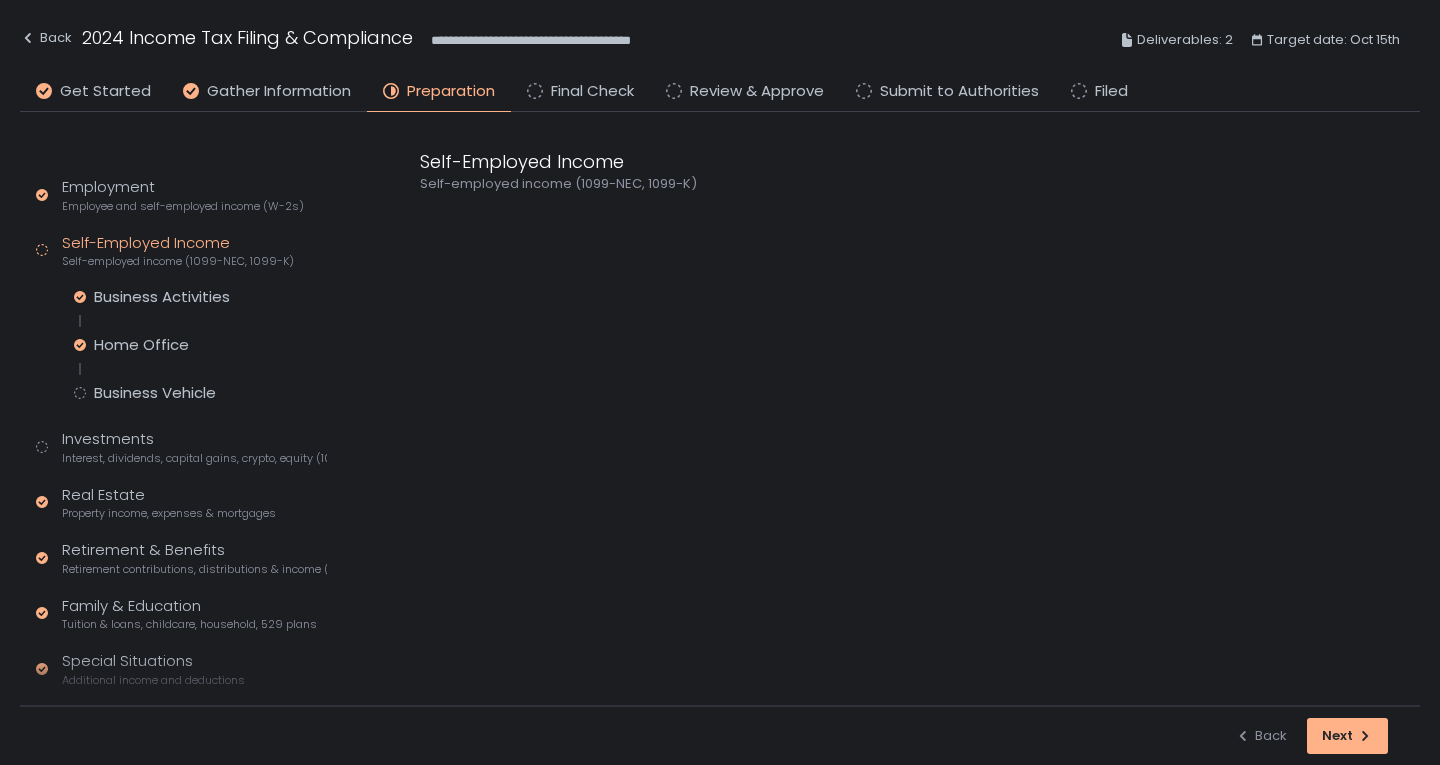 scroll, scrollTop: 201, scrollLeft: 0, axis: vertical 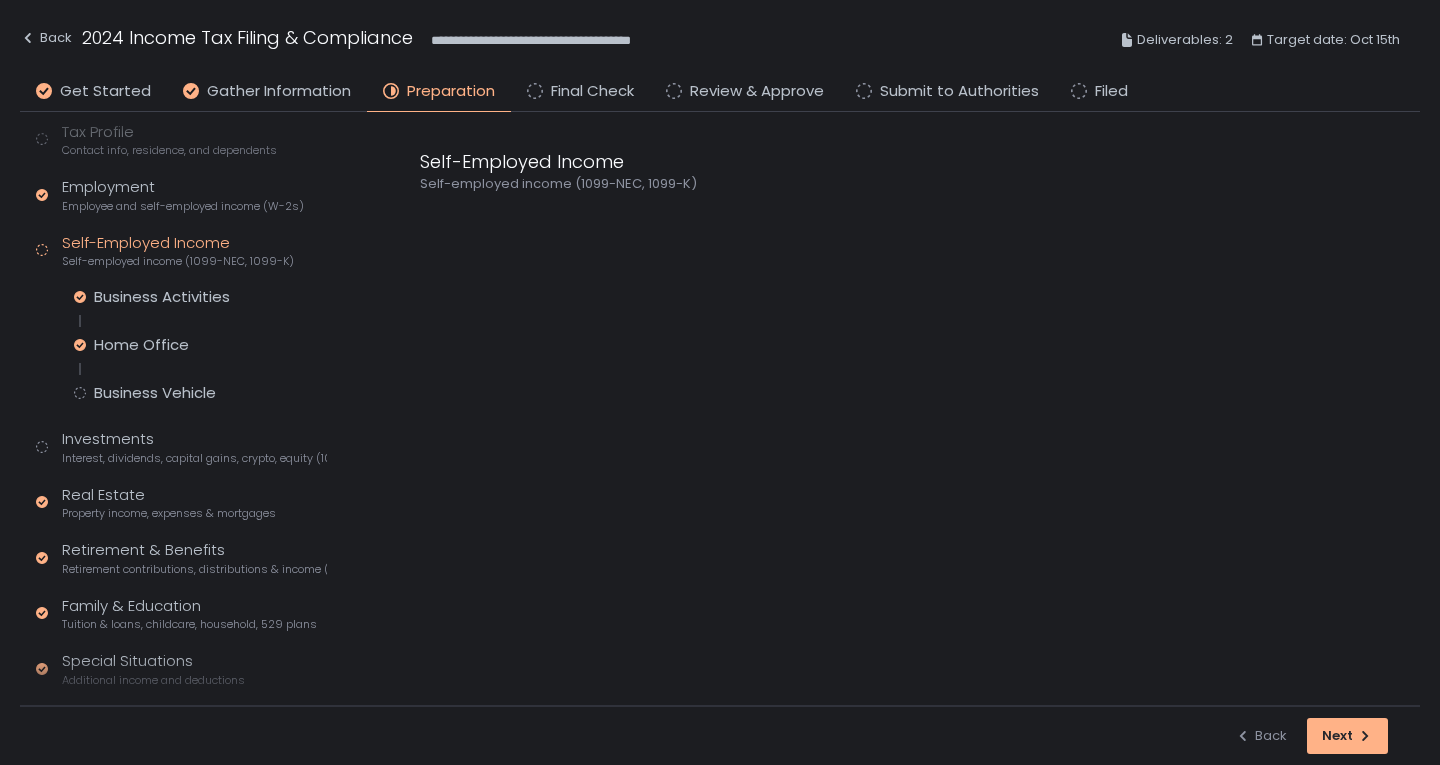 click on "Business Activities Home Office Business Vehicle" at bounding box center (200, 345) 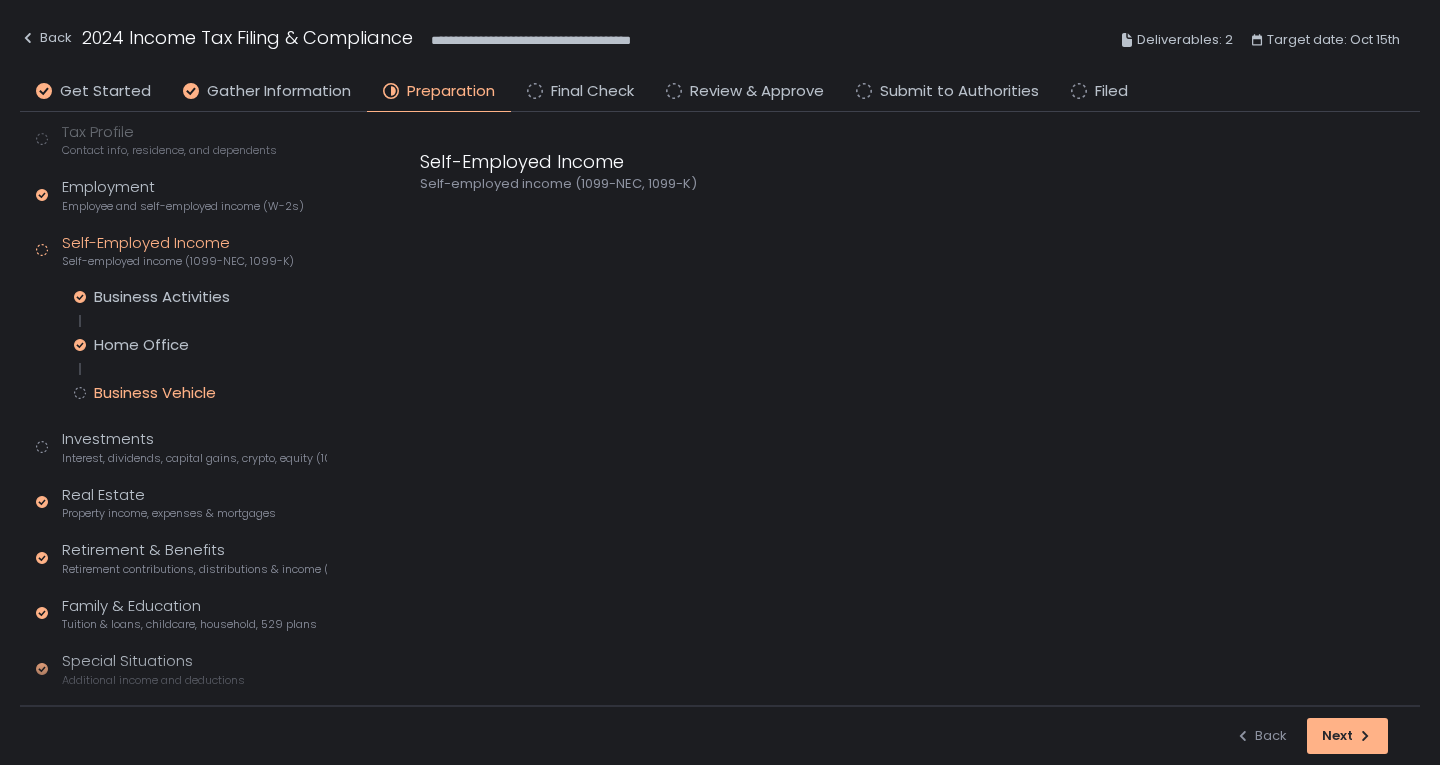 click on "Business Vehicle" 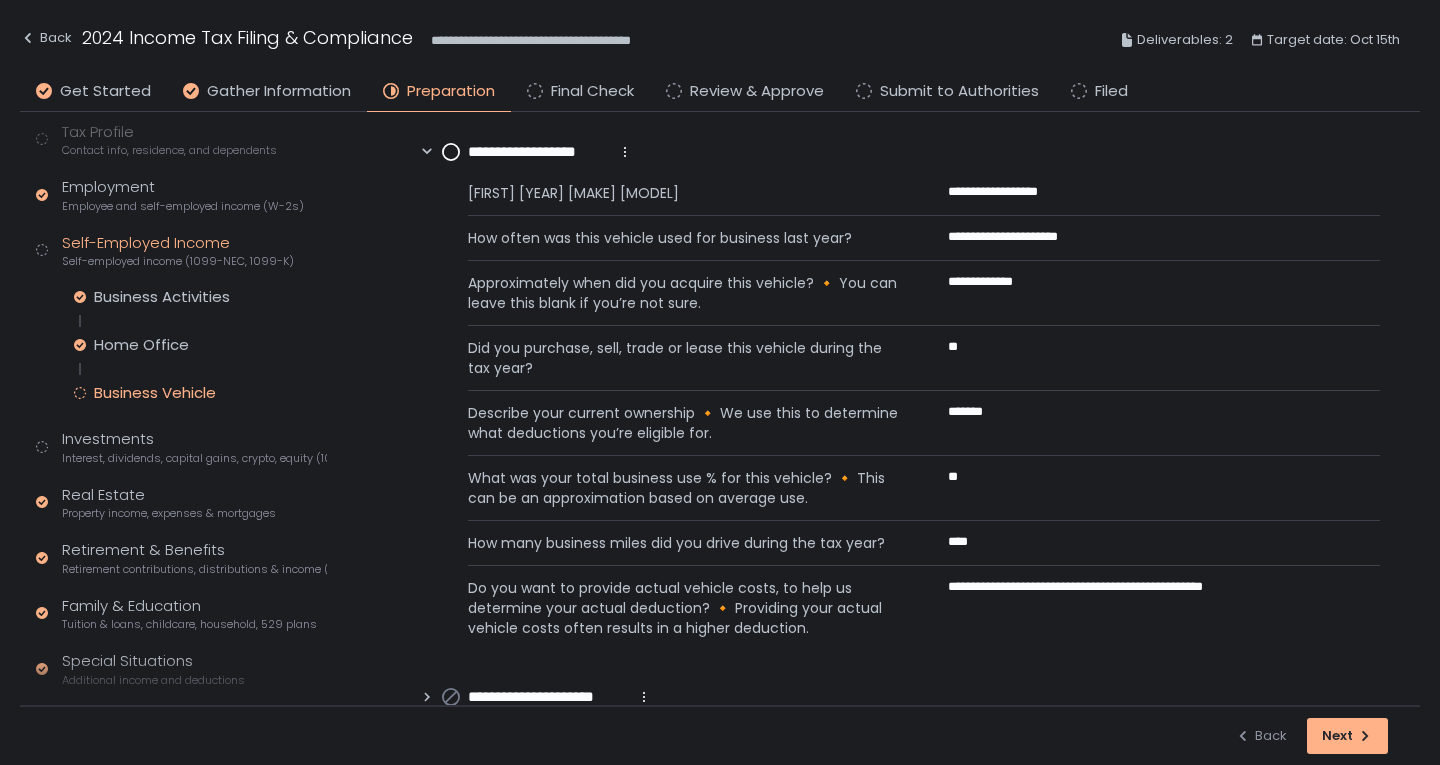 scroll, scrollTop: 0, scrollLeft: 0, axis: both 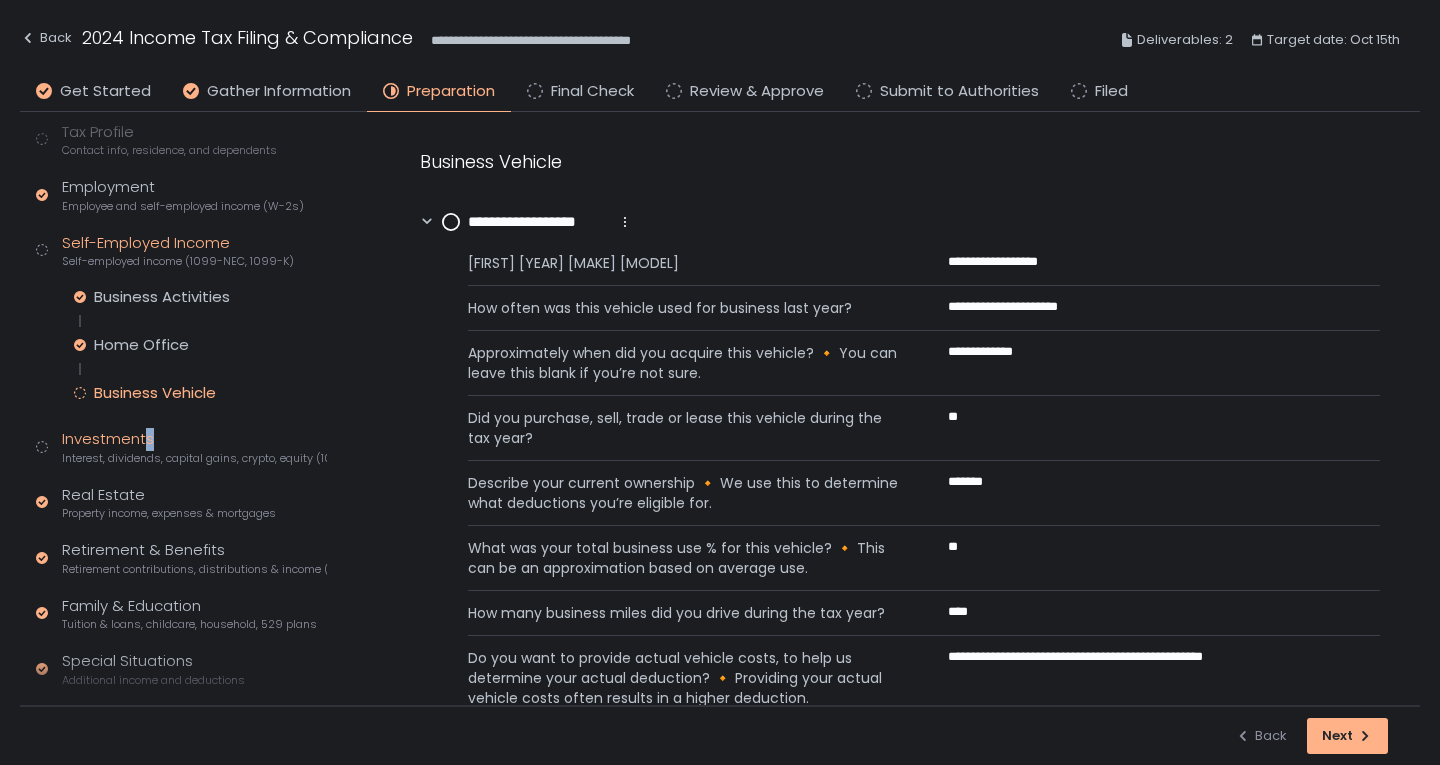 click on "Investments Interest, dividends, capital gains, crypto, equity (1099s, K-1s)" 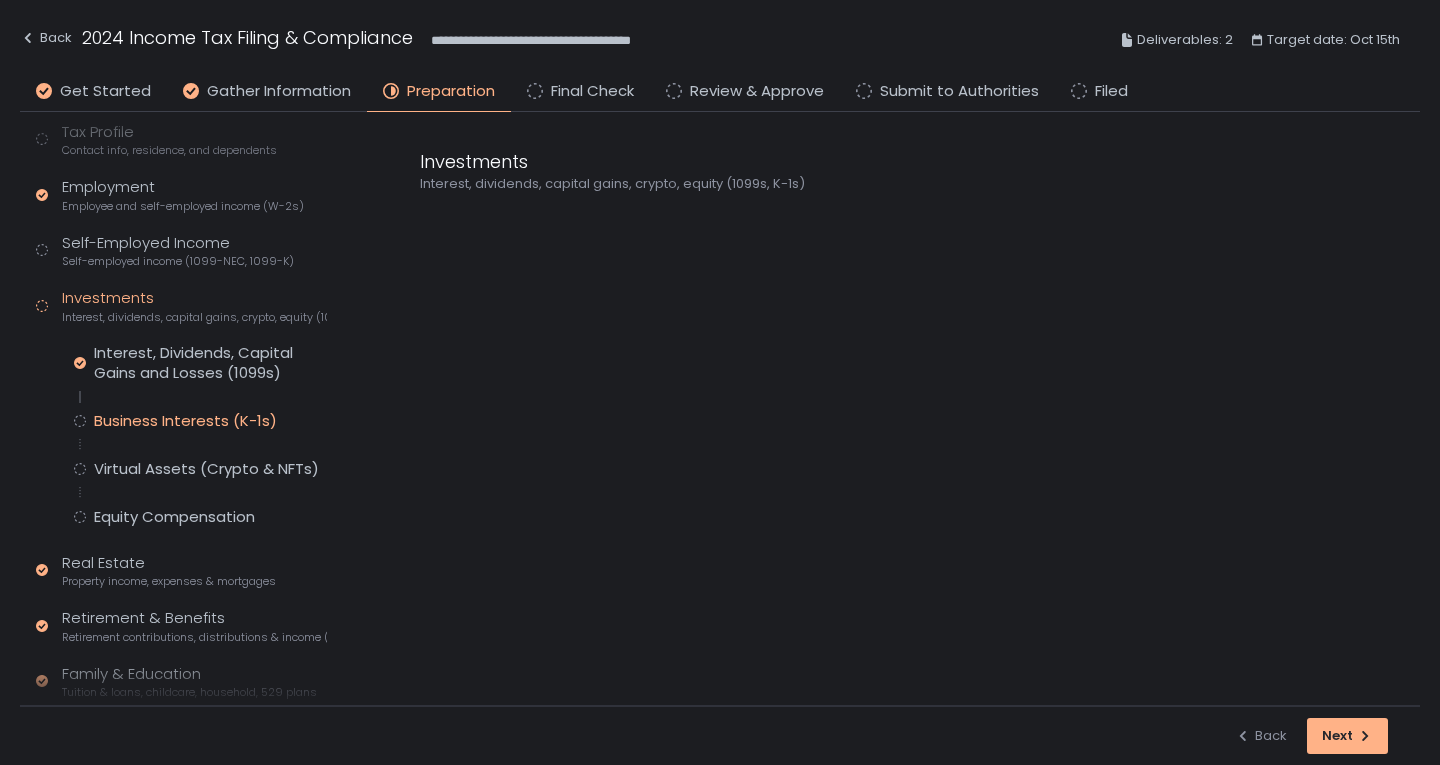click on "Business Interests (K-1s)" 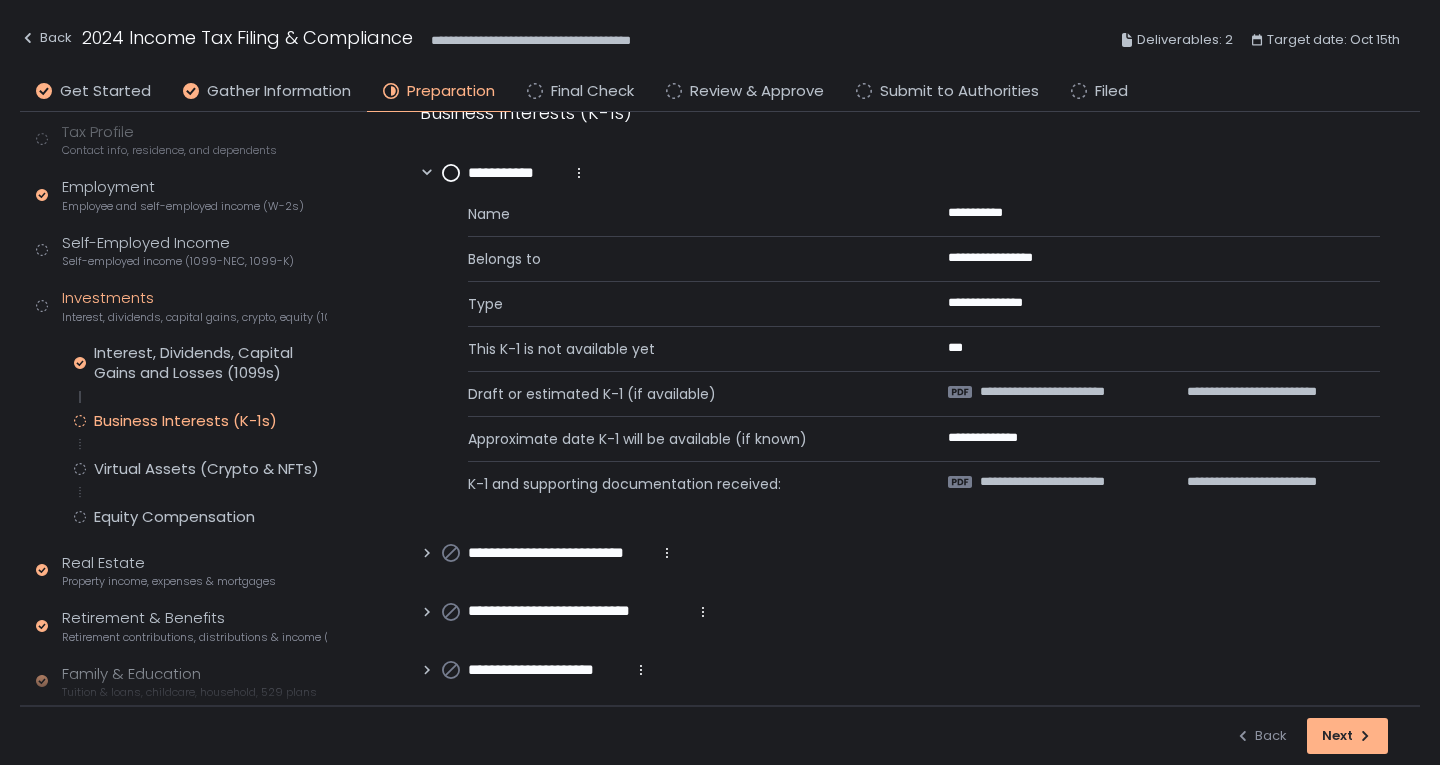 scroll, scrollTop: 0, scrollLeft: 0, axis: both 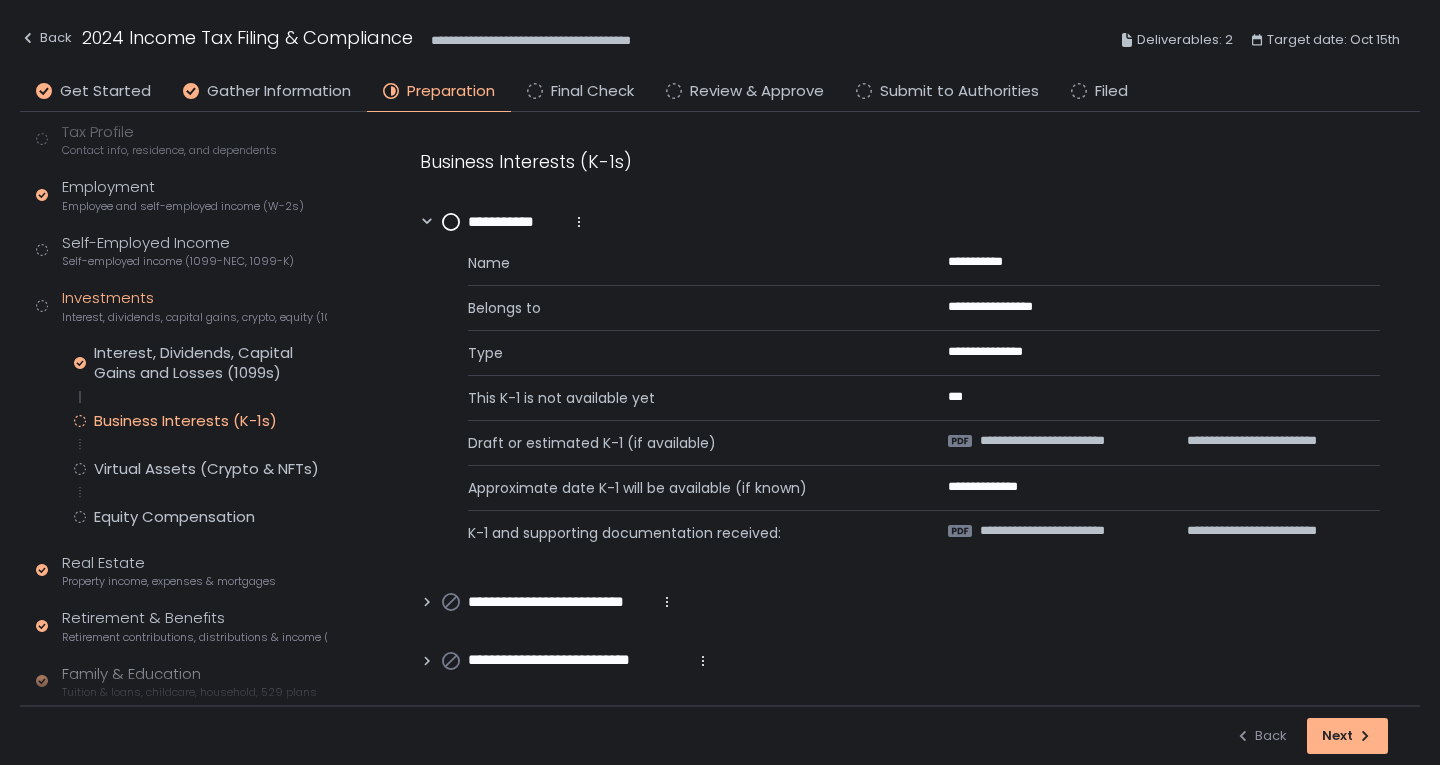 click 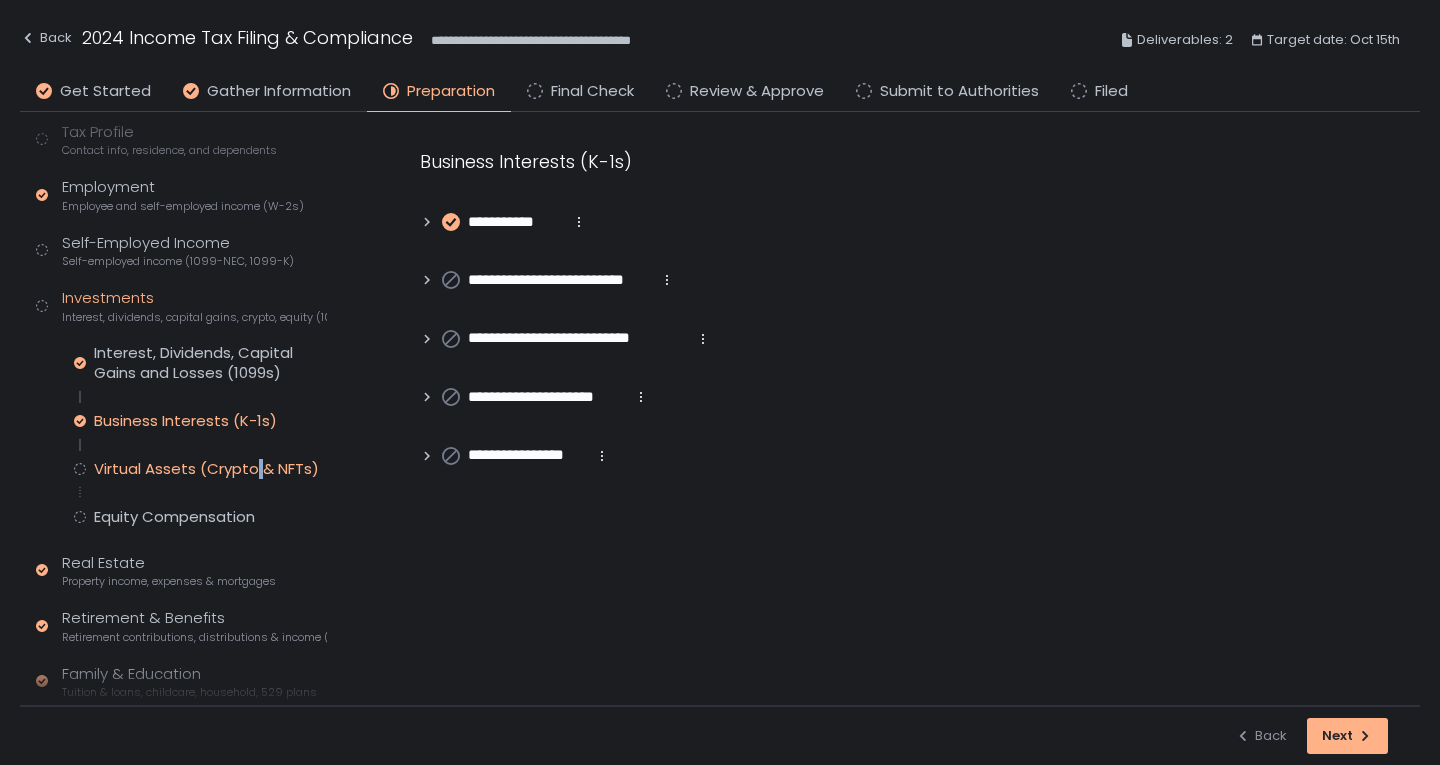 click on "Virtual Assets (Crypto & NFTs)" 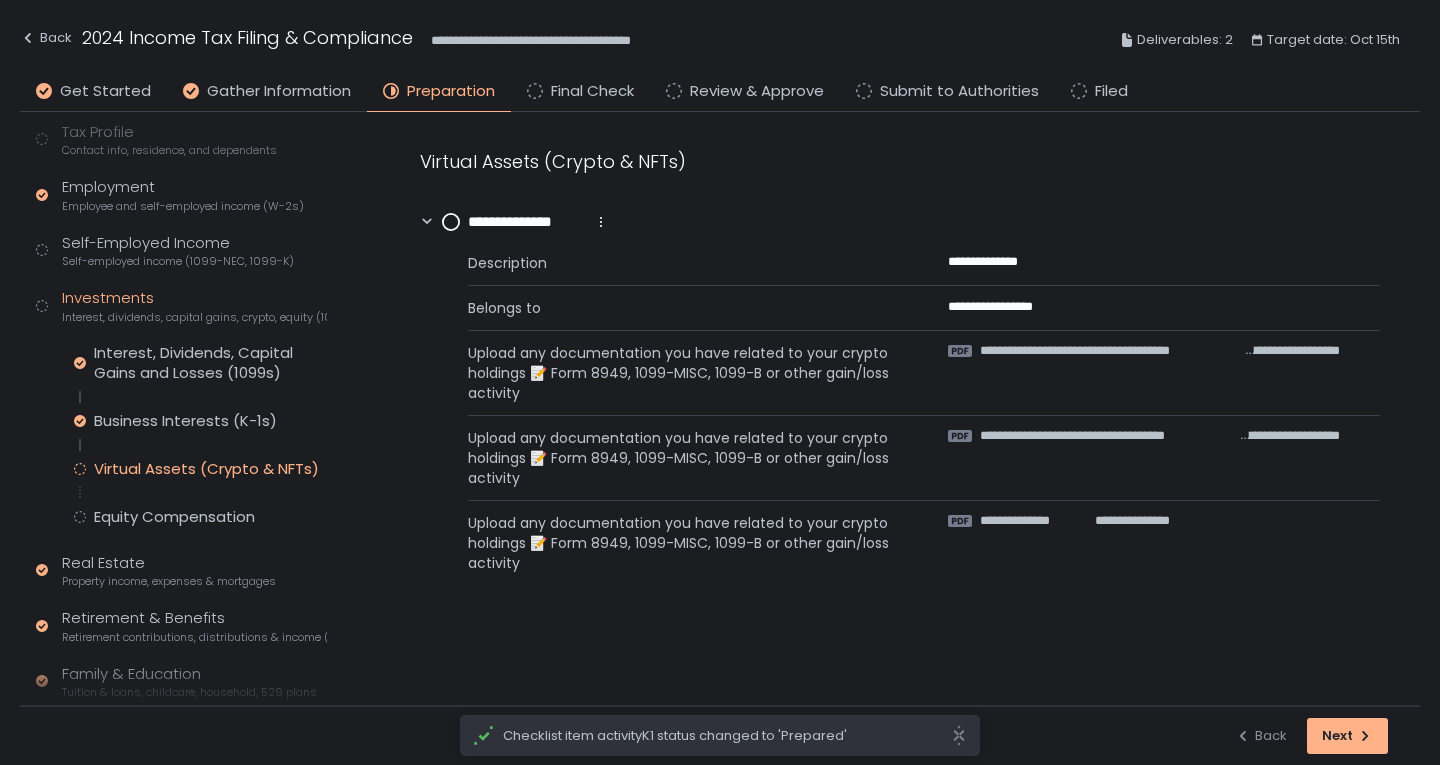 click on "**********" at bounding box center [525, 222] 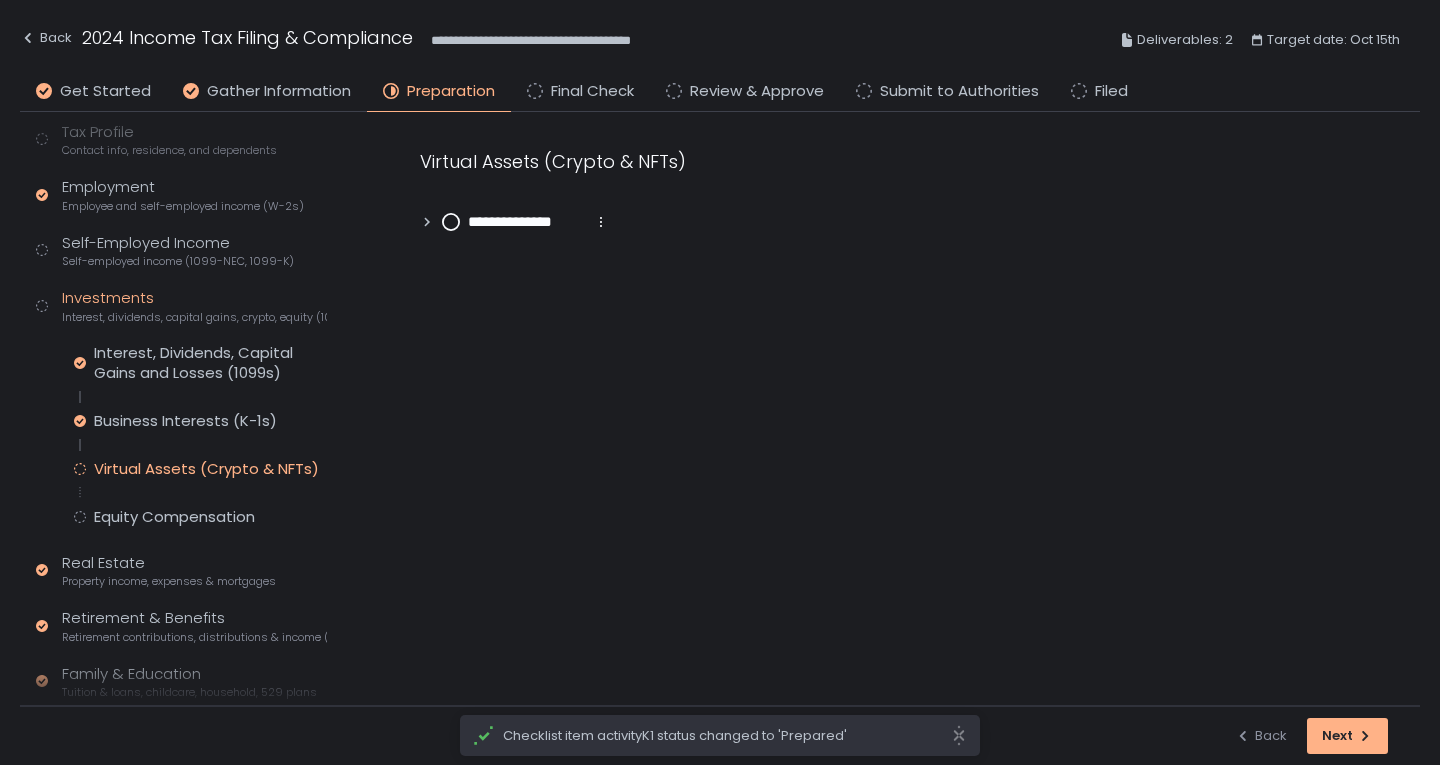 click on "**********" at bounding box center [525, 222] 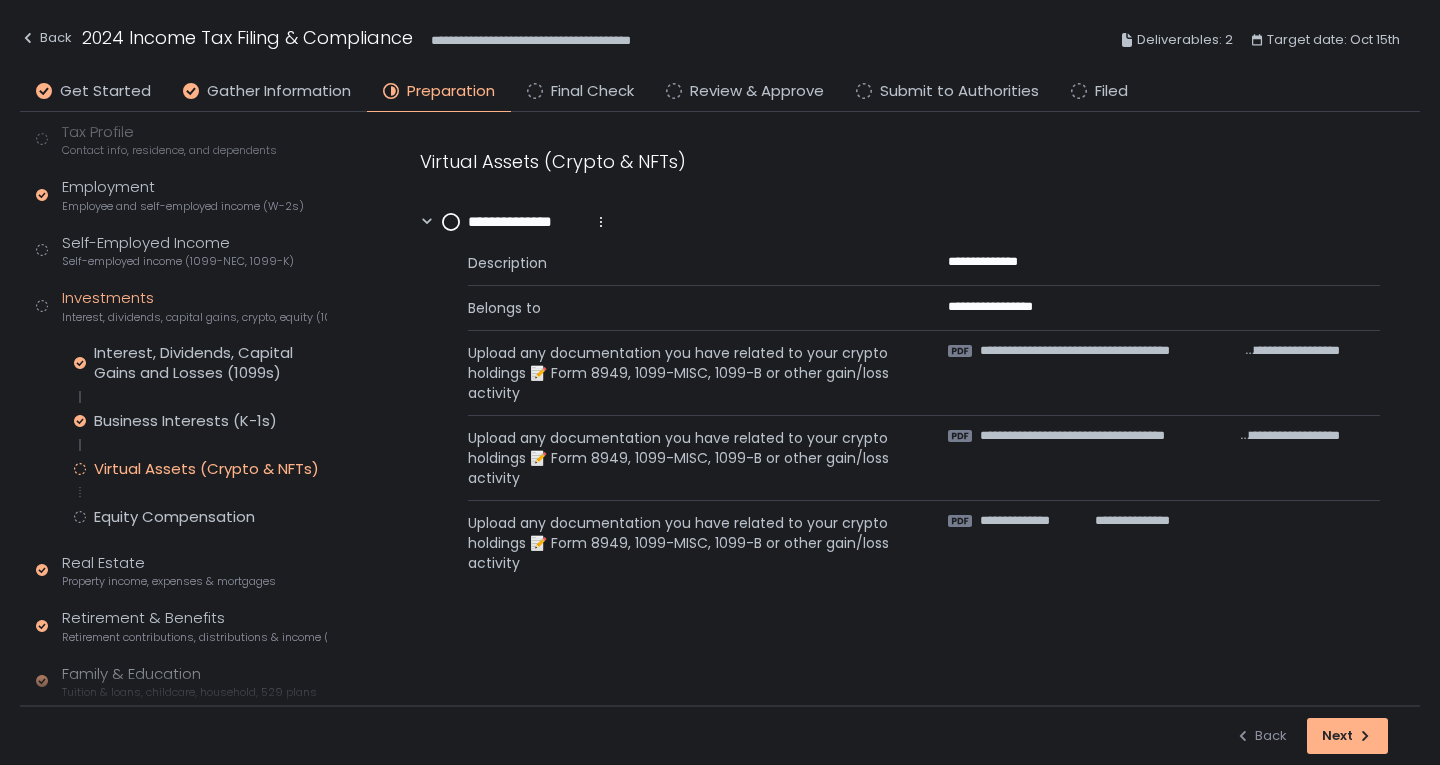 click 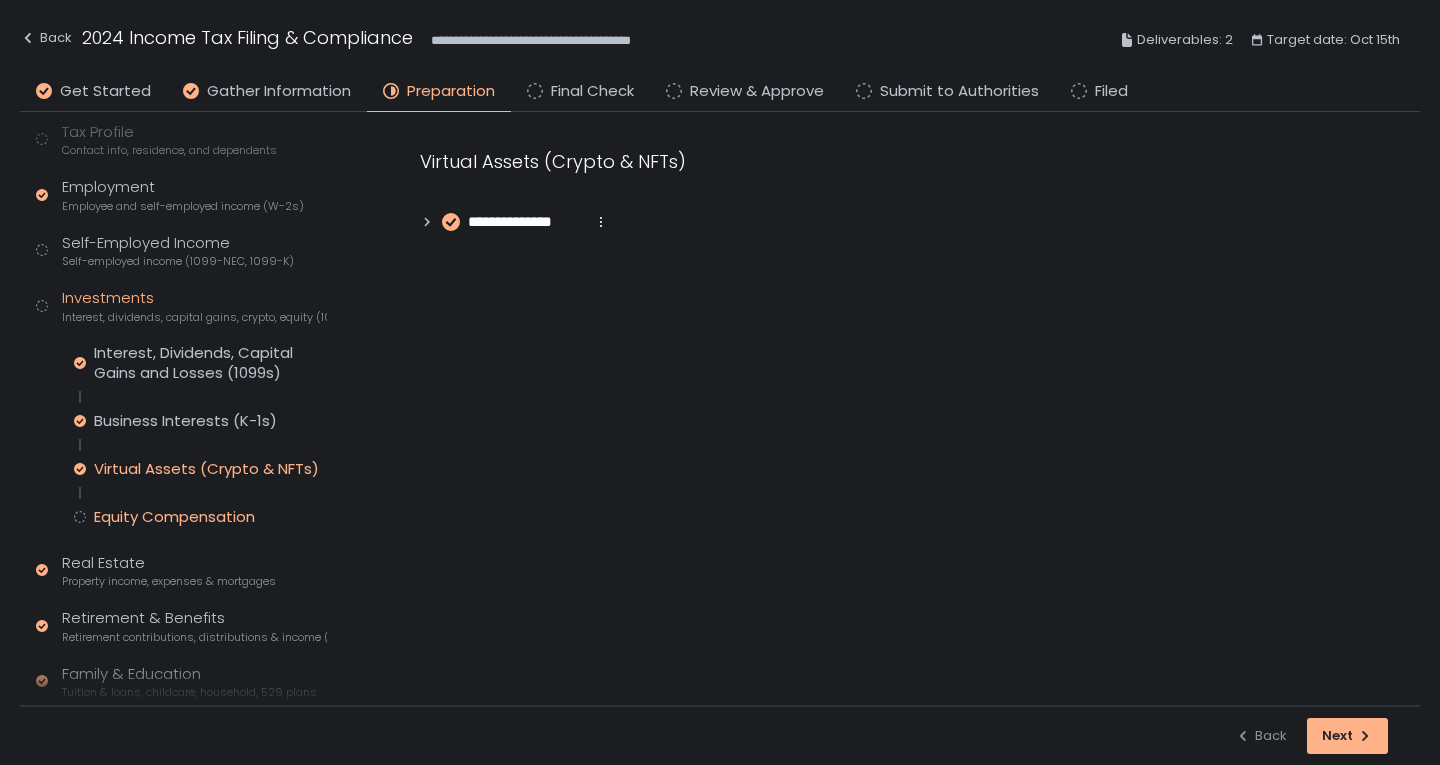 click on "Equity Compensation" 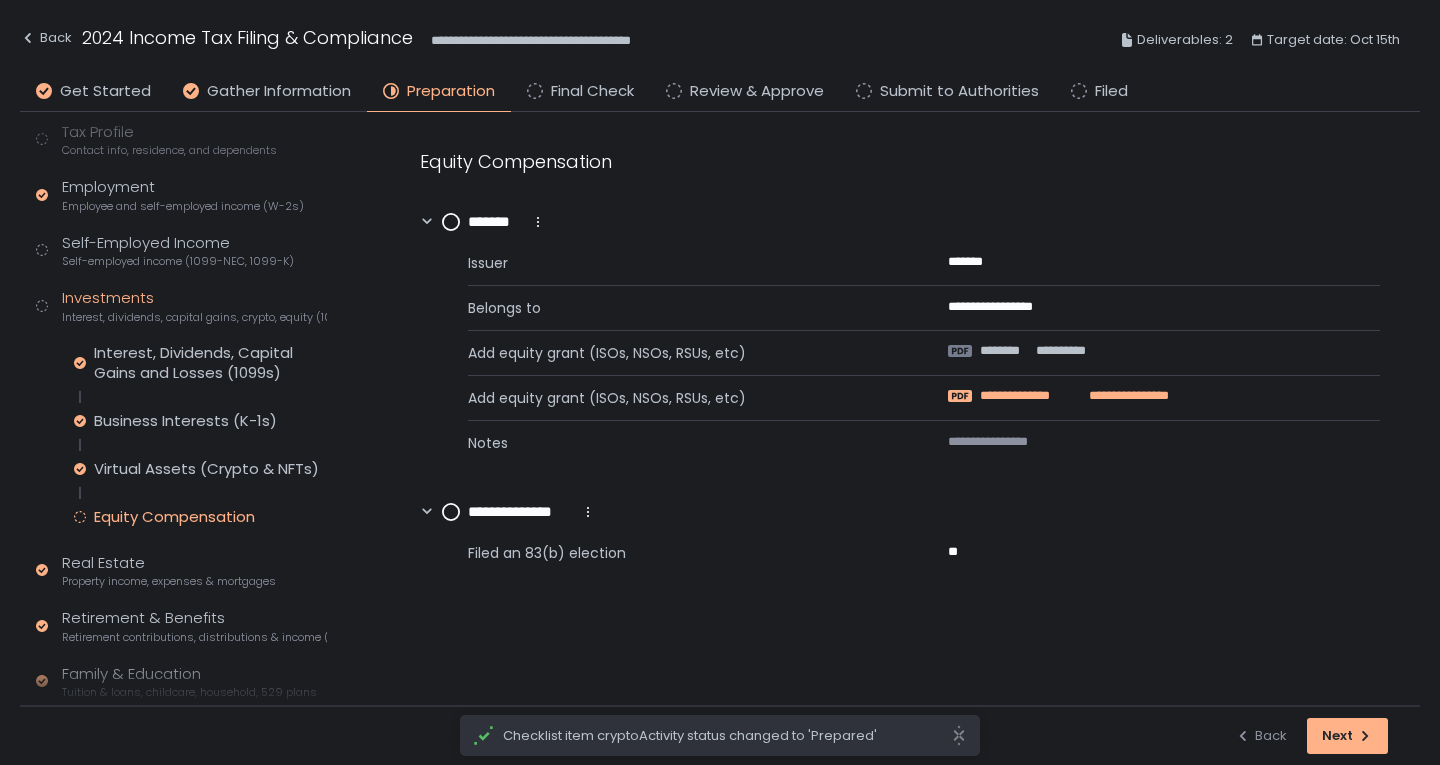 click on "**********" at bounding box center [1120, 396] 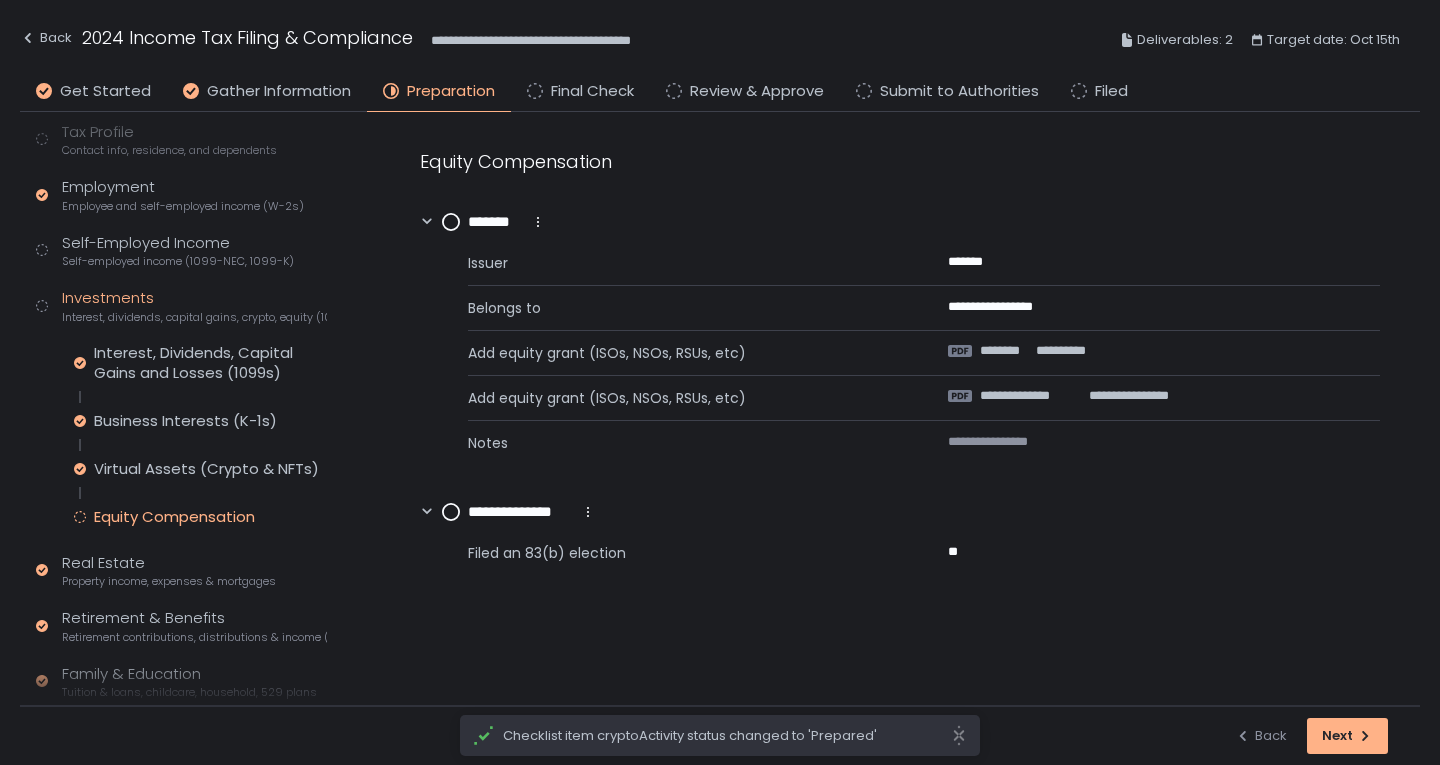 click on "**********" at bounding box center [900, 362] 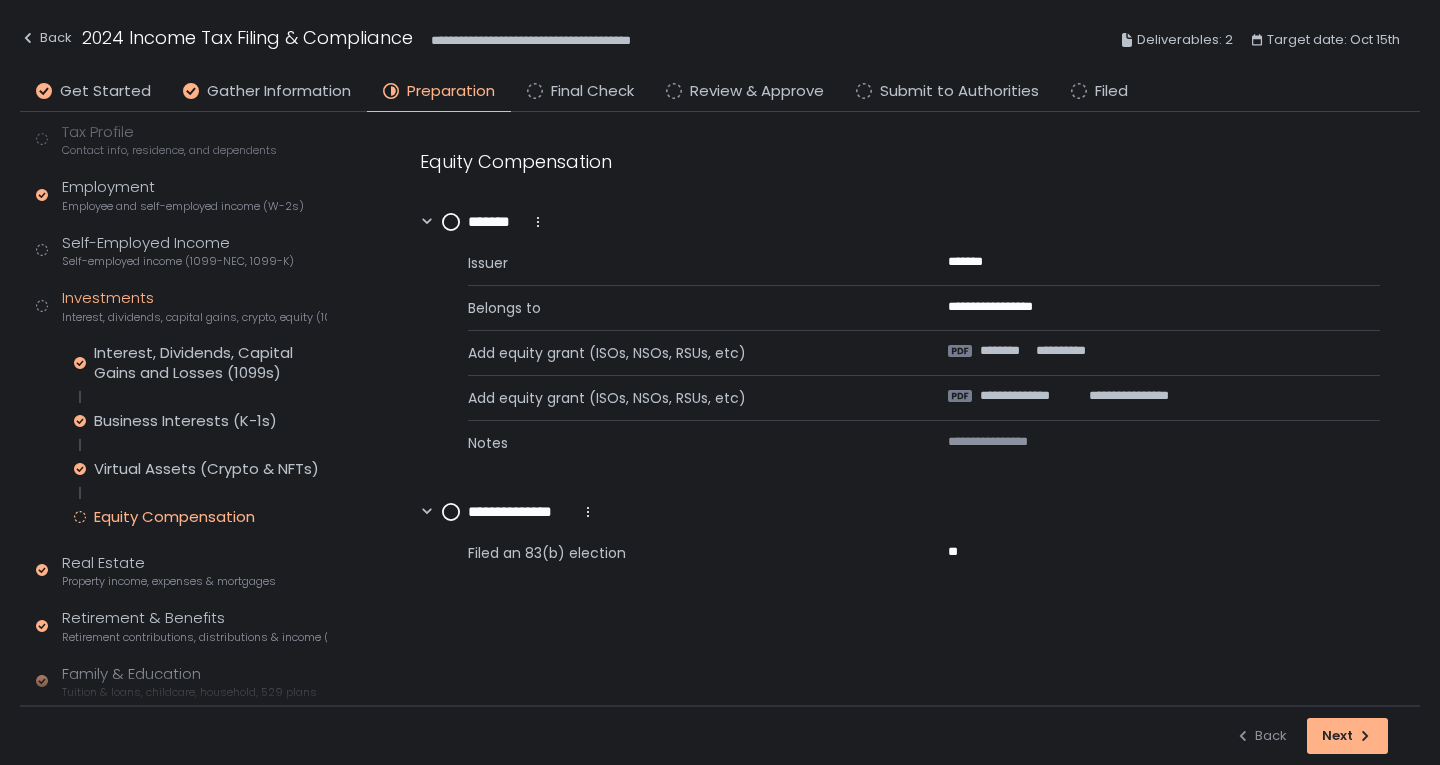 click 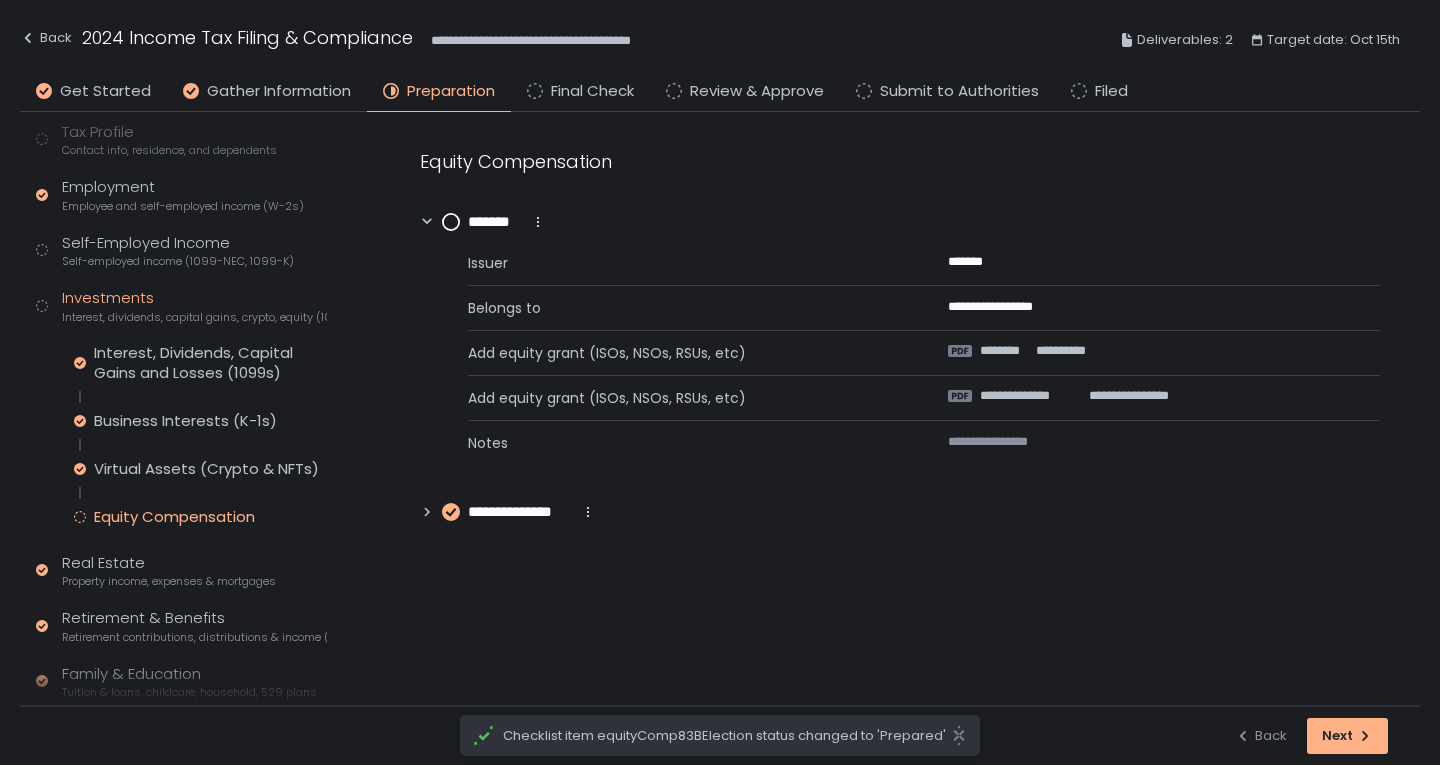 click 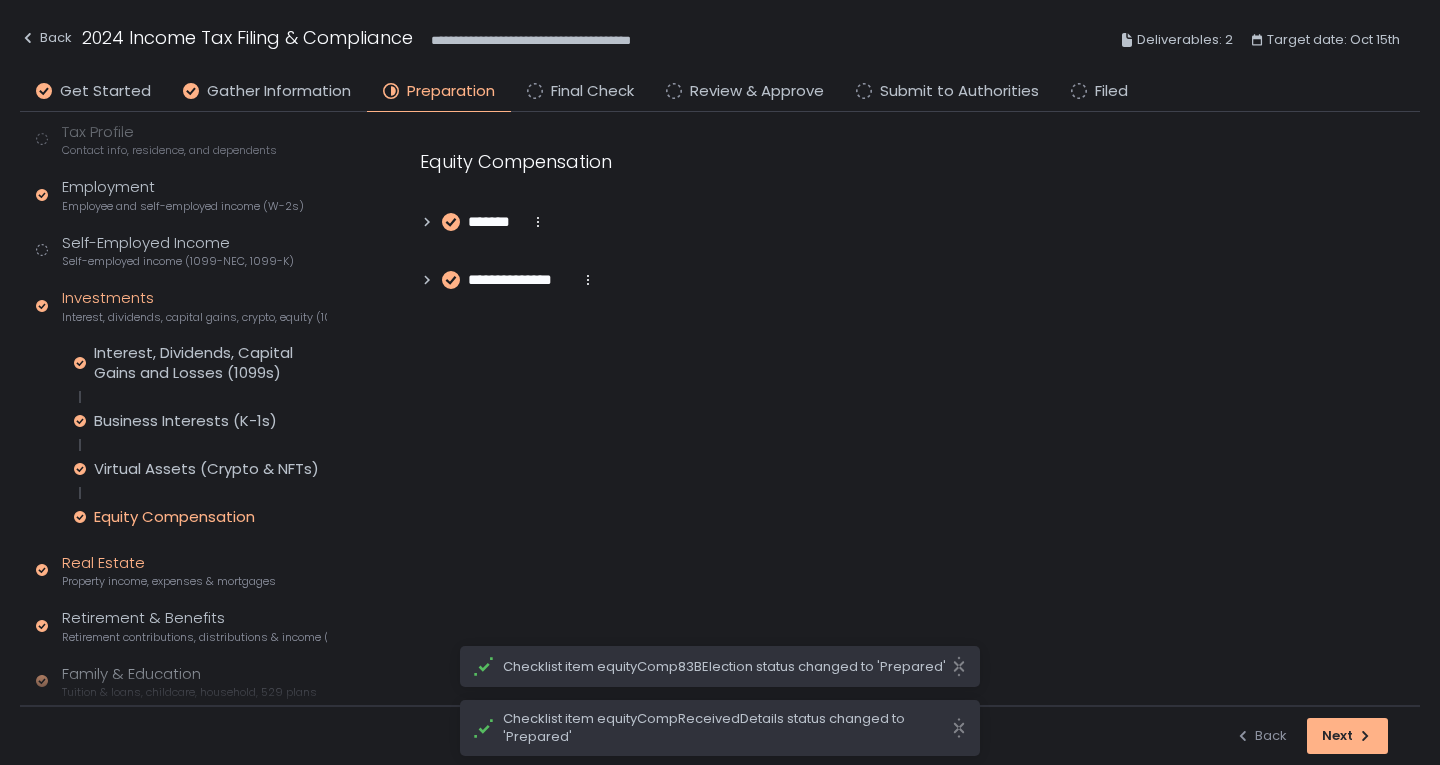 click on "Real Estate Property income, expenses & mortgages" 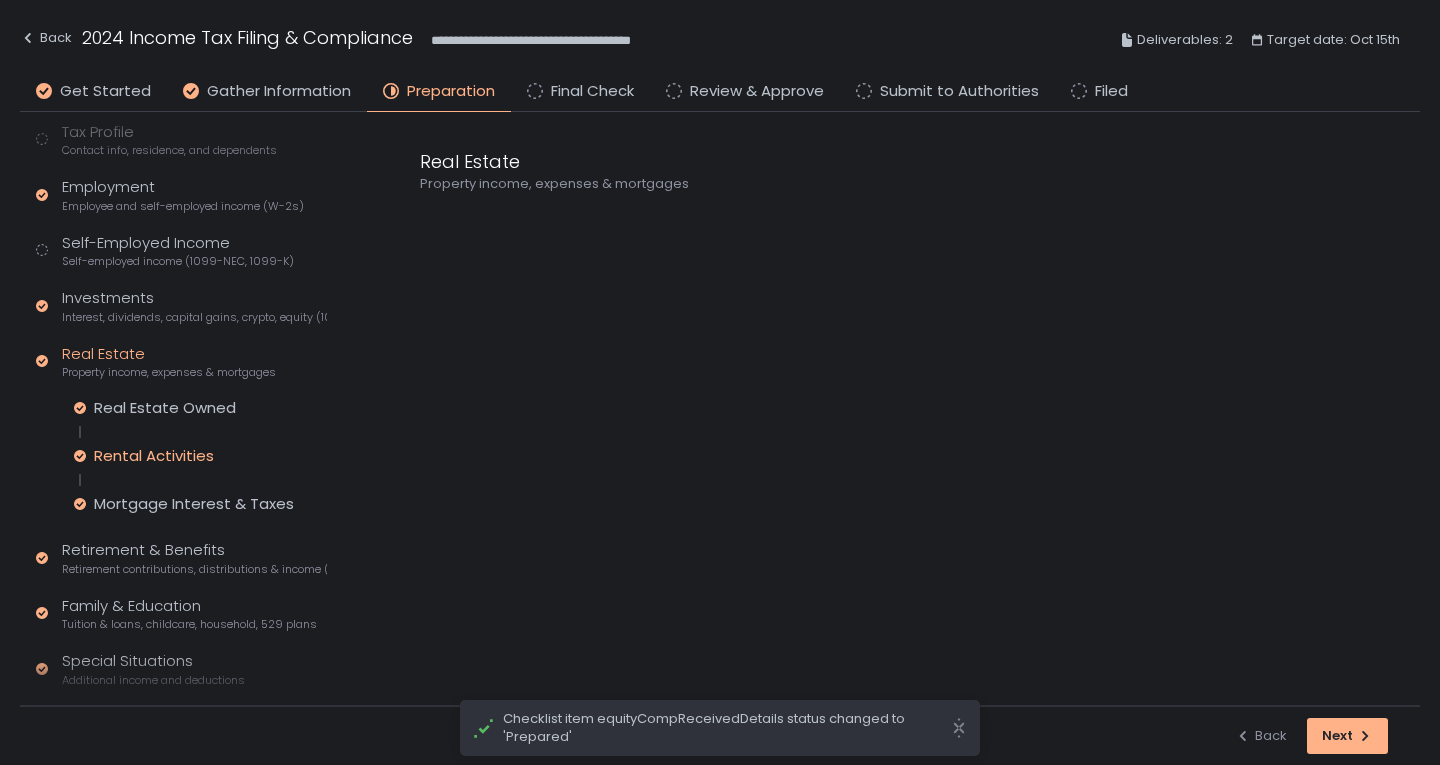 click on "Rental Activities" 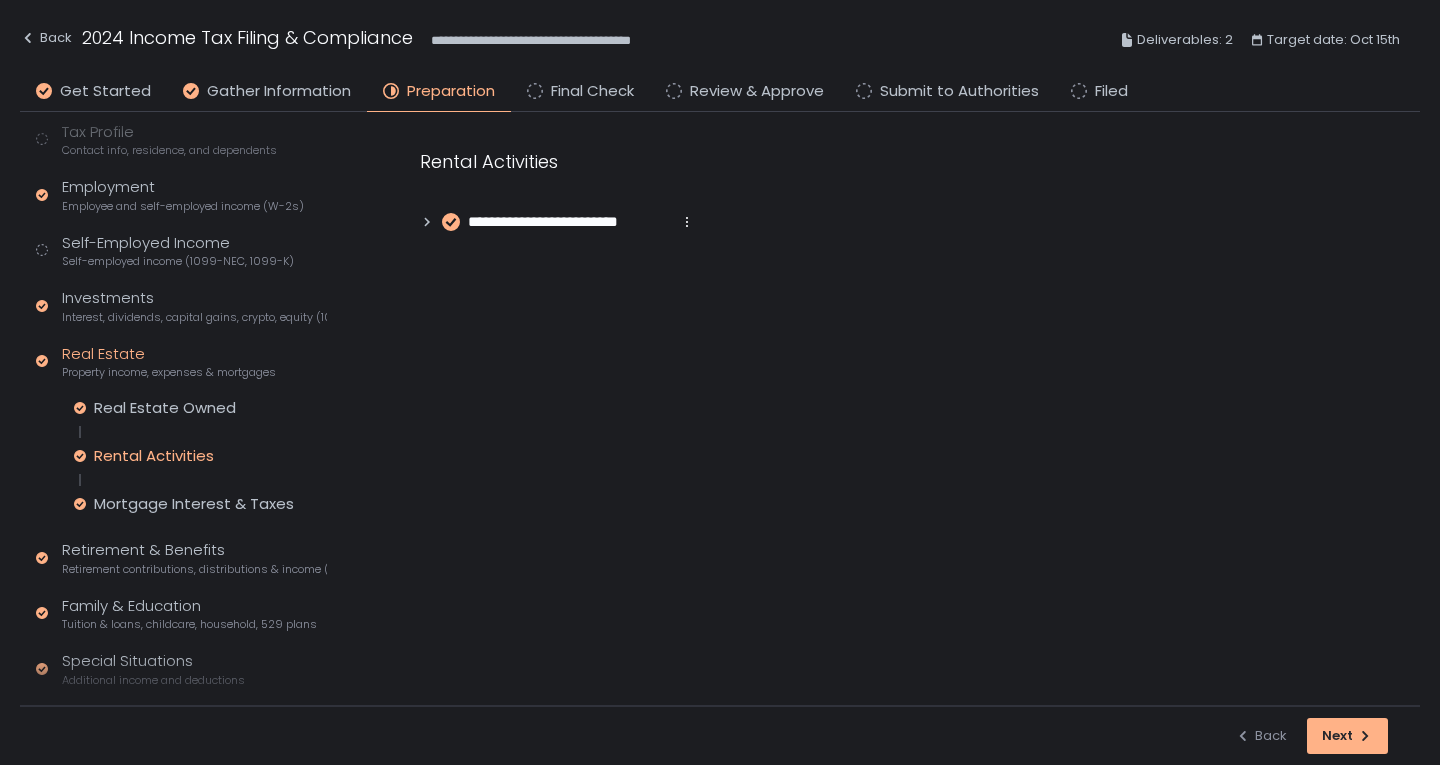 click on "**********" at bounding box center (569, 222) 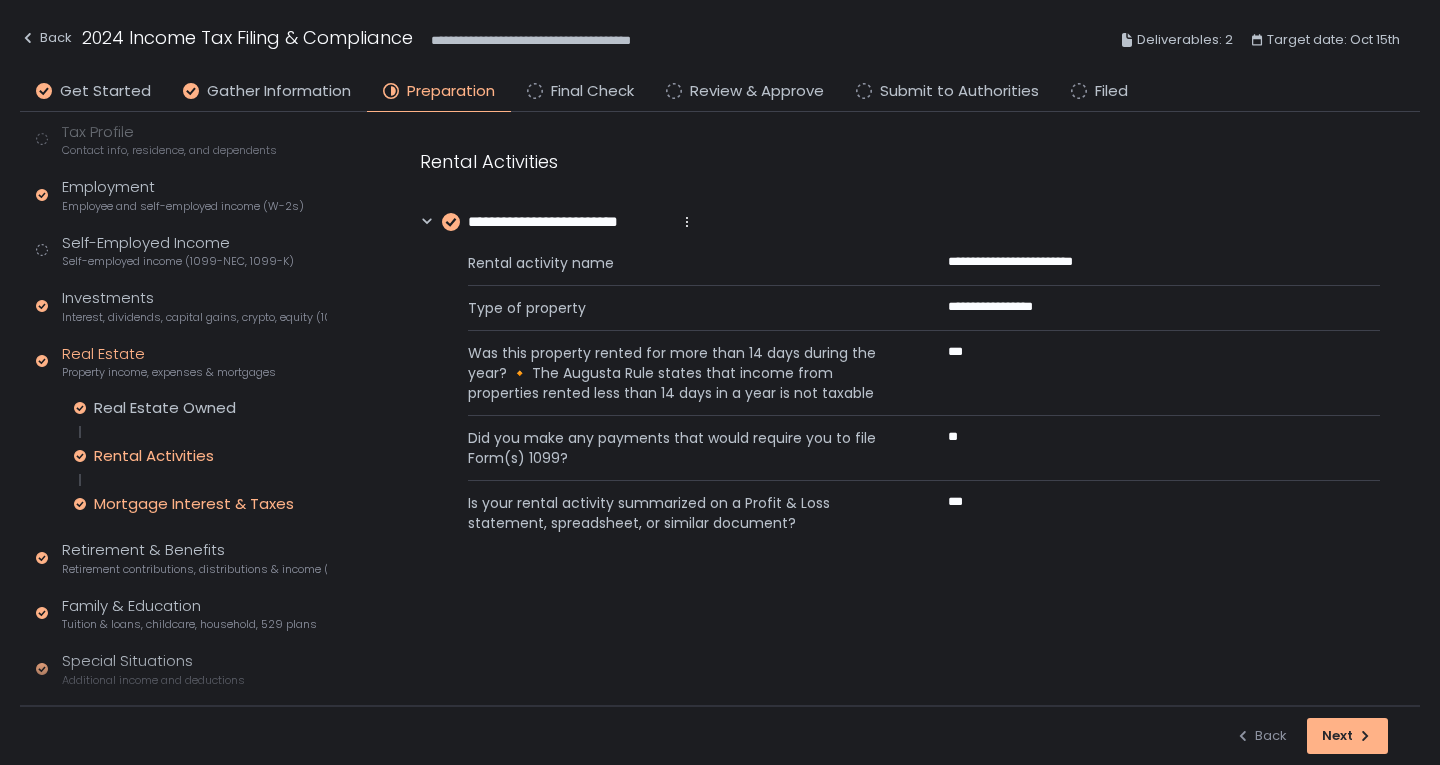click on "Mortgage Interest & Taxes" 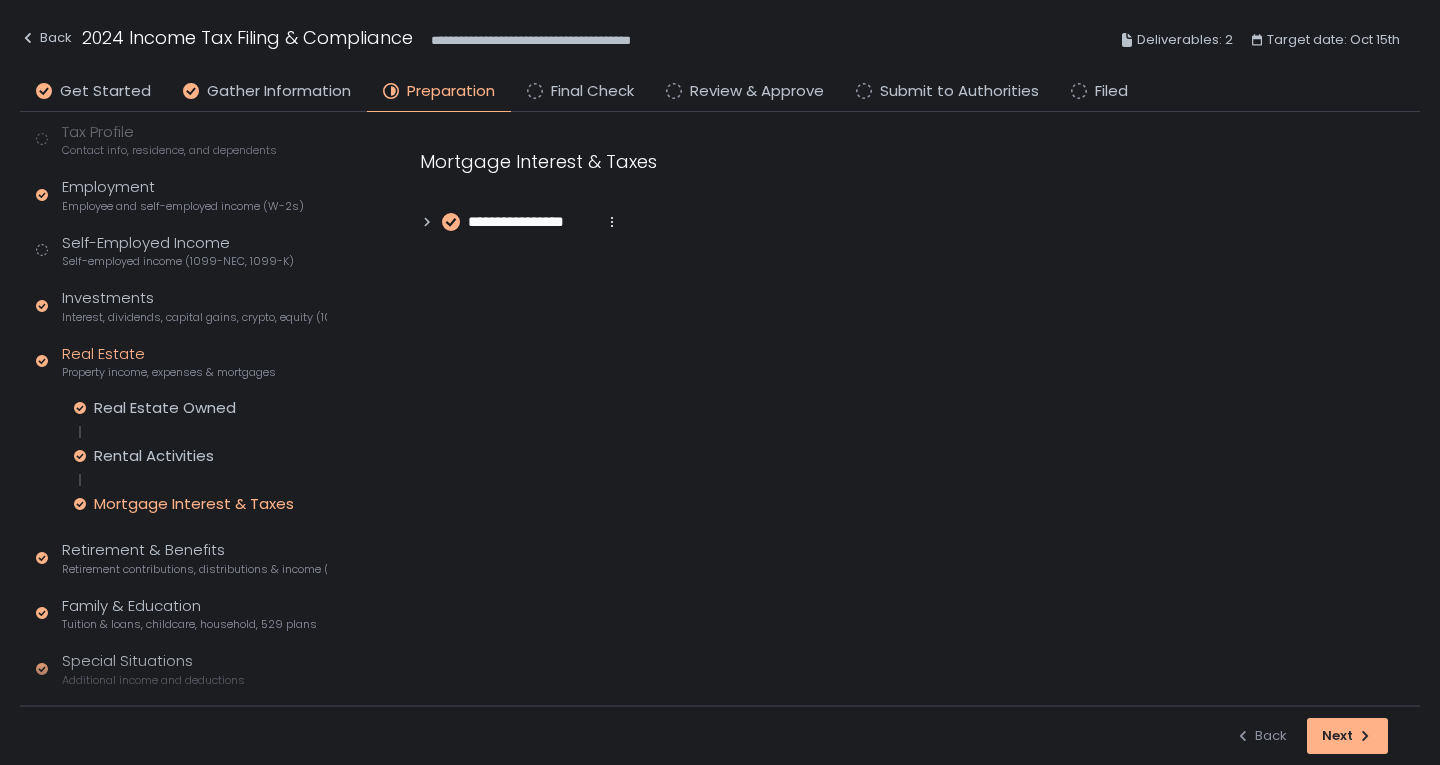 click on "**********" at bounding box center (532, 222) 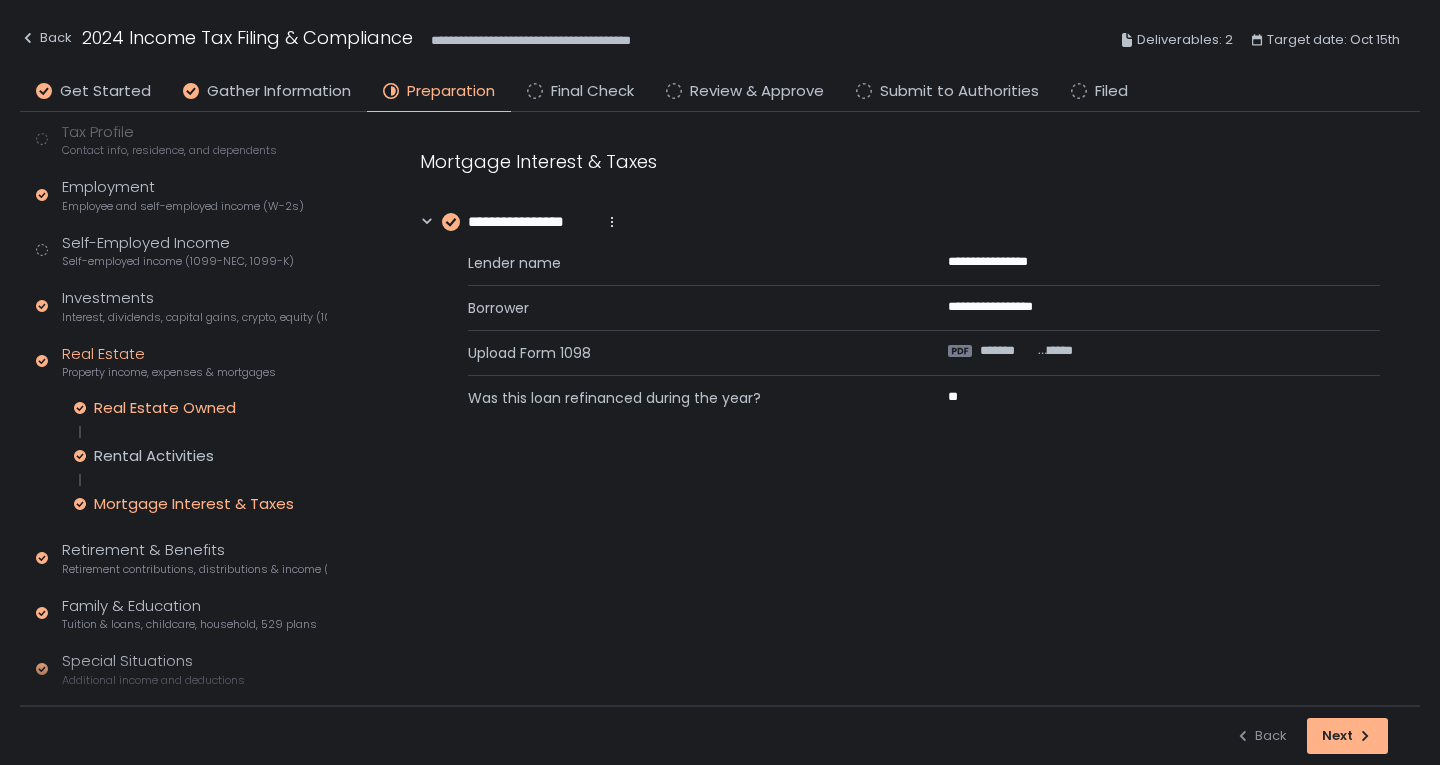 click on "Real Estate Owned" 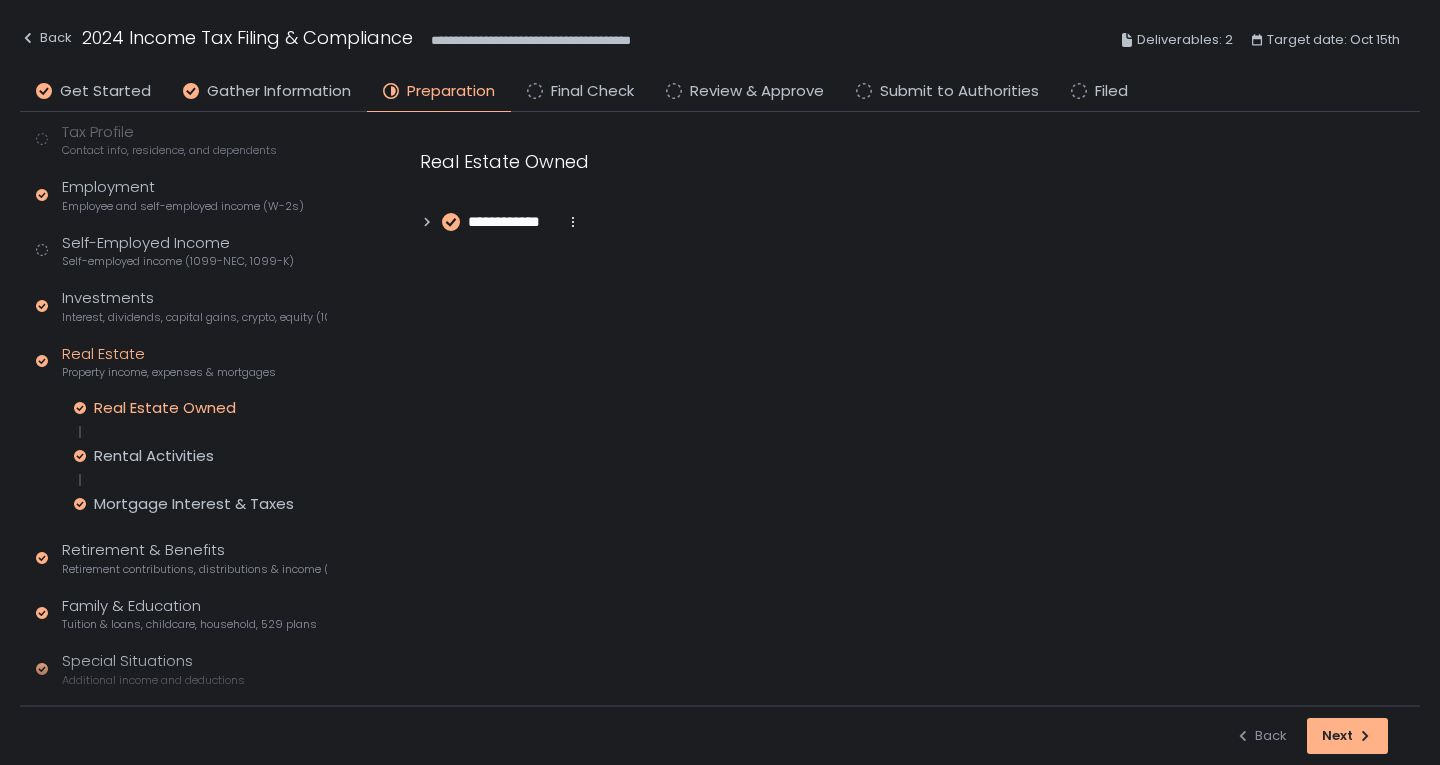 click on "**********" at bounding box center (512, 222) 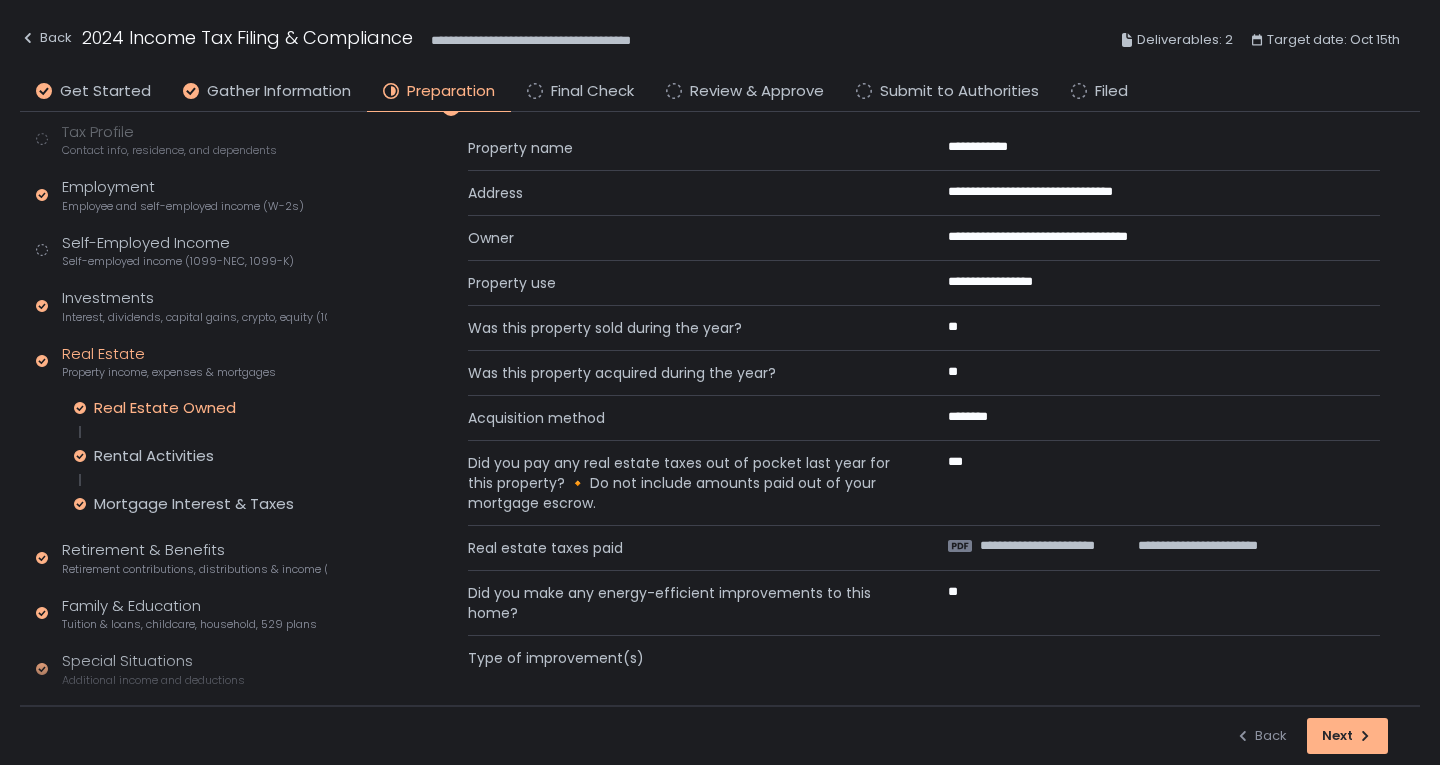 scroll, scrollTop: 126, scrollLeft: 0, axis: vertical 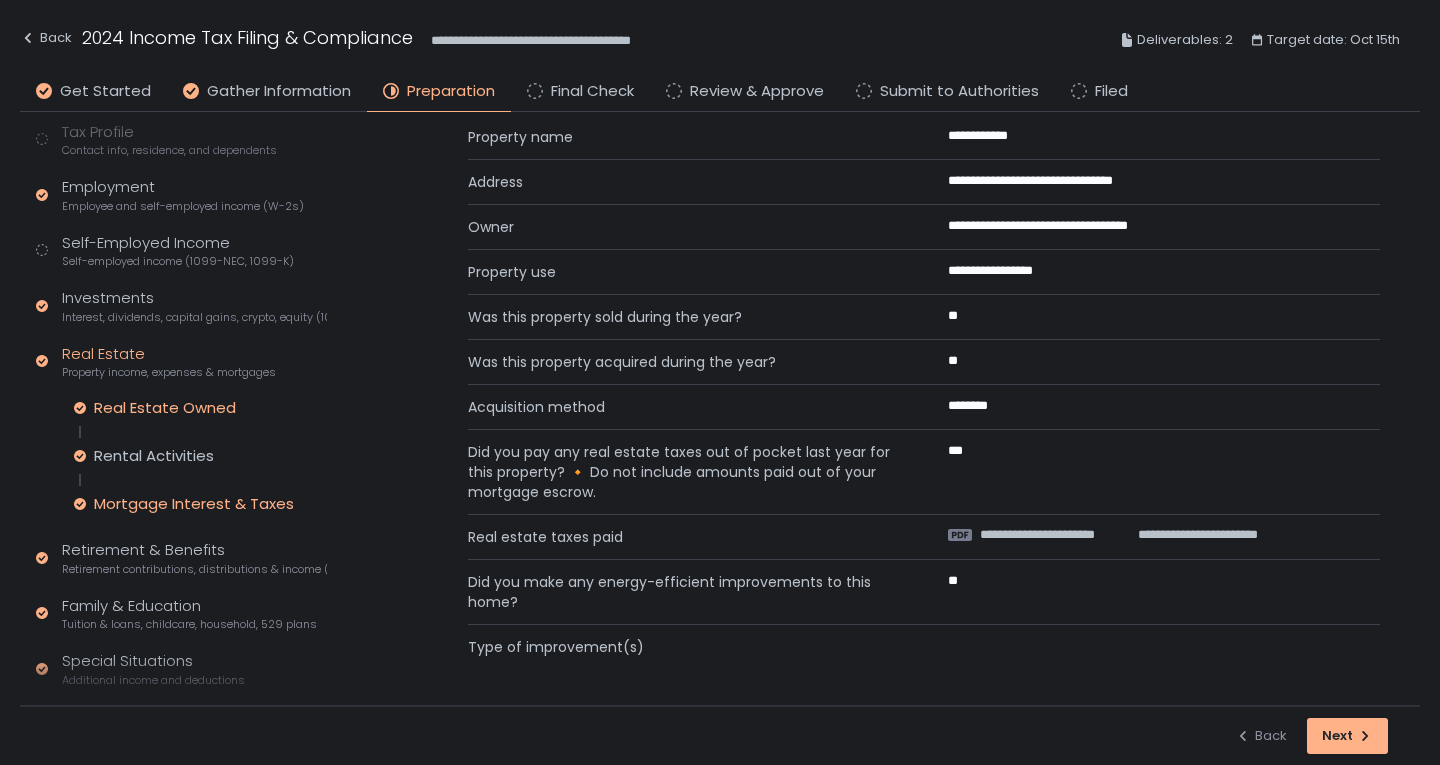 click on "Mortgage Interest & Taxes" 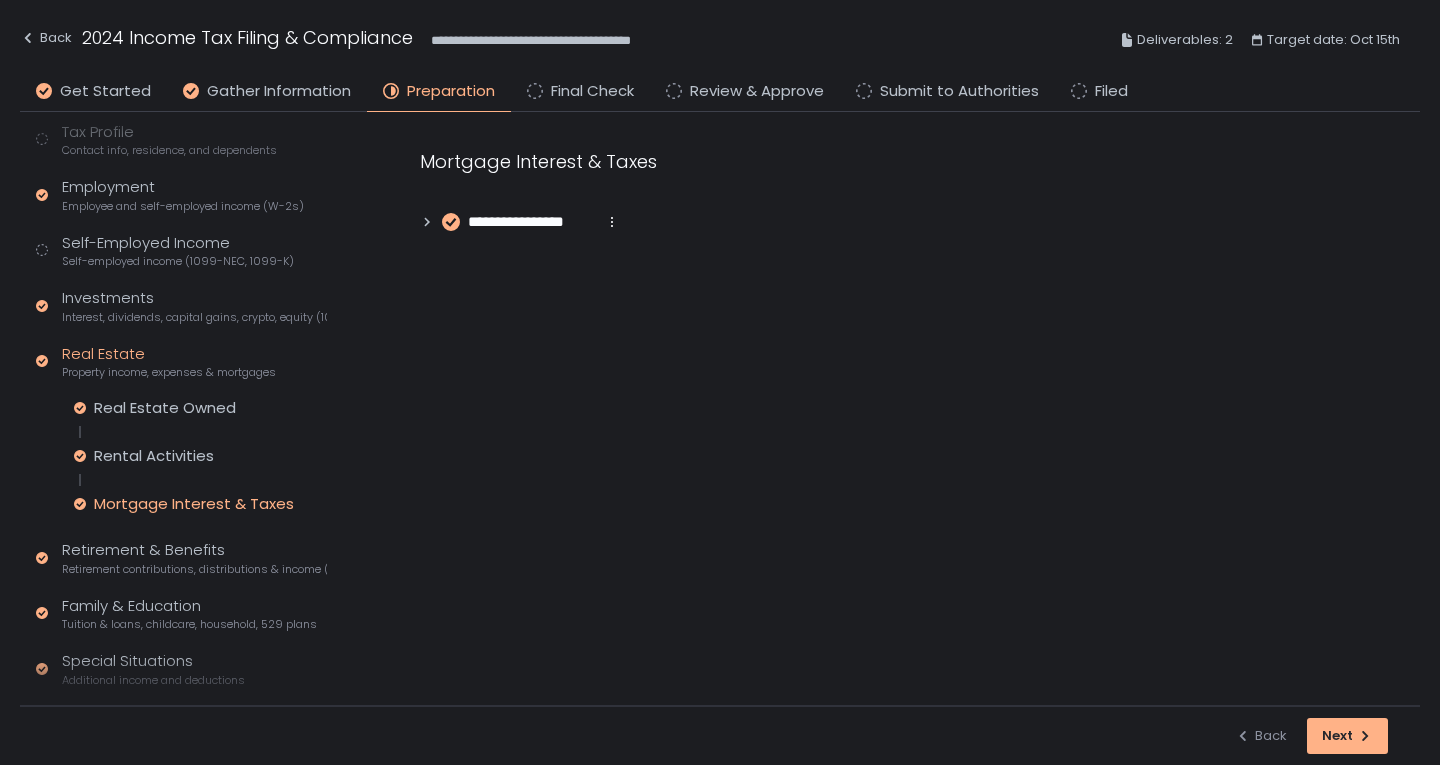 click on "**********" at bounding box center (900, 191) 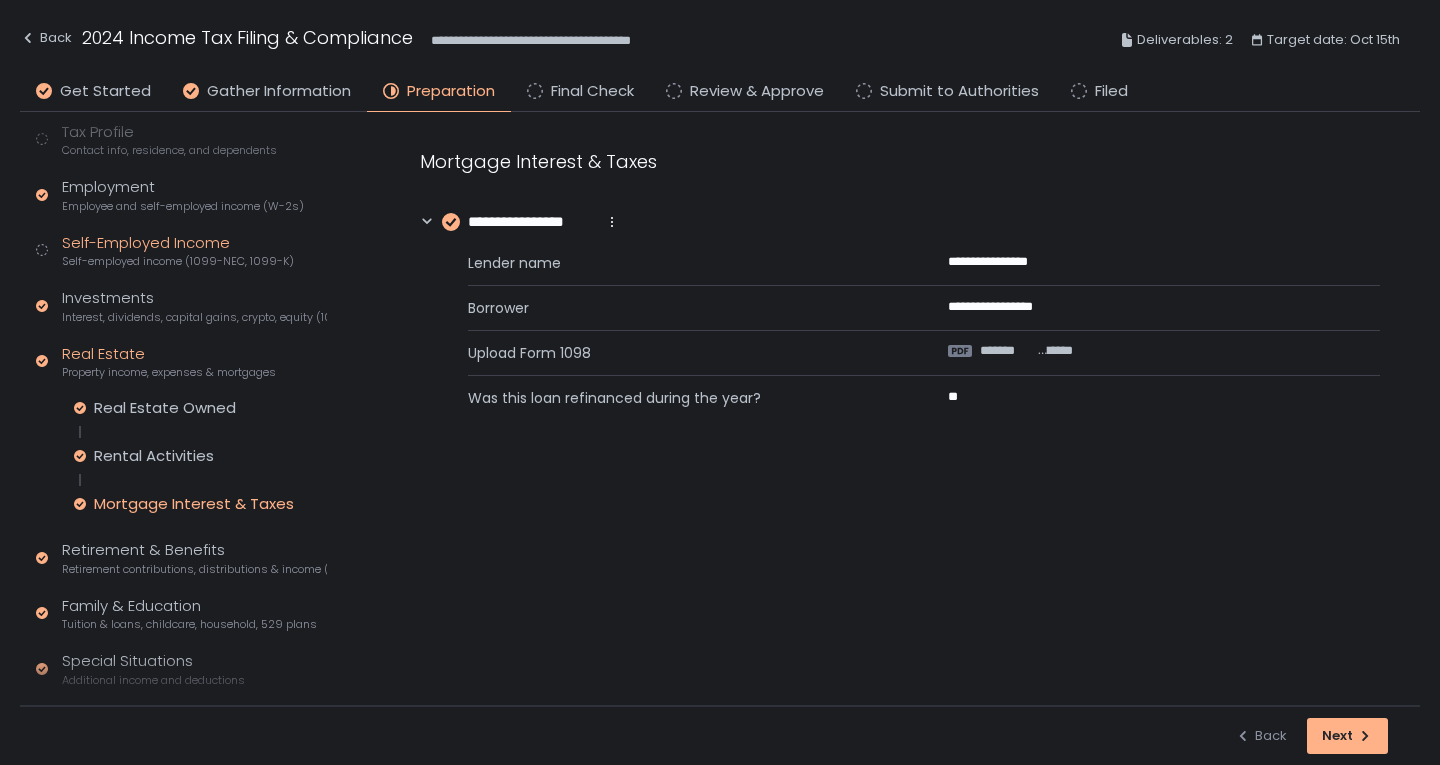 click on "Self-Employed Income Self-employed income (1099-NEC, 1099-K)" 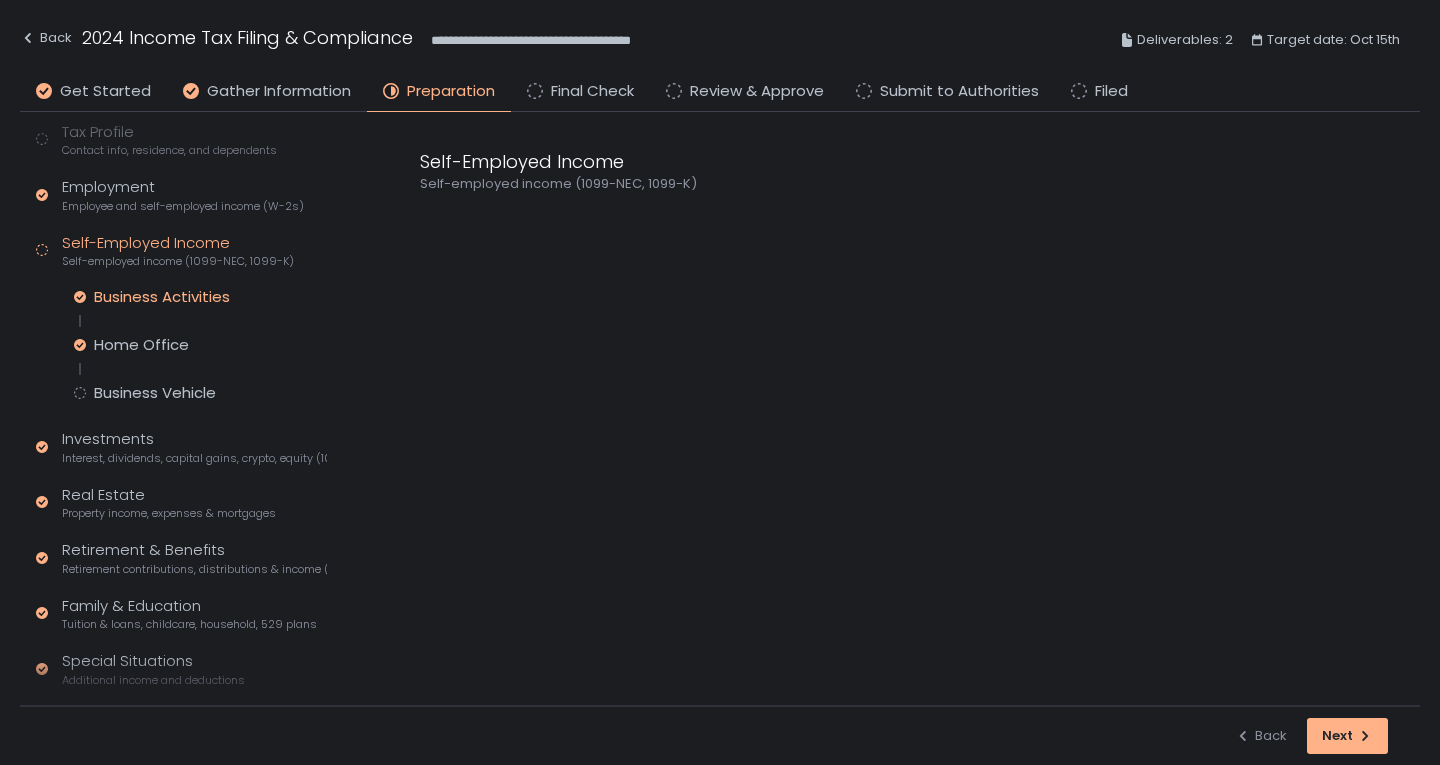 click on "Business Activities" 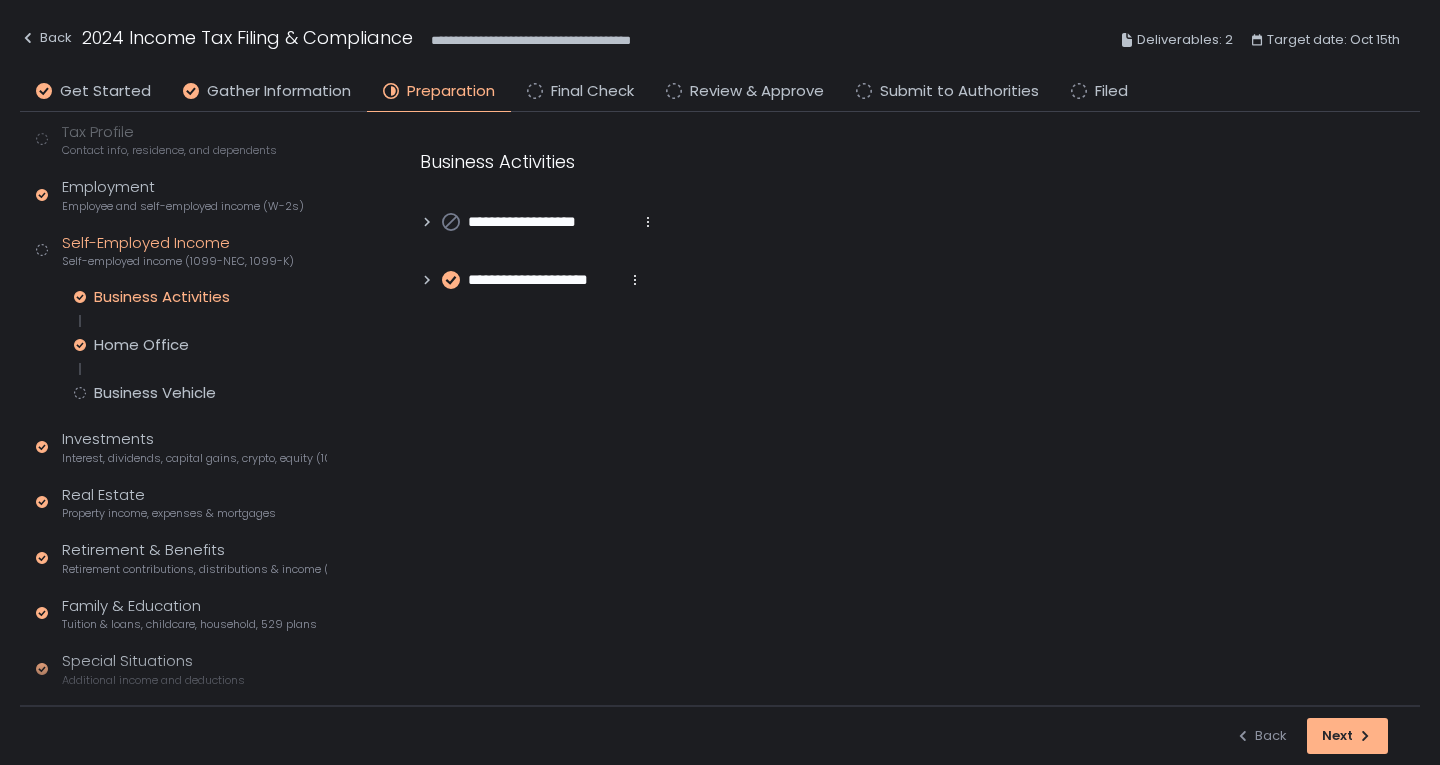 click on "**********" at bounding box center (543, 280) 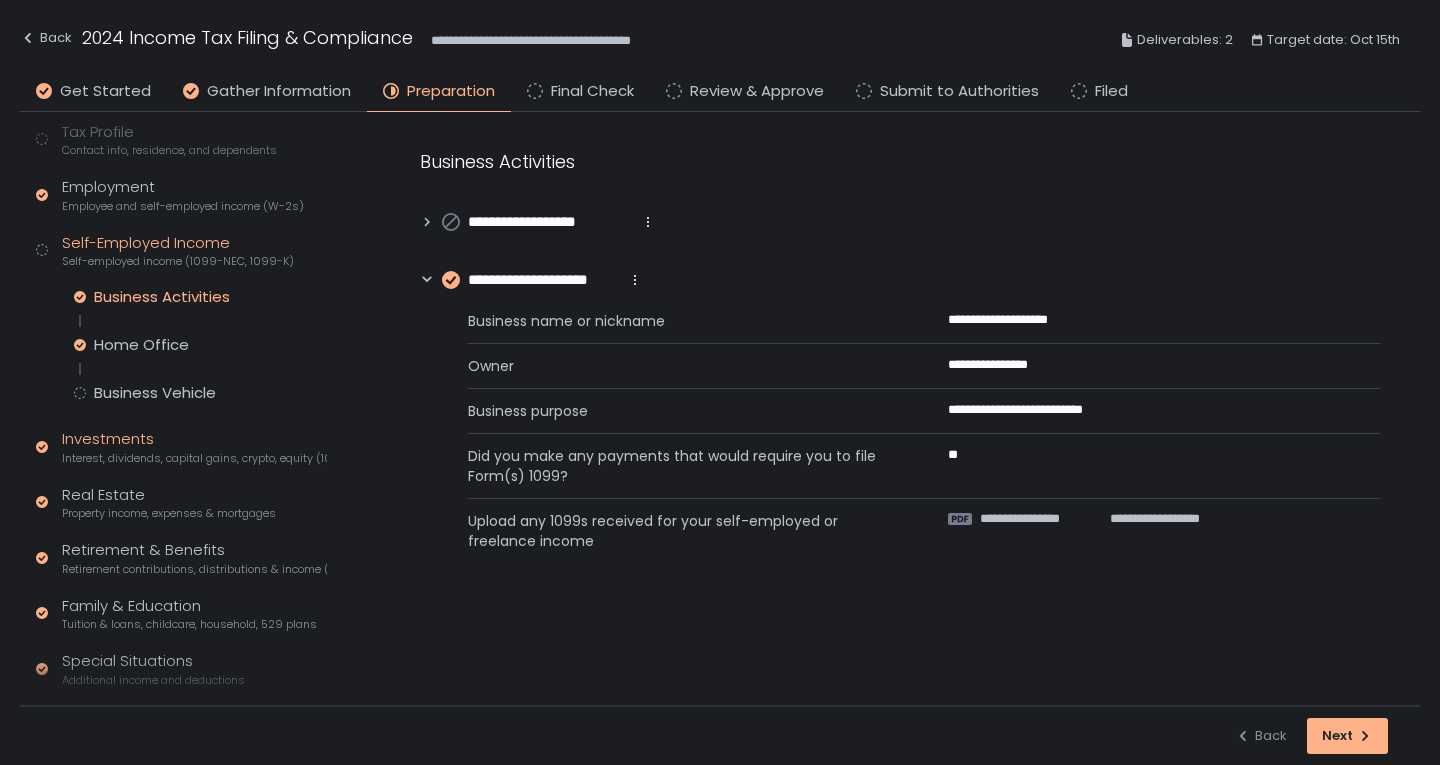 click on "Investments Interest, dividends, capital gains, crypto, equity (1099s, K-1s)" 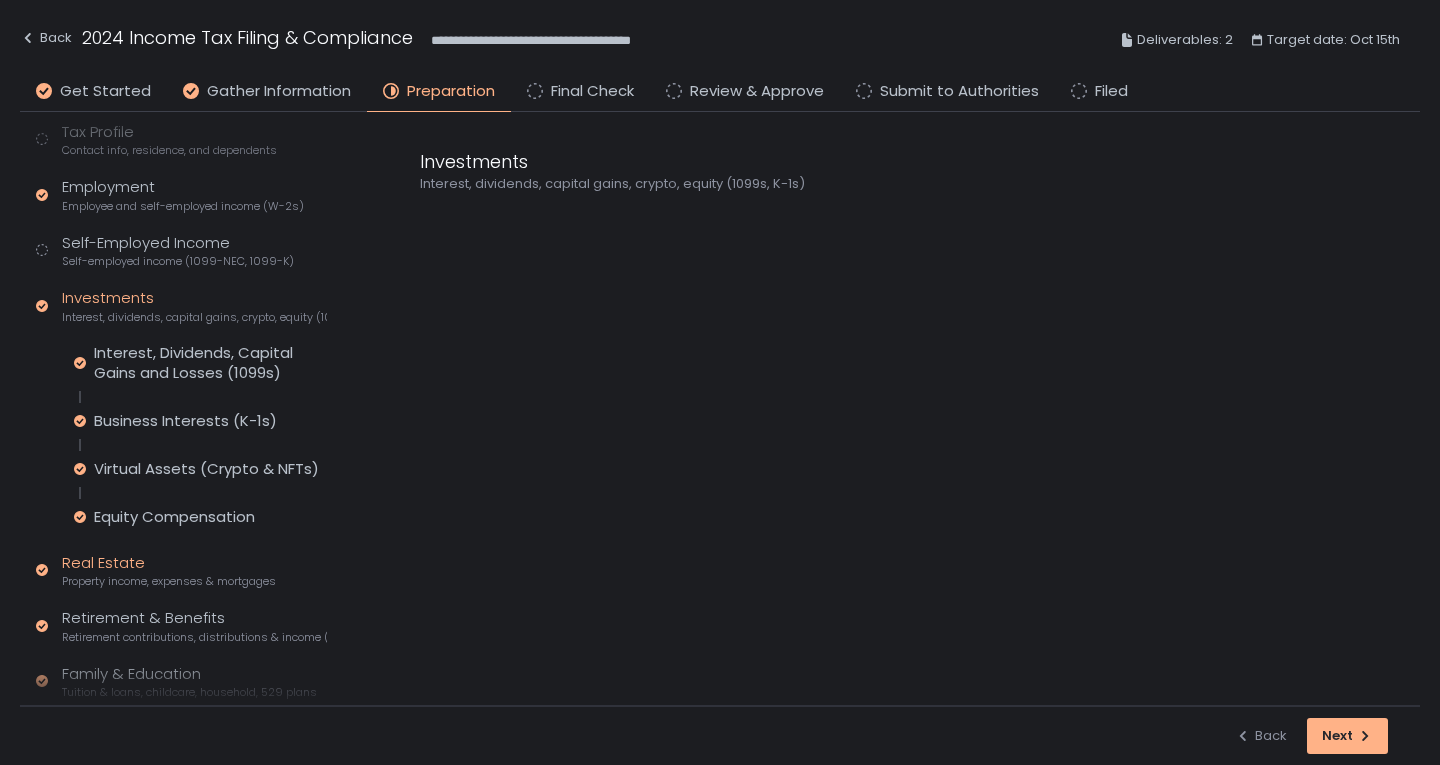 click on "Real Estate Property income, expenses & mortgages" 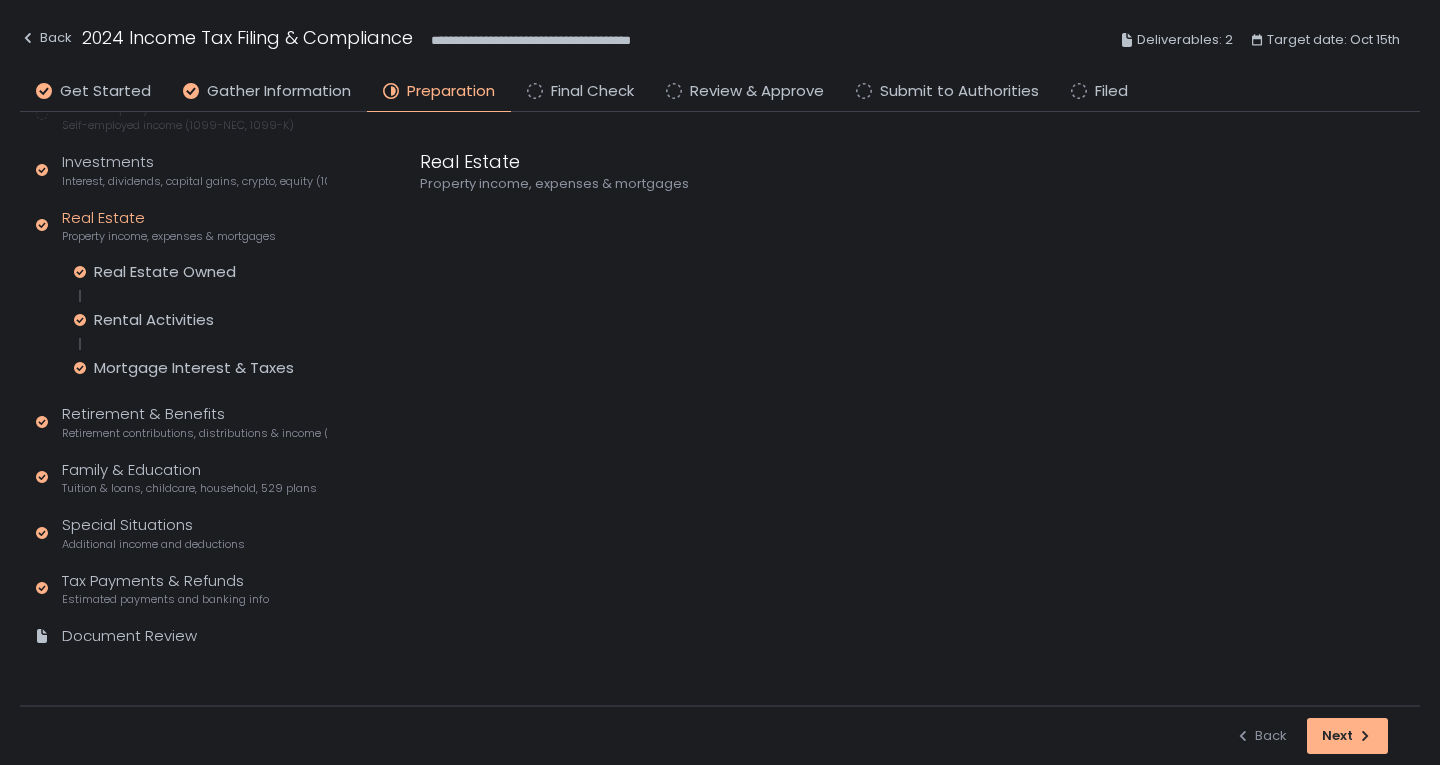 scroll, scrollTop: 342, scrollLeft: 0, axis: vertical 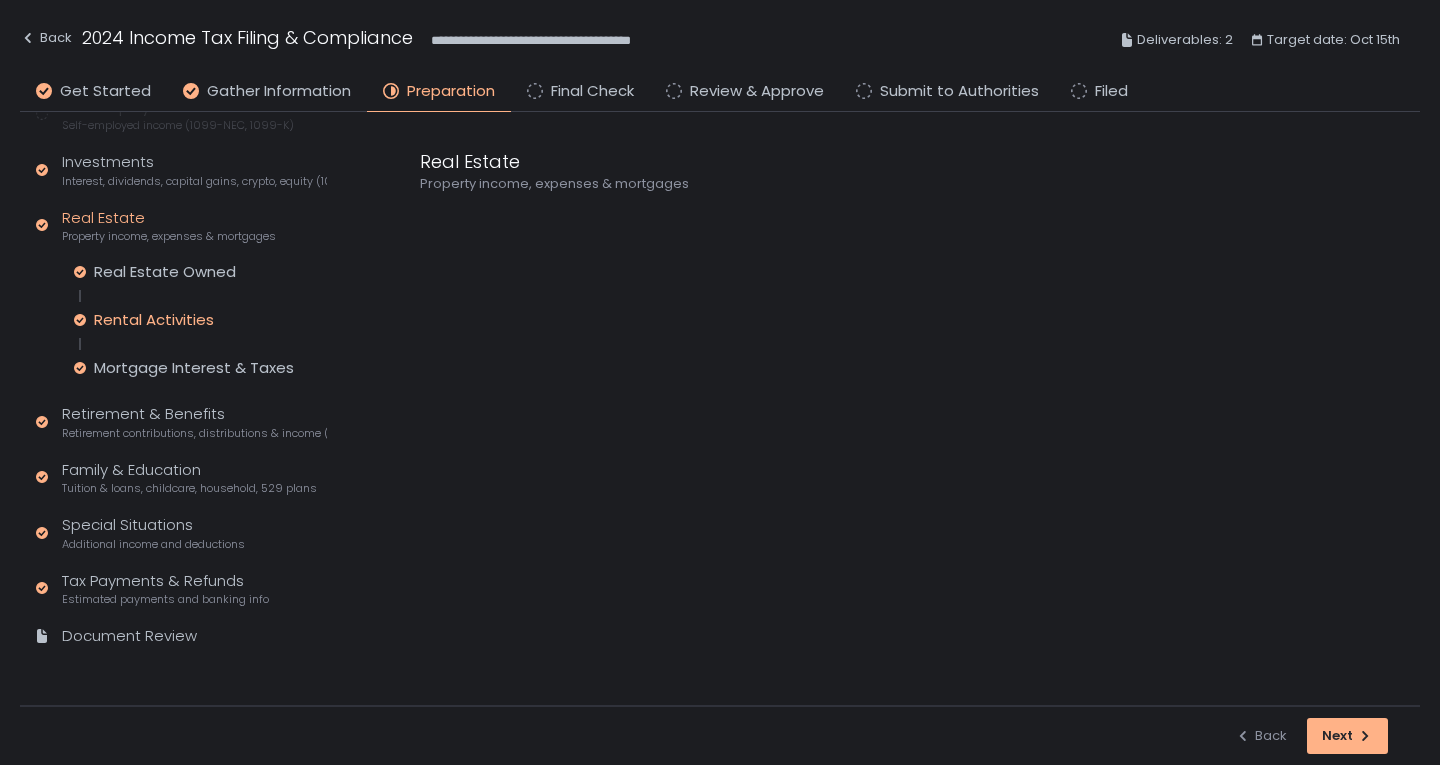 click on "Rental Activities" 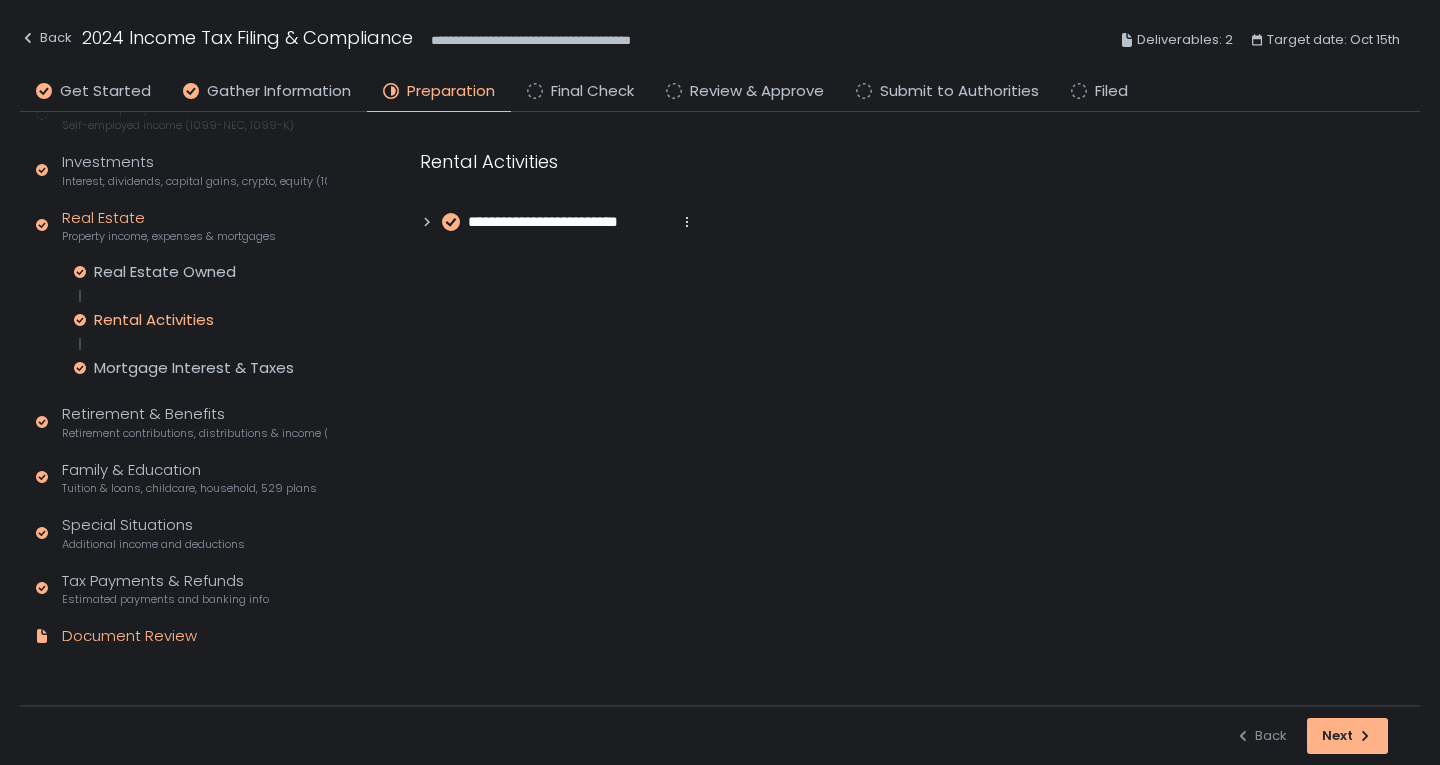 click on "Document Review" 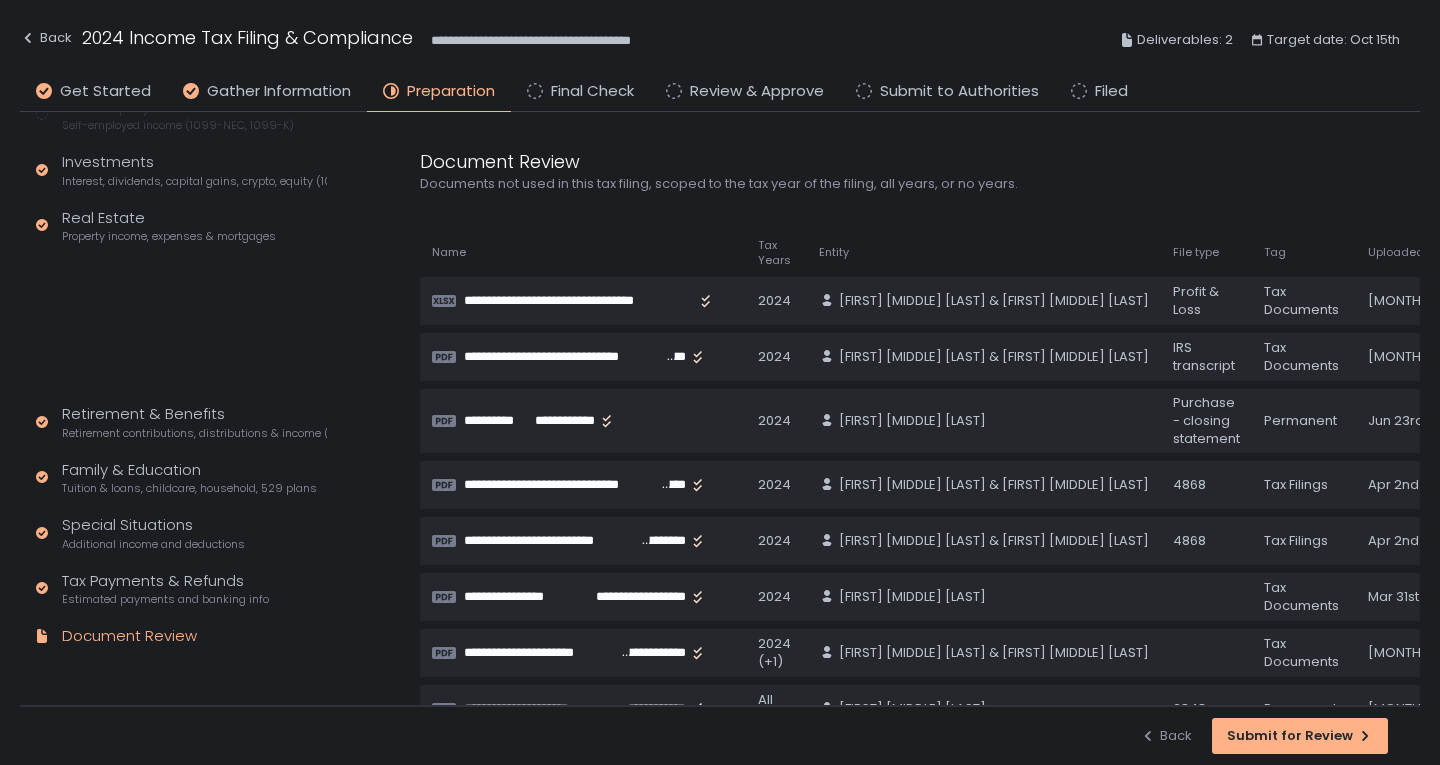 scroll, scrollTop: 201, scrollLeft: 0, axis: vertical 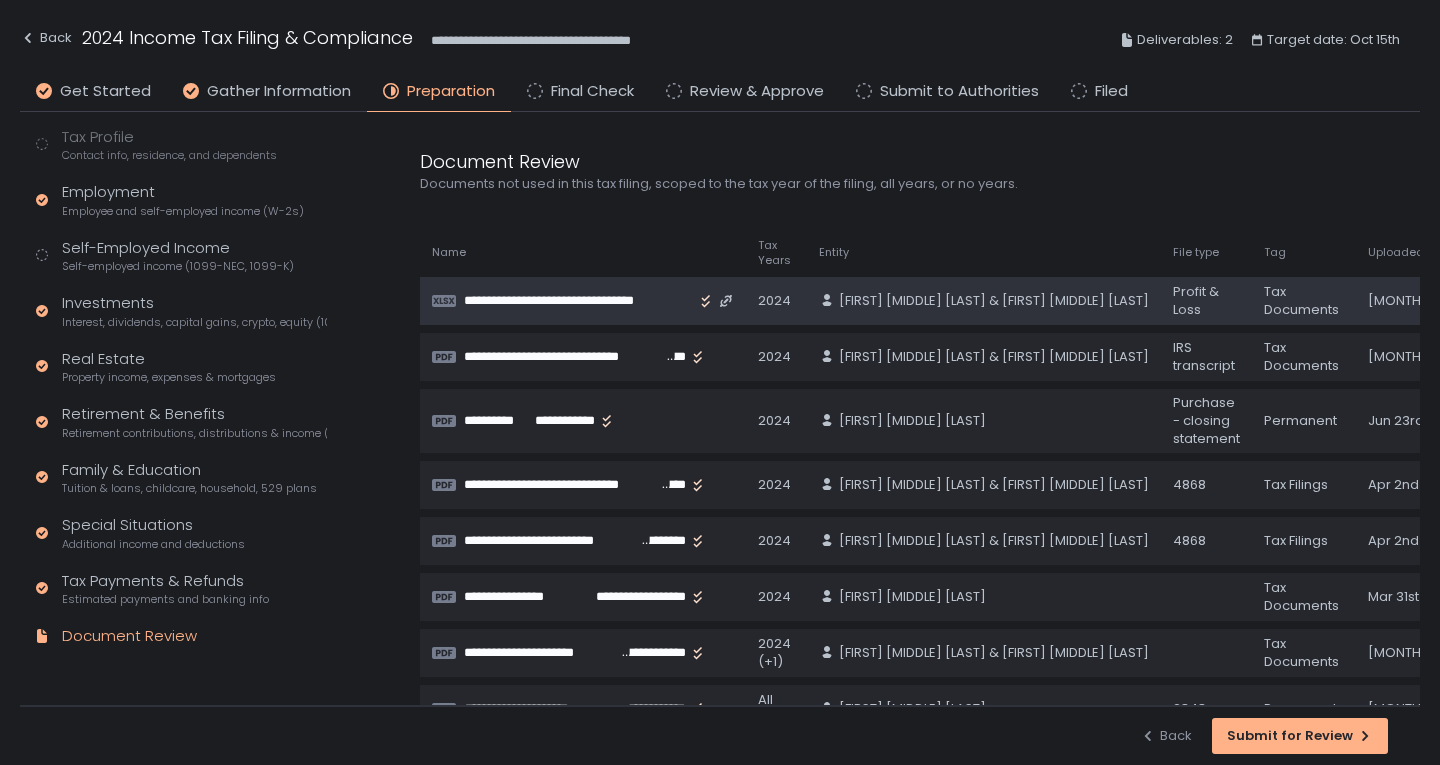 click on "**********" at bounding box center [579, 301] 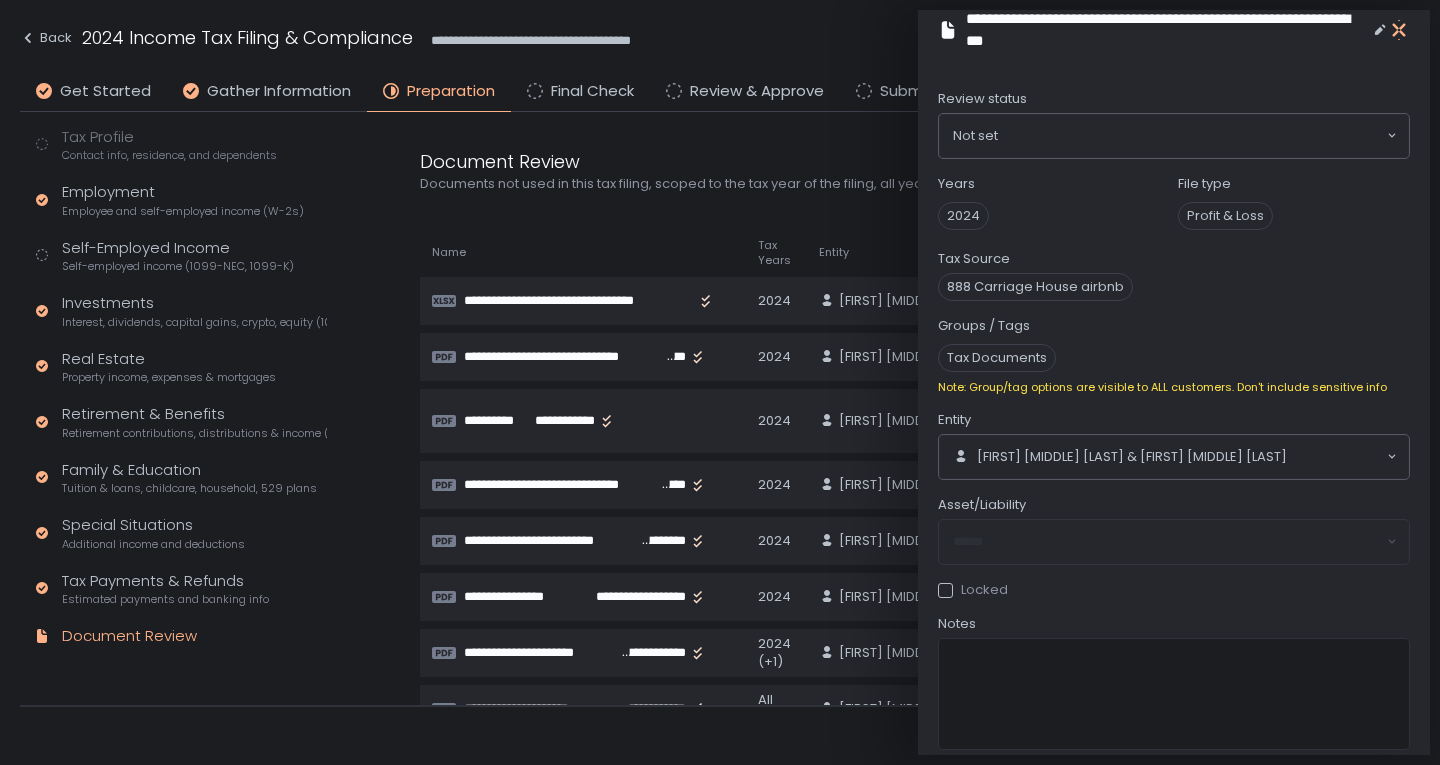 click 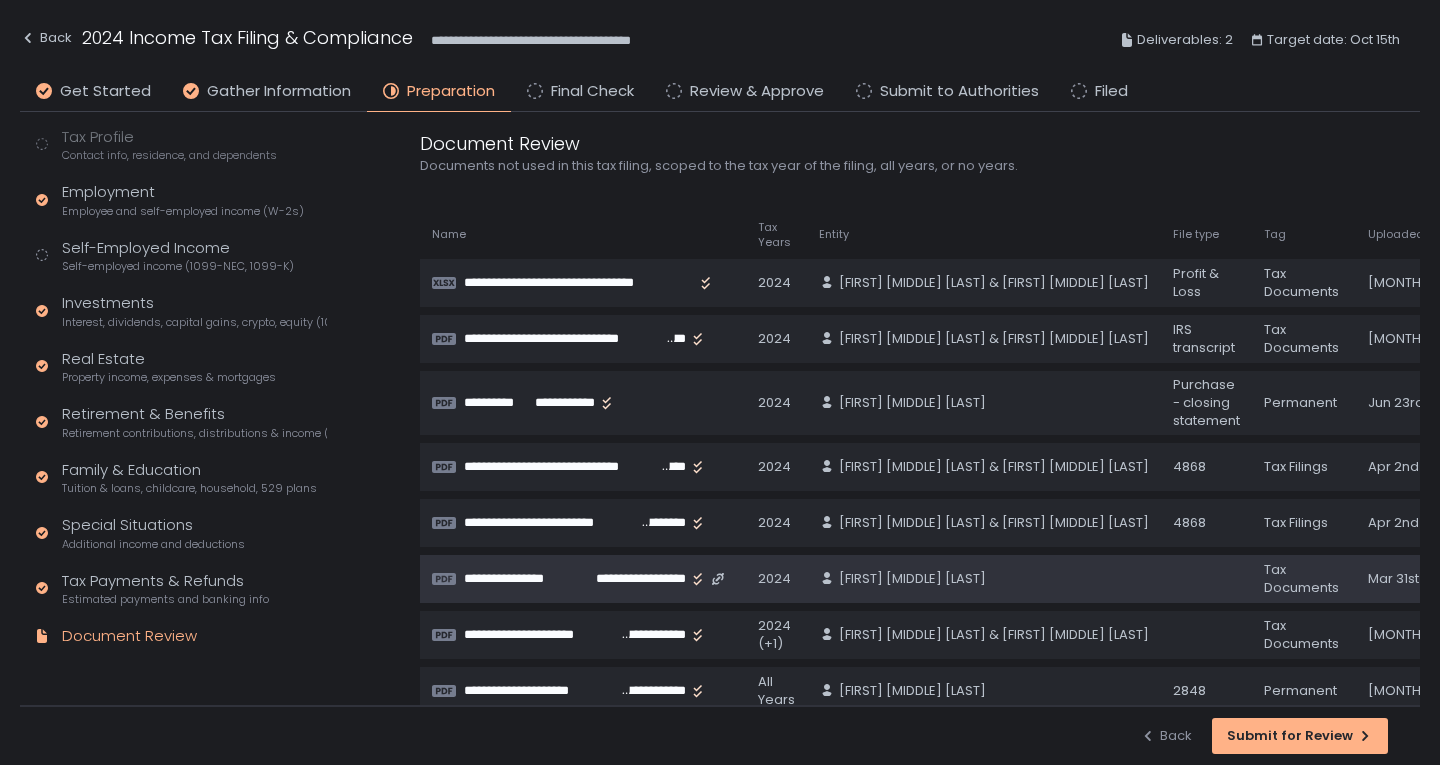 scroll, scrollTop: 0, scrollLeft: 0, axis: both 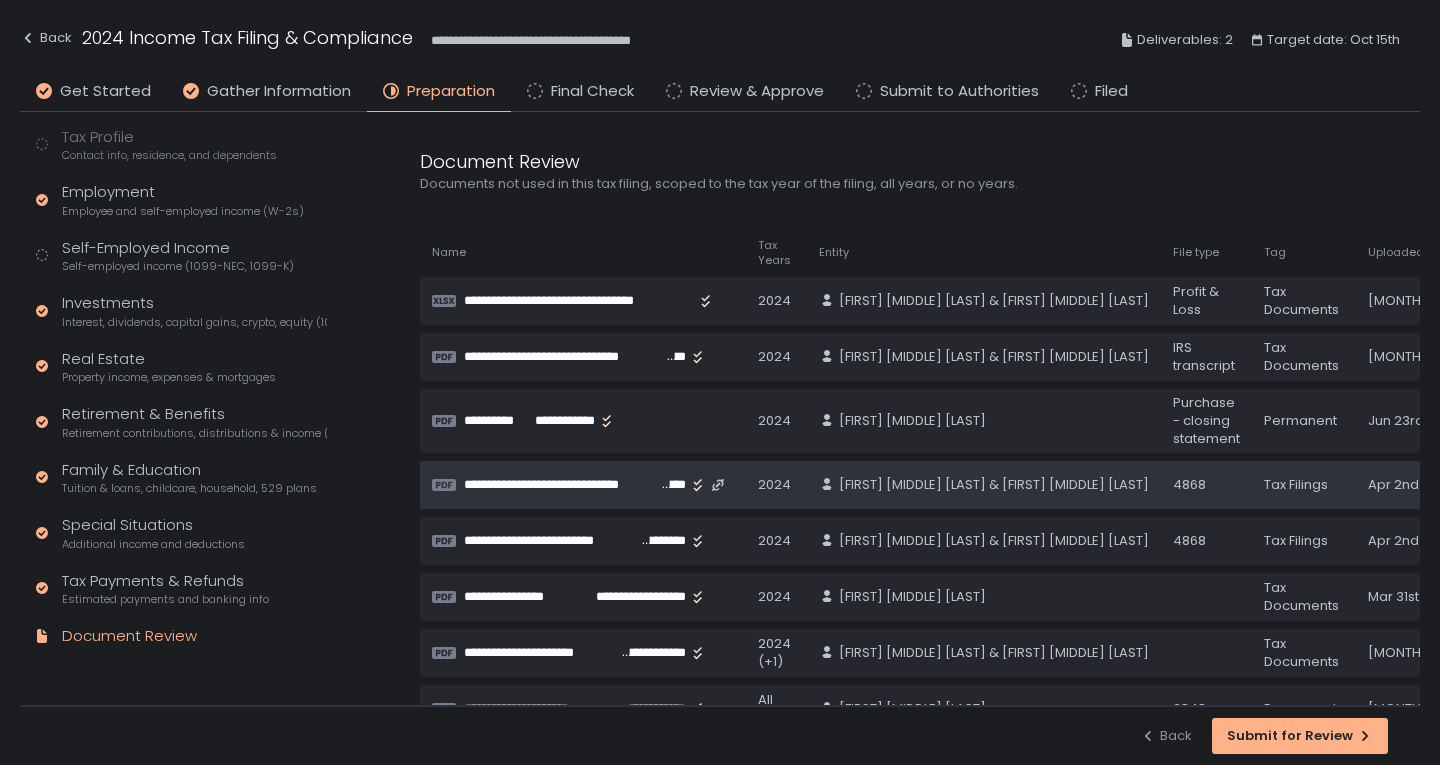 click on "**********" at bounding box center [560, 485] 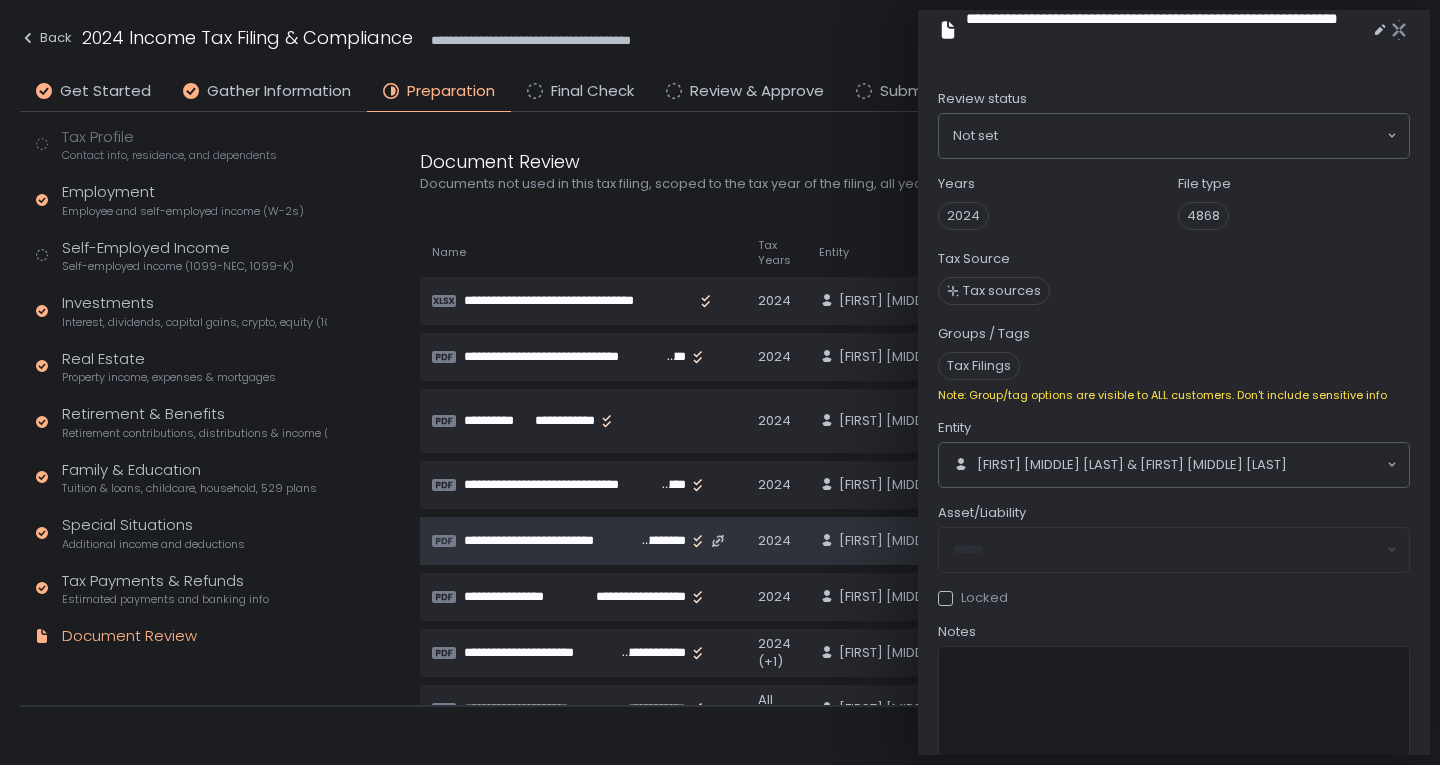 click on "**********" at bounding box center (552, 541) 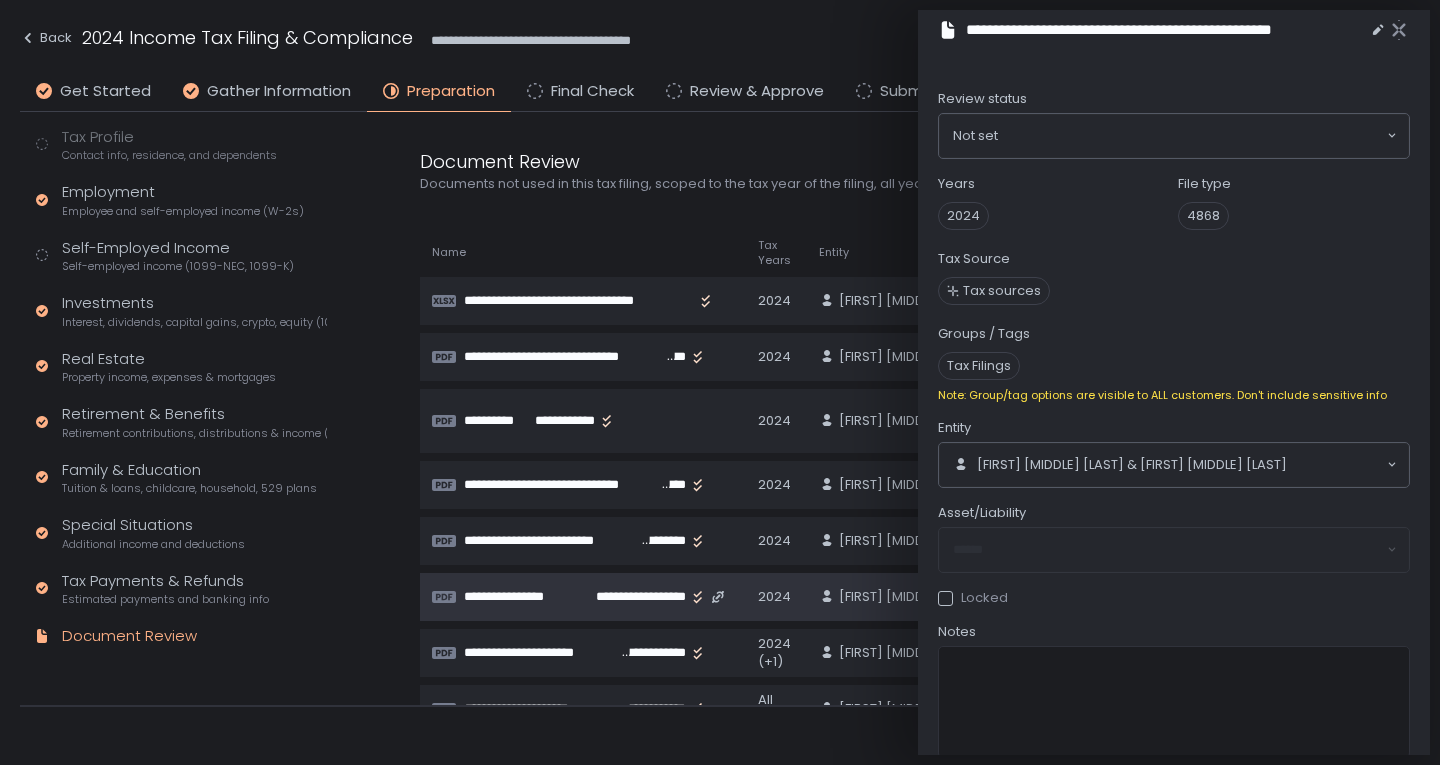 click on "**********" at bounding box center (633, 597) 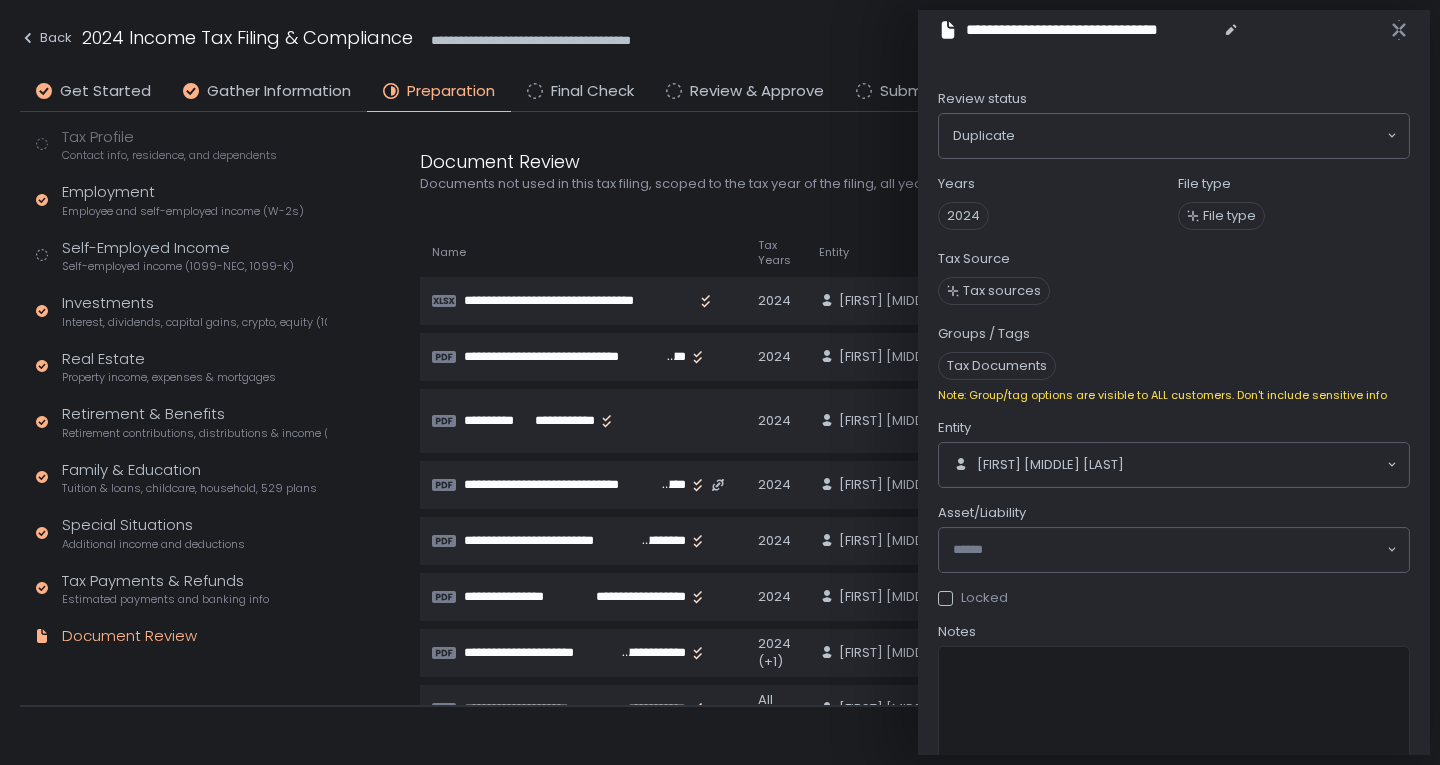 scroll, scrollTop: 132, scrollLeft: 0, axis: vertical 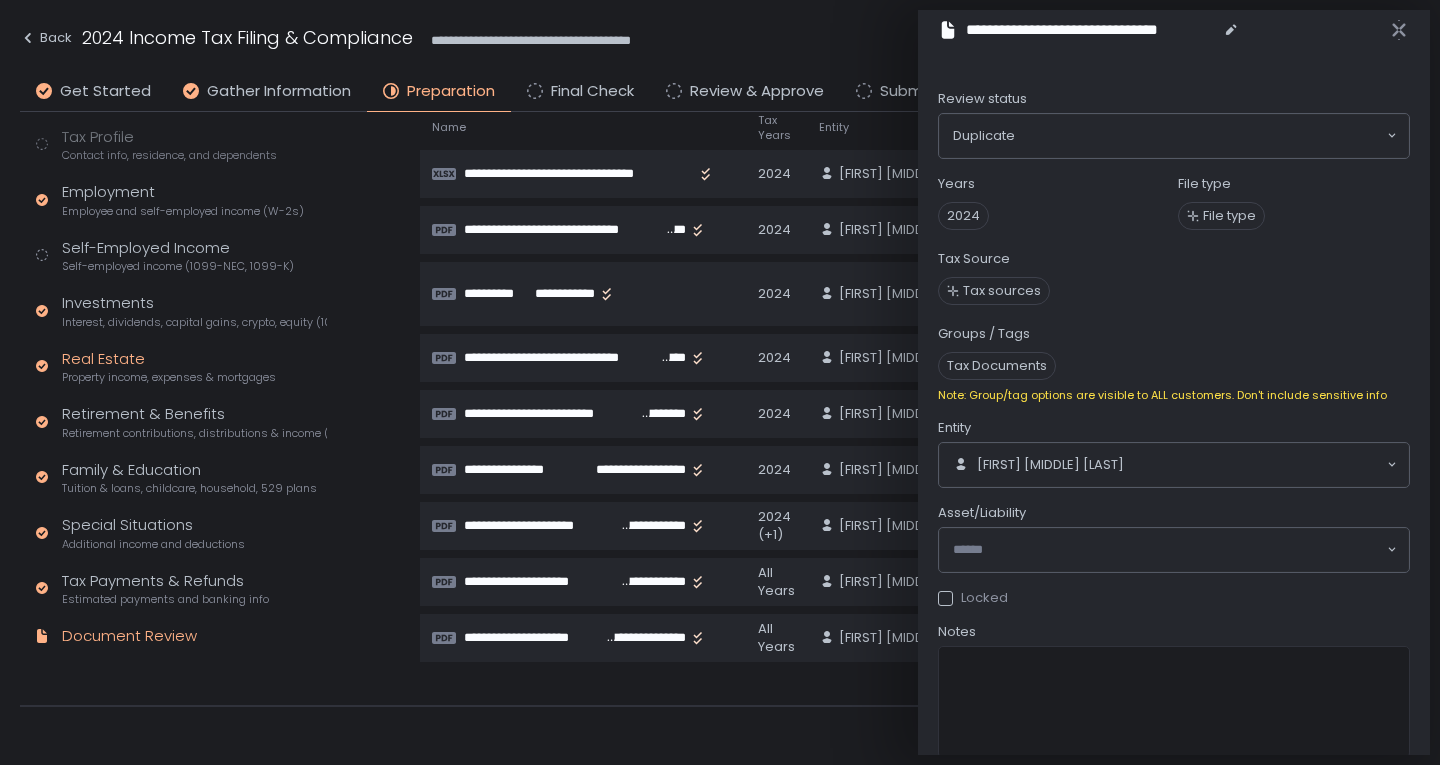 click on "Real Estate Property income, expenses & mortgages" 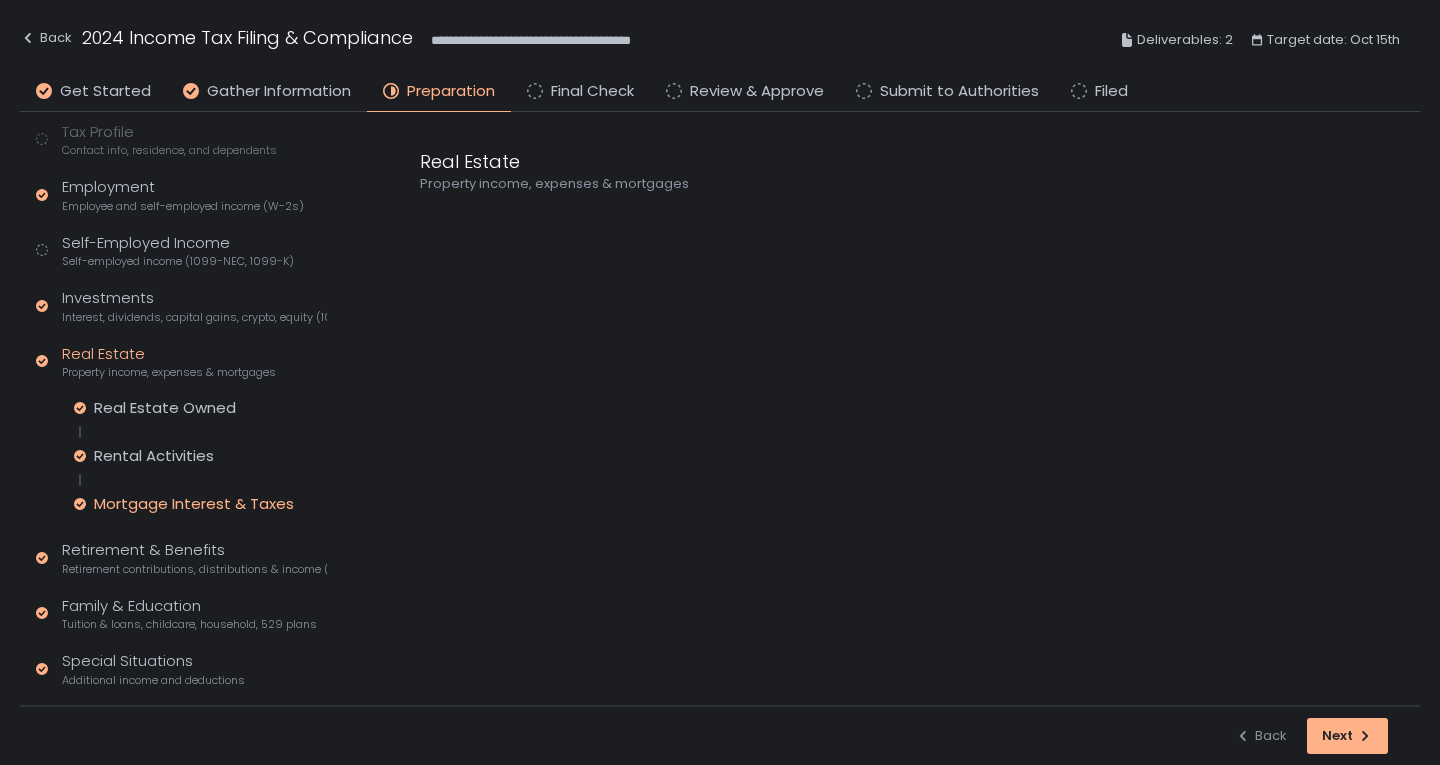 scroll, scrollTop: 0, scrollLeft: 0, axis: both 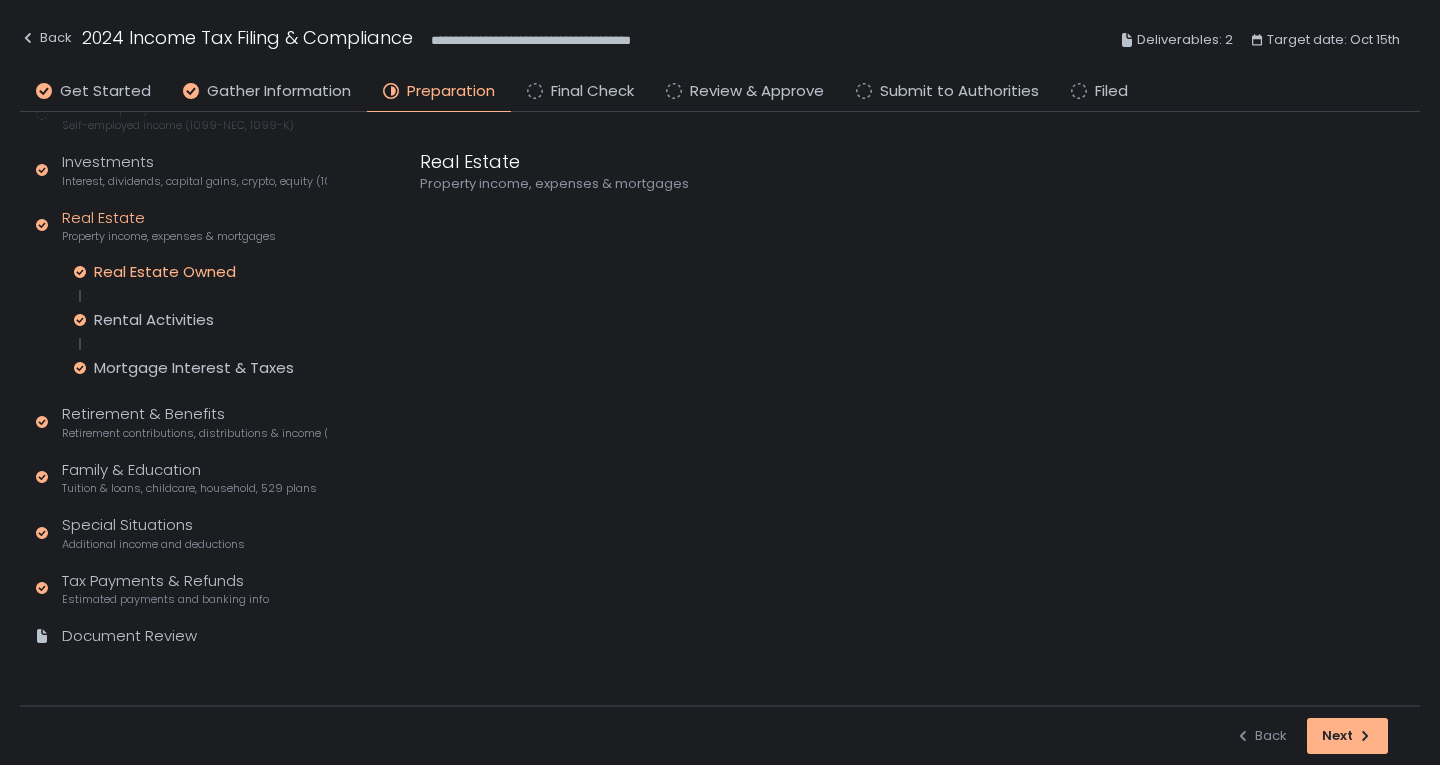 click on "Real Estate Owned" 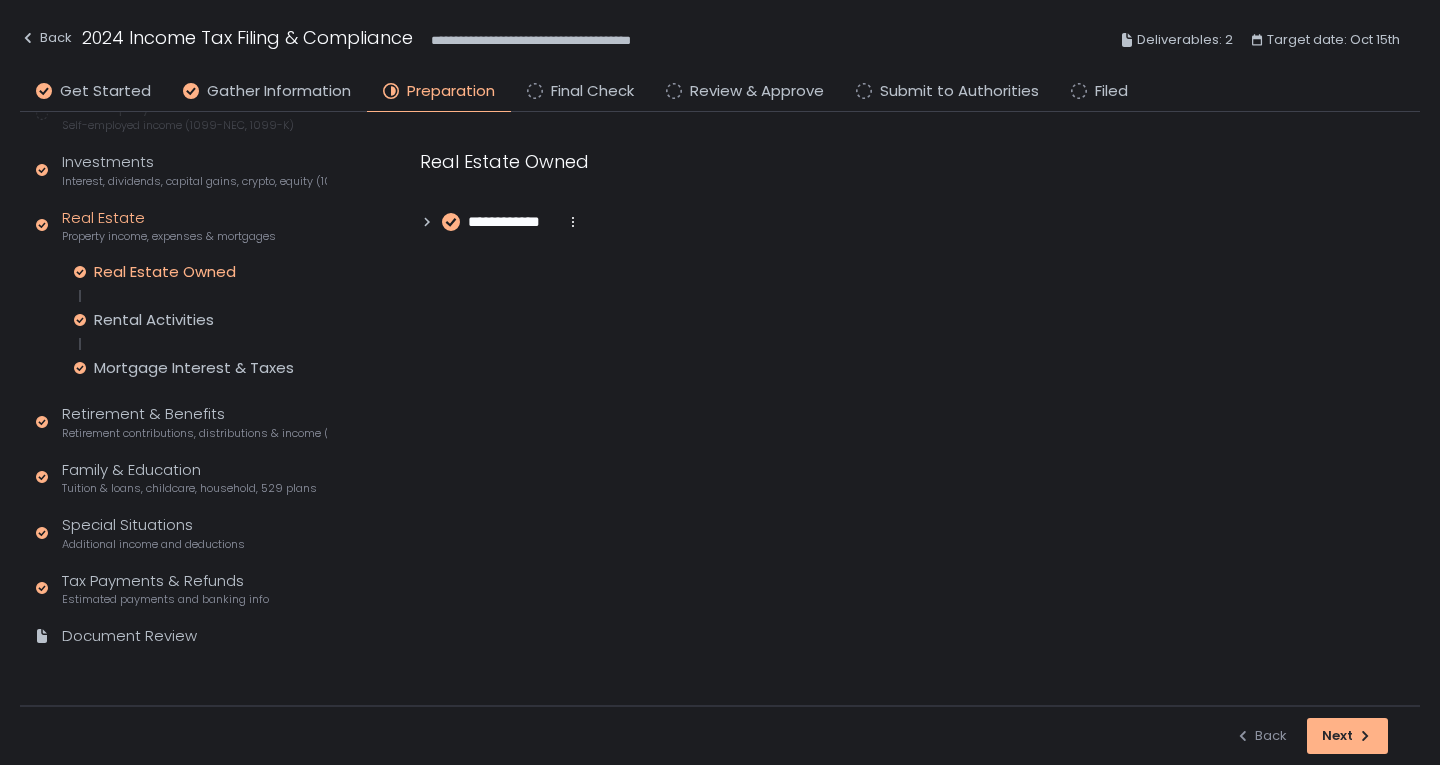 click on "**********" at bounding box center [512, 222] 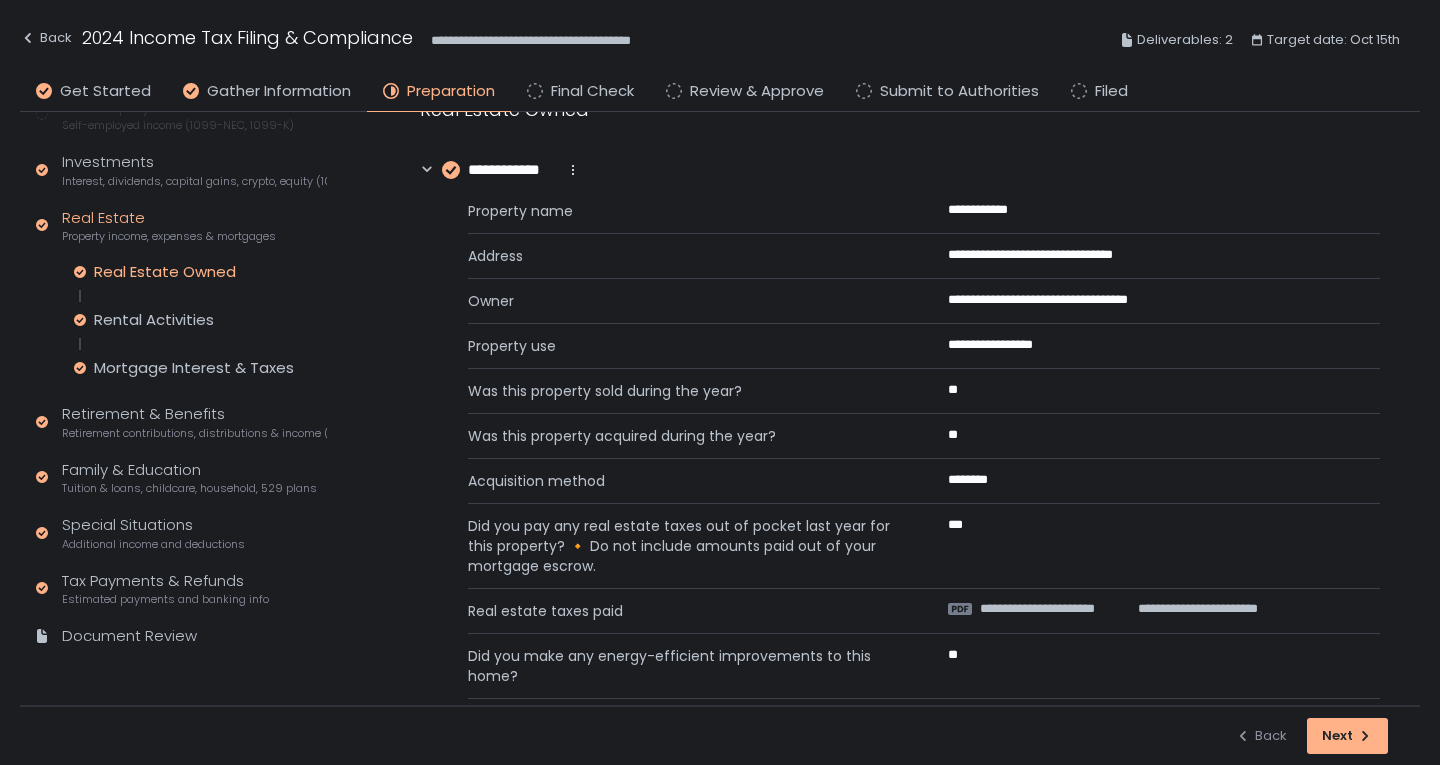 scroll, scrollTop: 126, scrollLeft: 0, axis: vertical 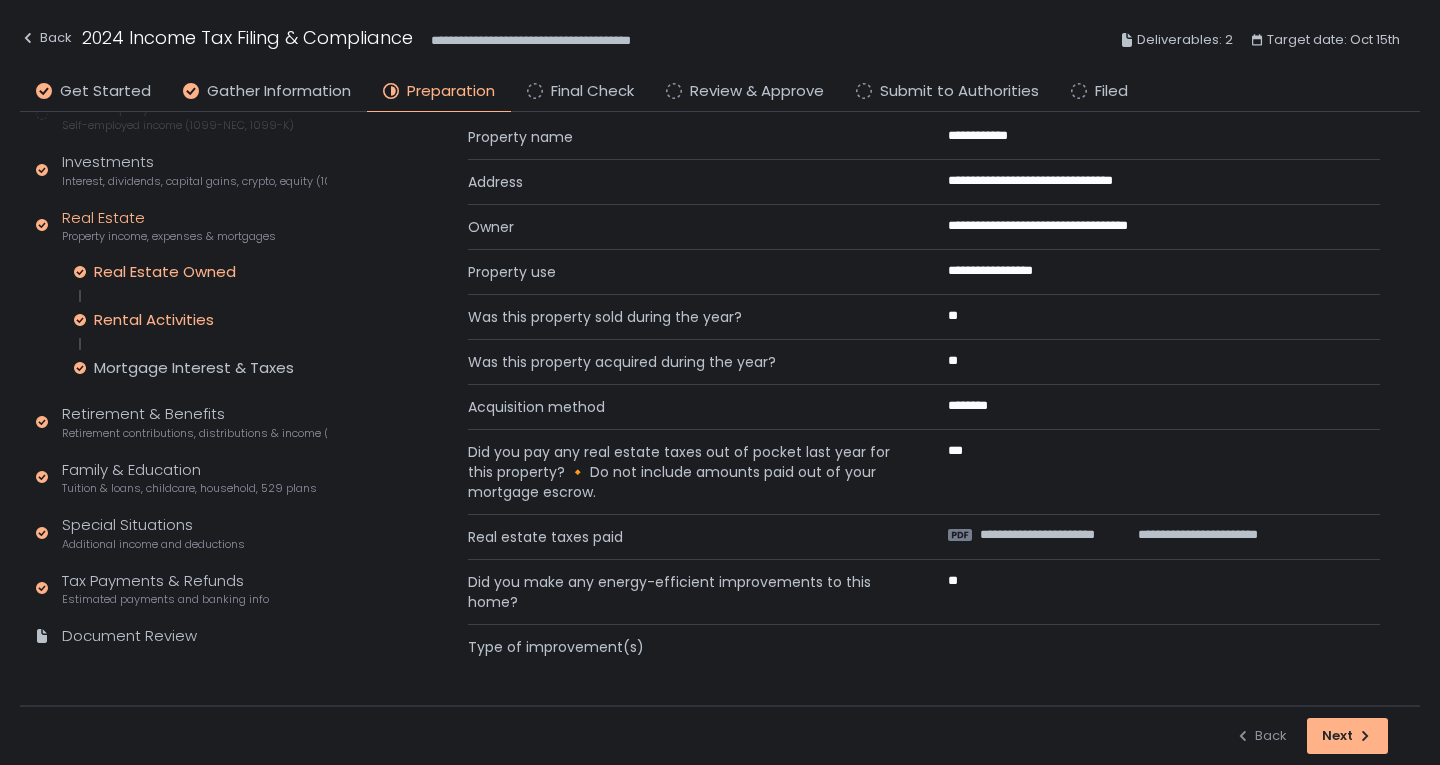 click on "Rental Activities" 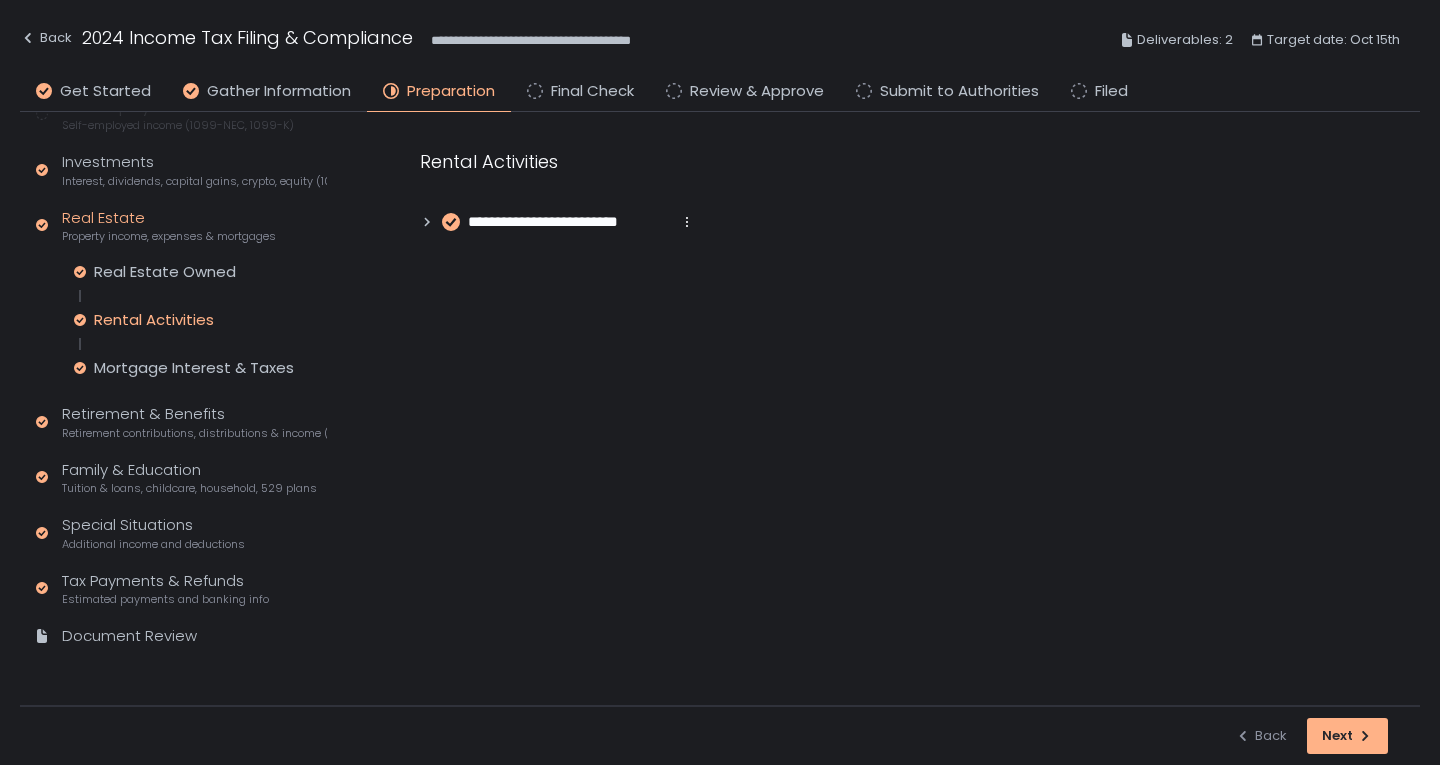 click on "**********" at bounding box center (569, 222) 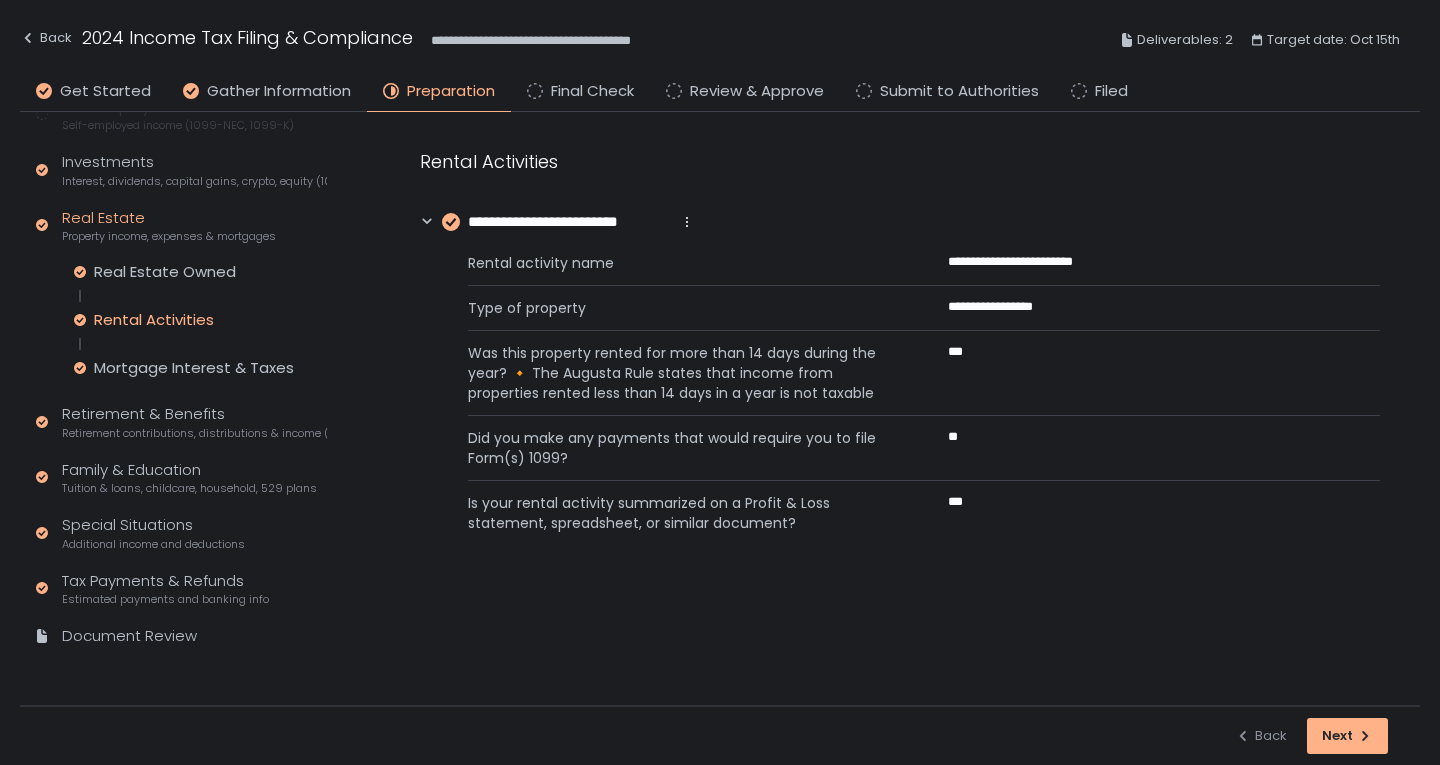 click on "**********" at bounding box center [900, 409] 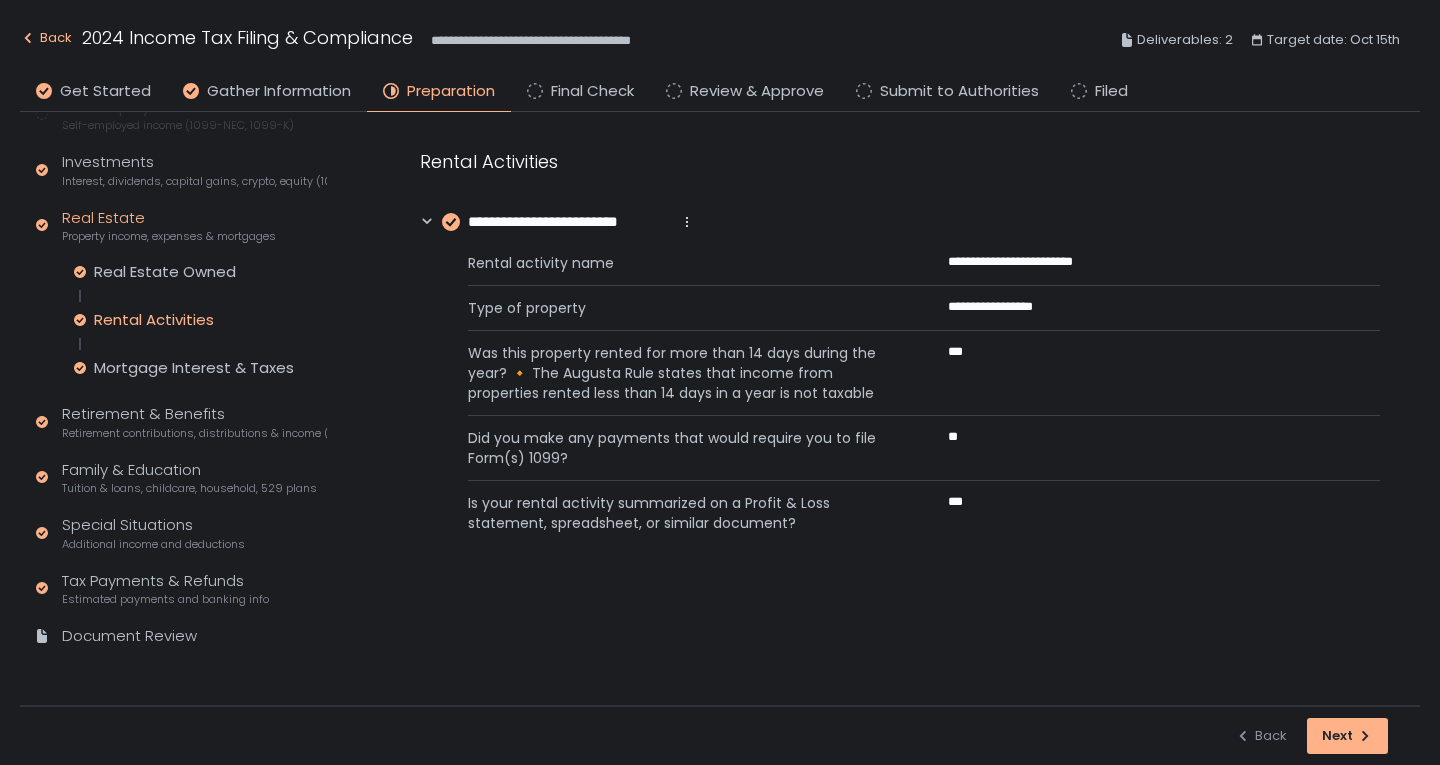 click 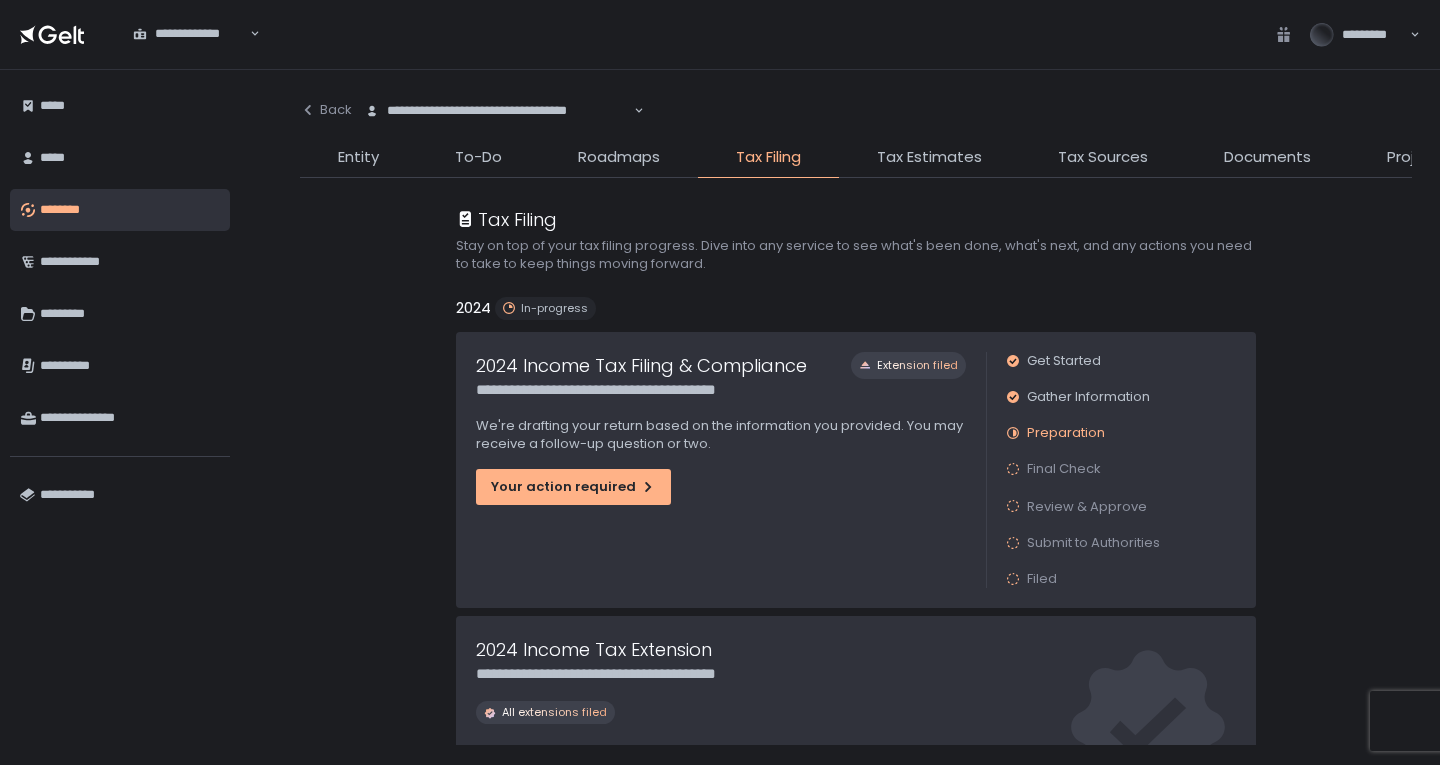 click on "**********" at bounding box center (856, 417) 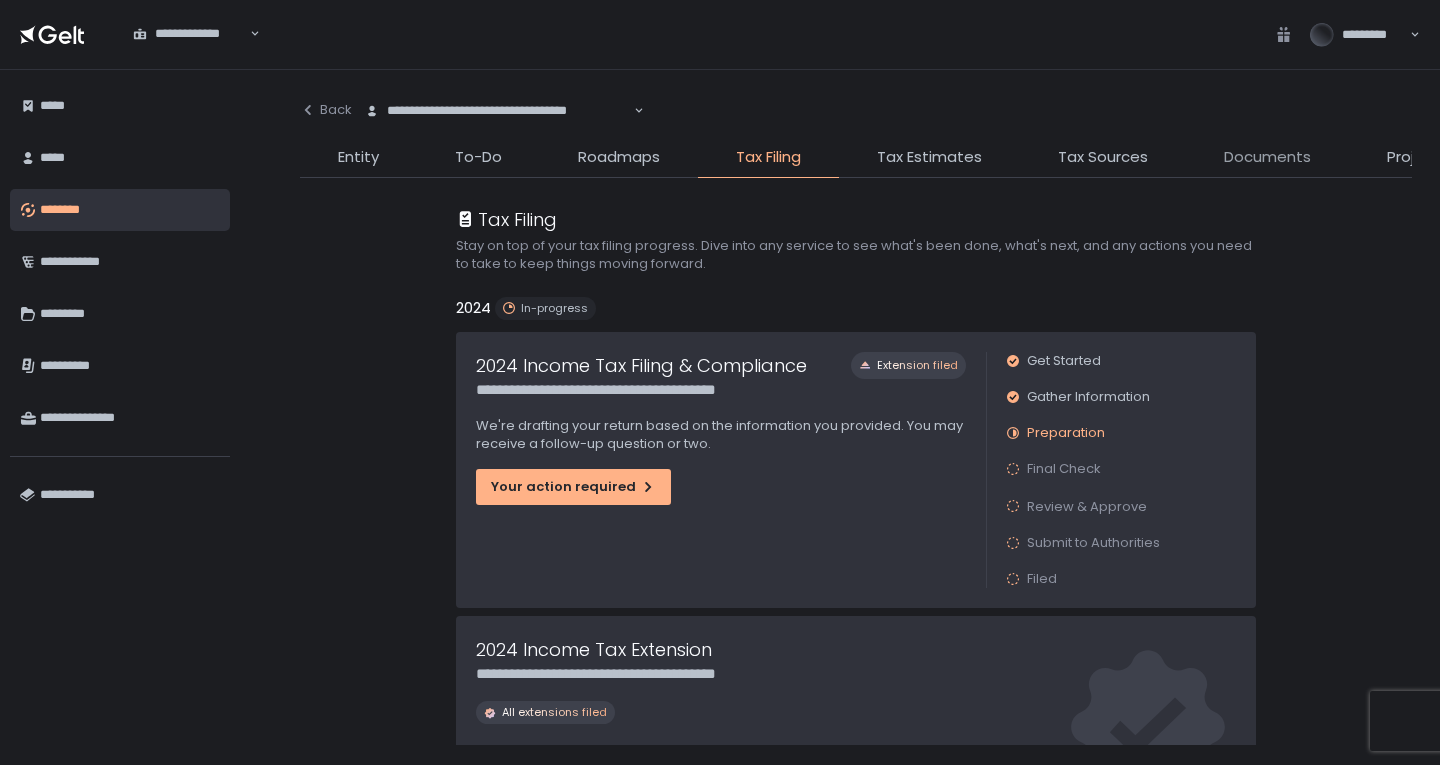click on "Documents" at bounding box center [1267, 157] 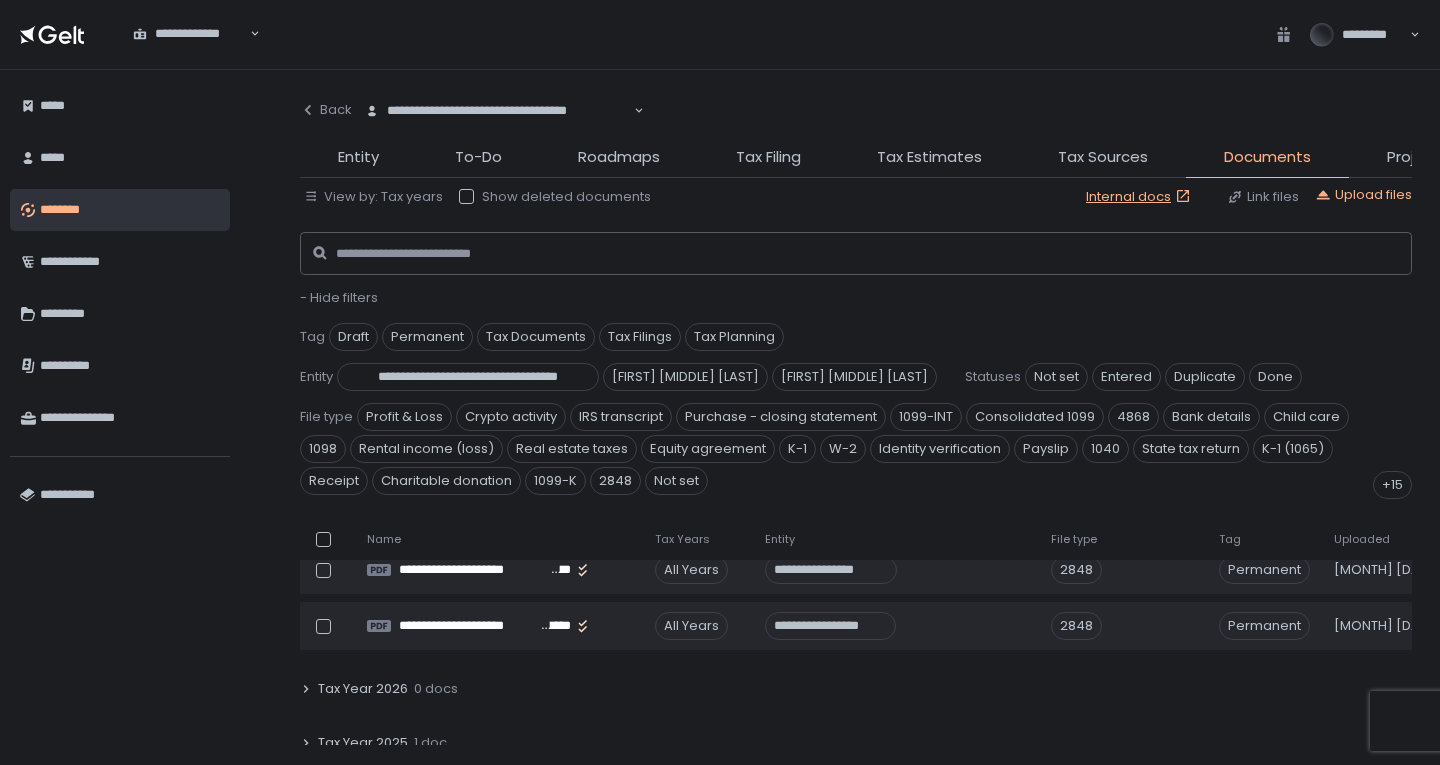 scroll, scrollTop: 300, scrollLeft: 0, axis: vertical 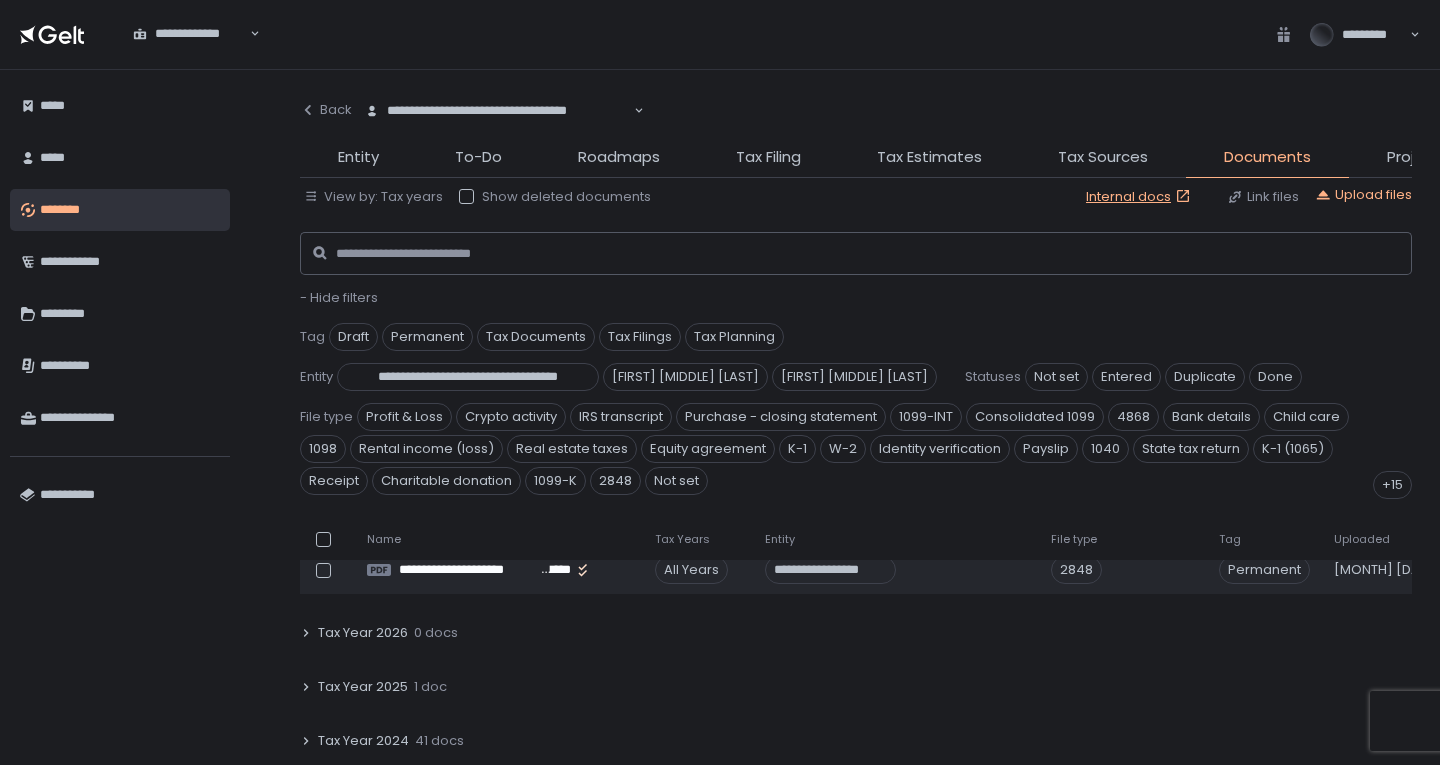 drag, startPoint x: 415, startPoint y: 737, endPoint x: 646, endPoint y: 563, distance: 289.20062 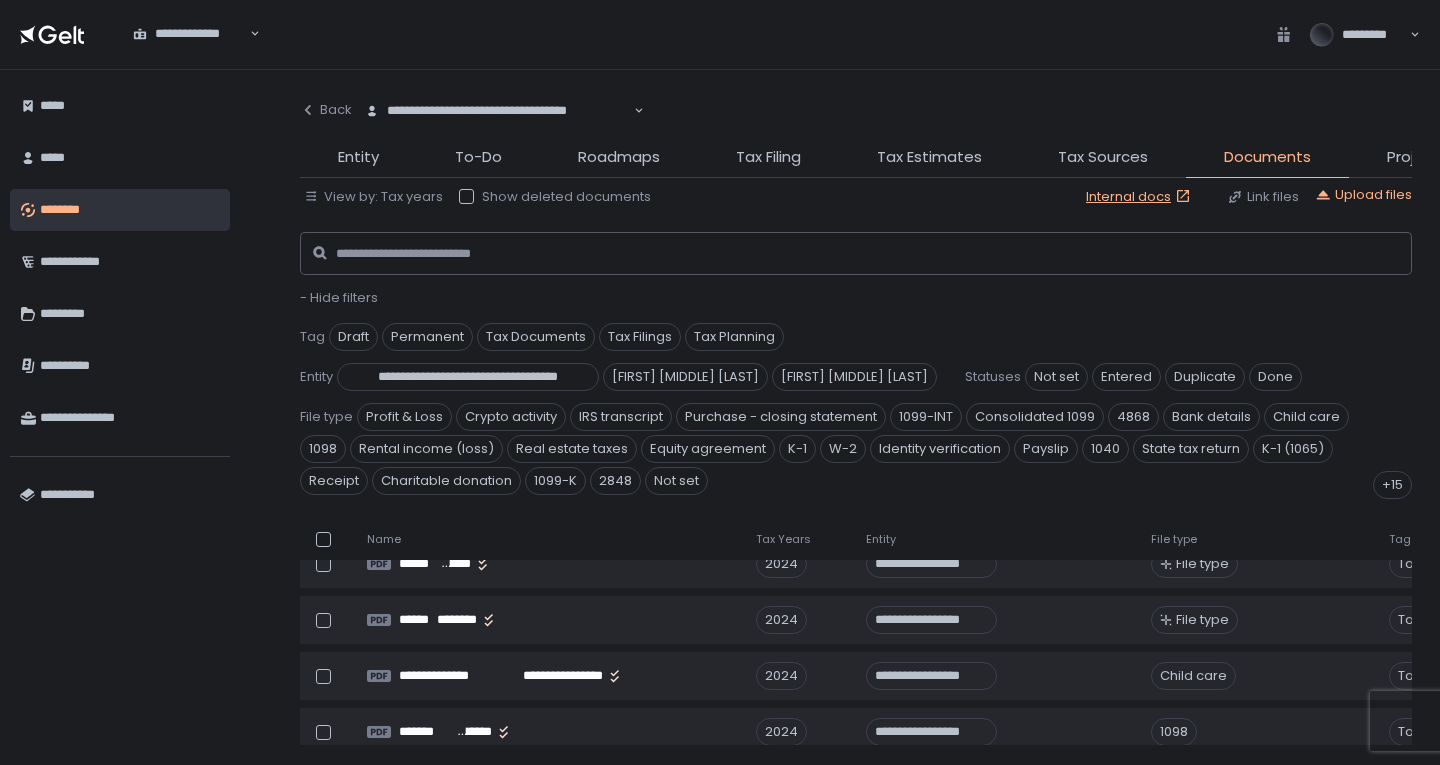 scroll, scrollTop: 1200, scrollLeft: 0, axis: vertical 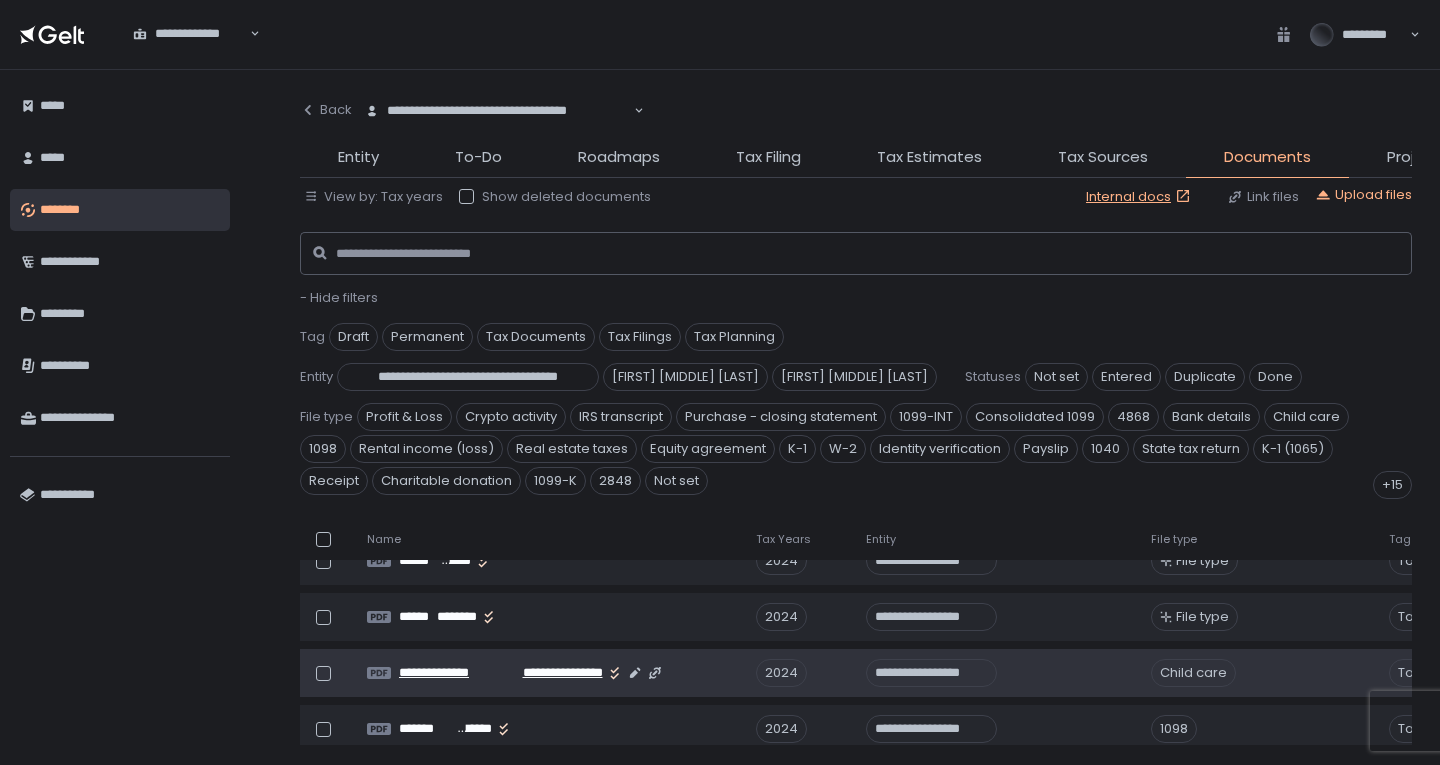 click on "**********" at bounding box center [554, 673] 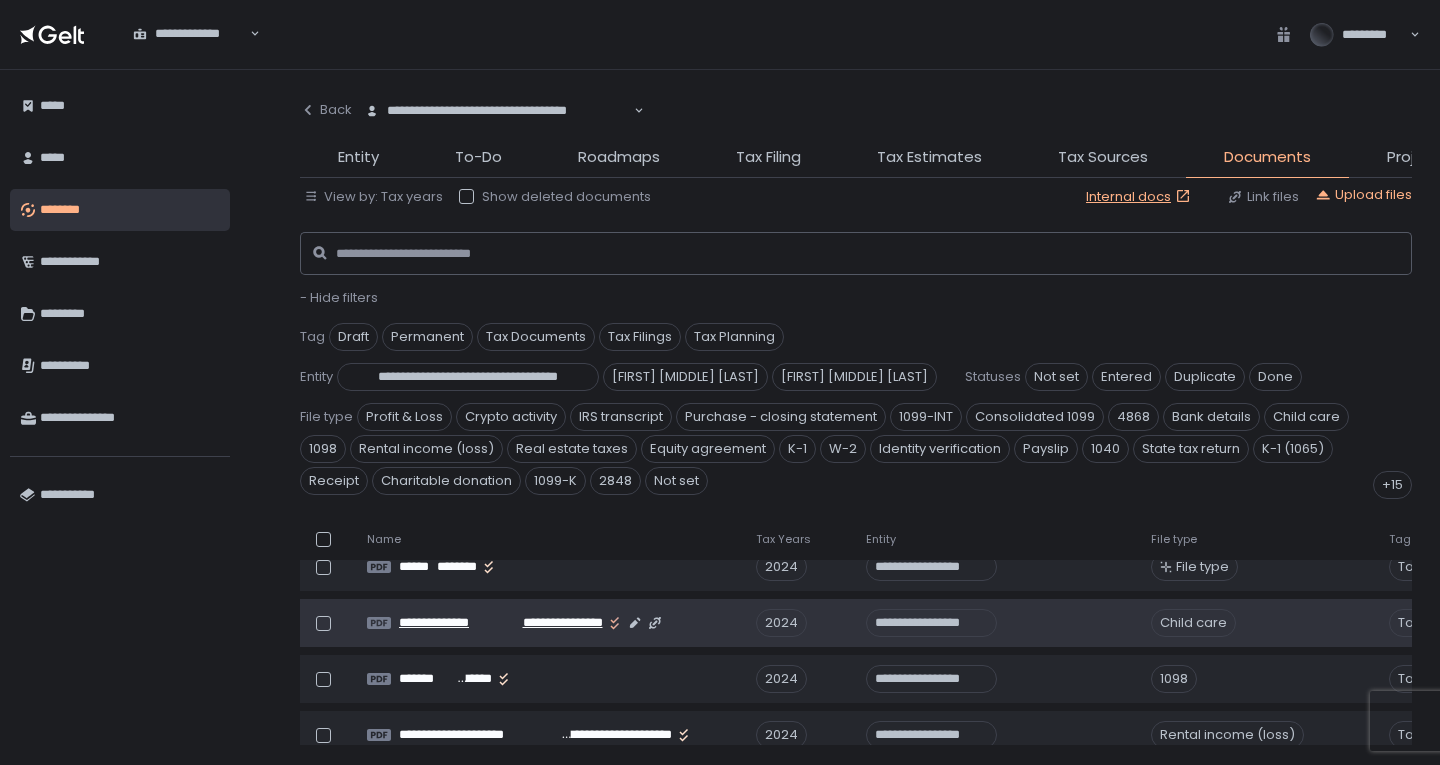 scroll, scrollTop: 1300, scrollLeft: 0, axis: vertical 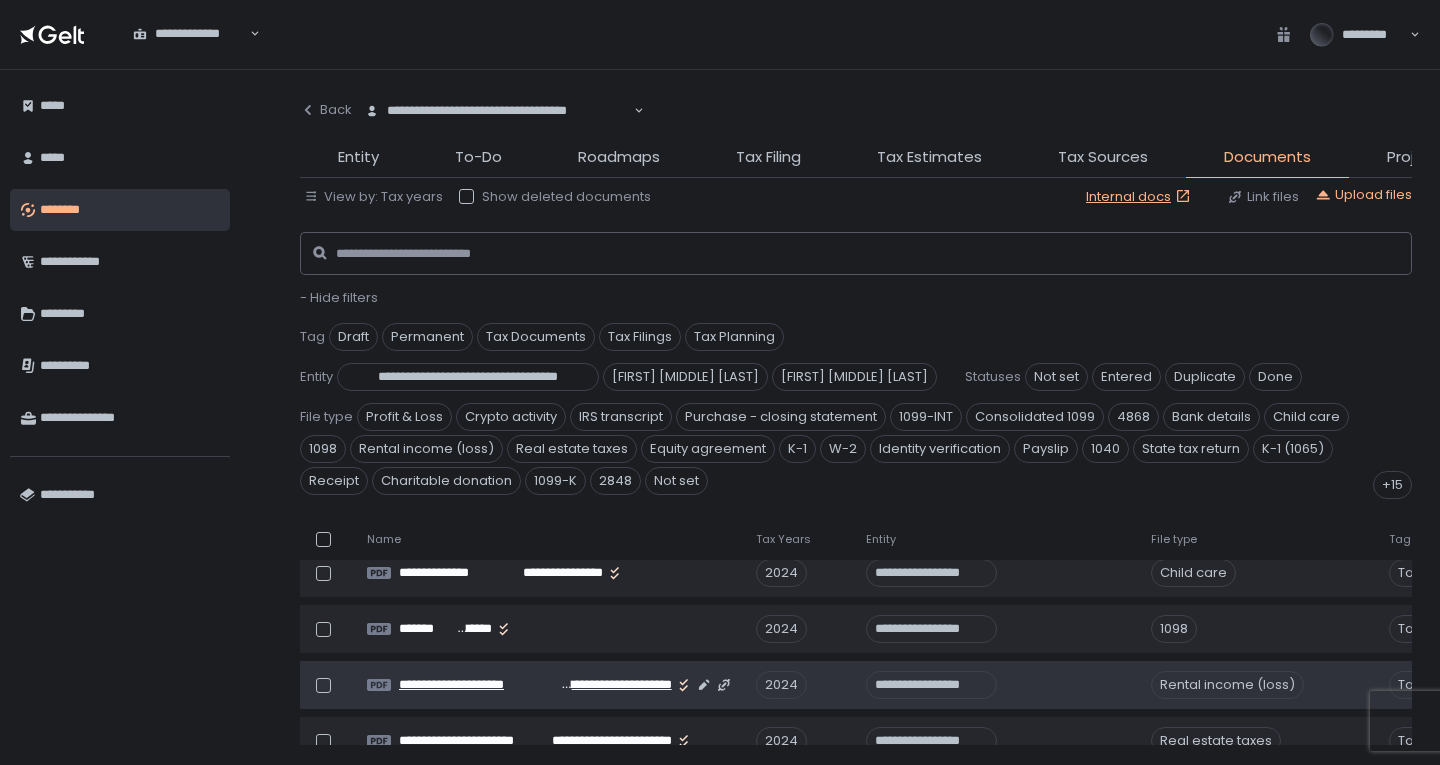 click on "**********" at bounding box center (617, 685) 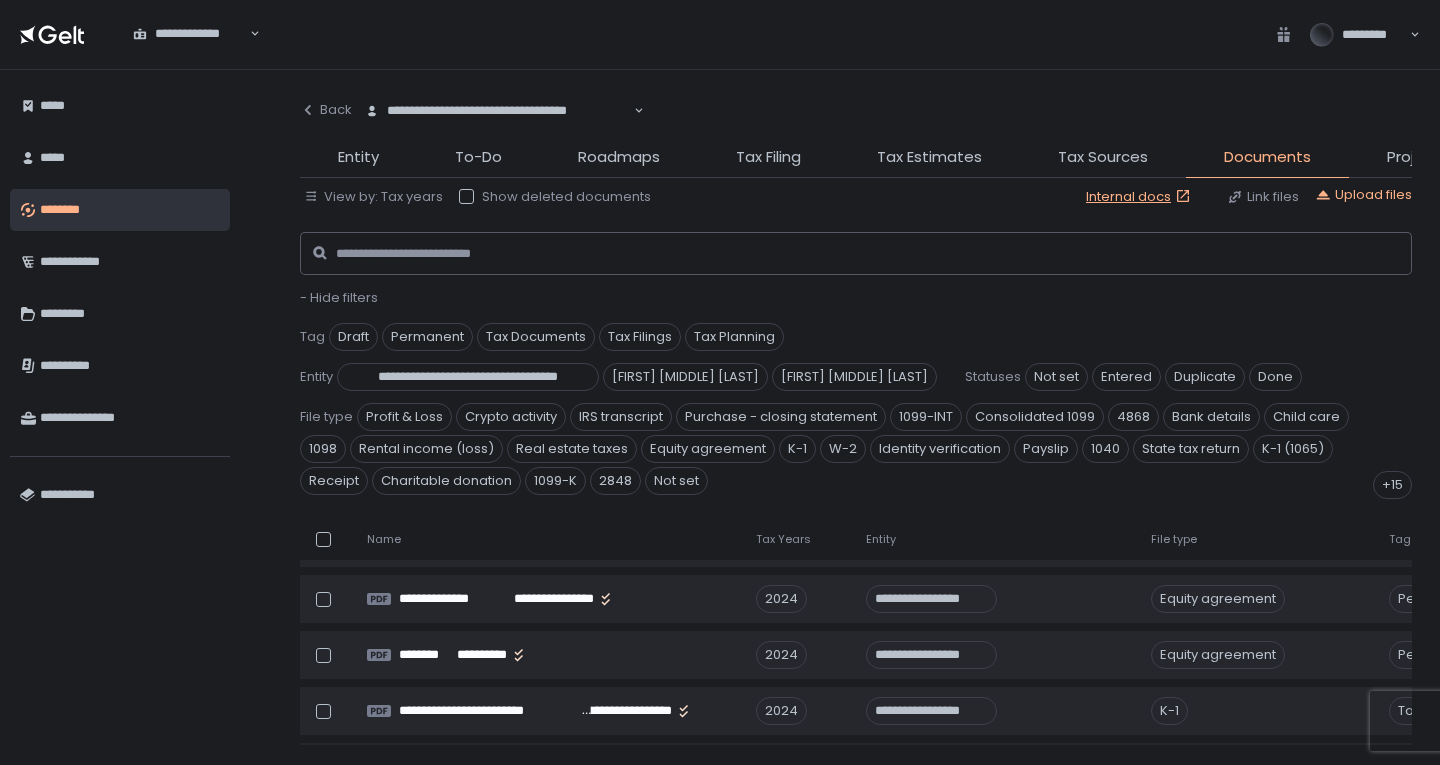 scroll, scrollTop: 1500, scrollLeft: 0, axis: vertical 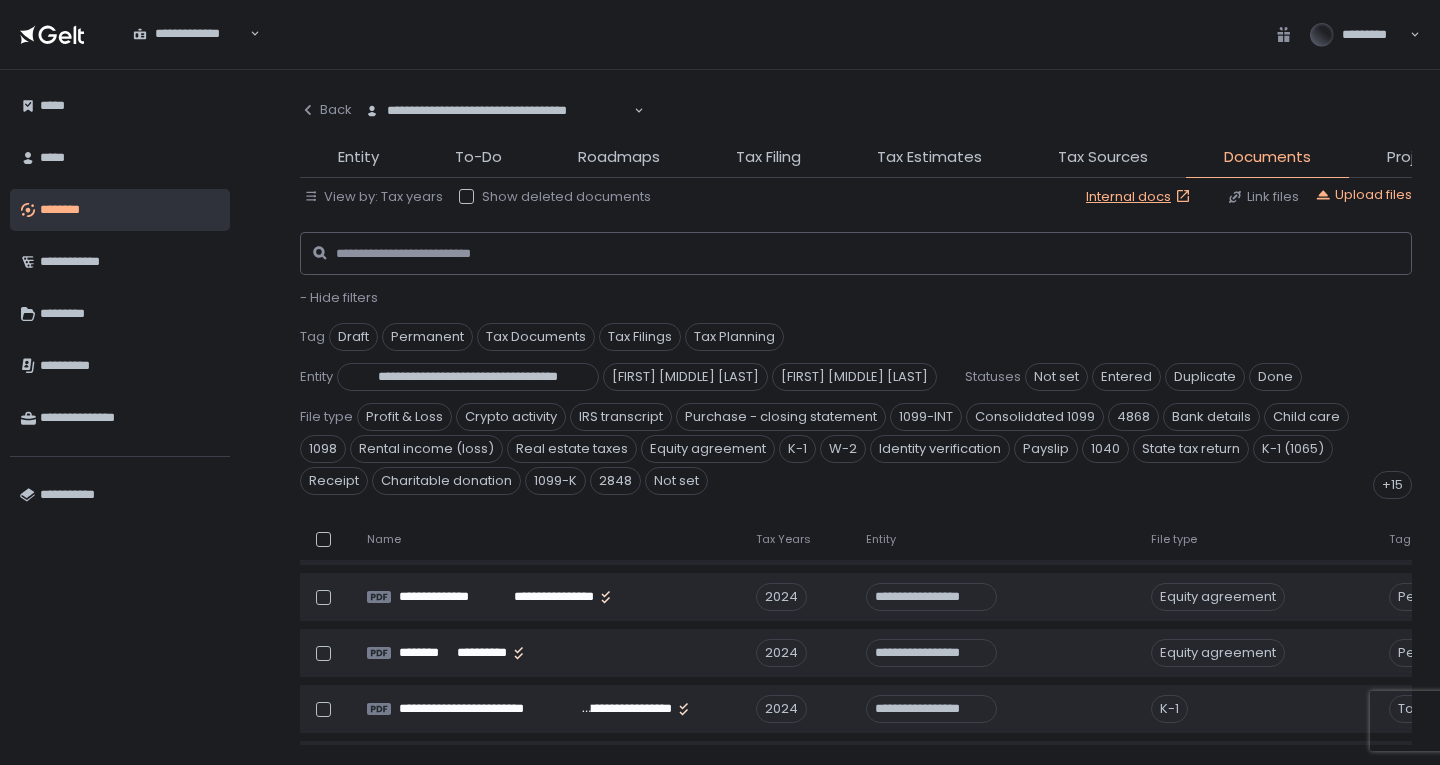 click on "**********" at bounding box center [856, 417] 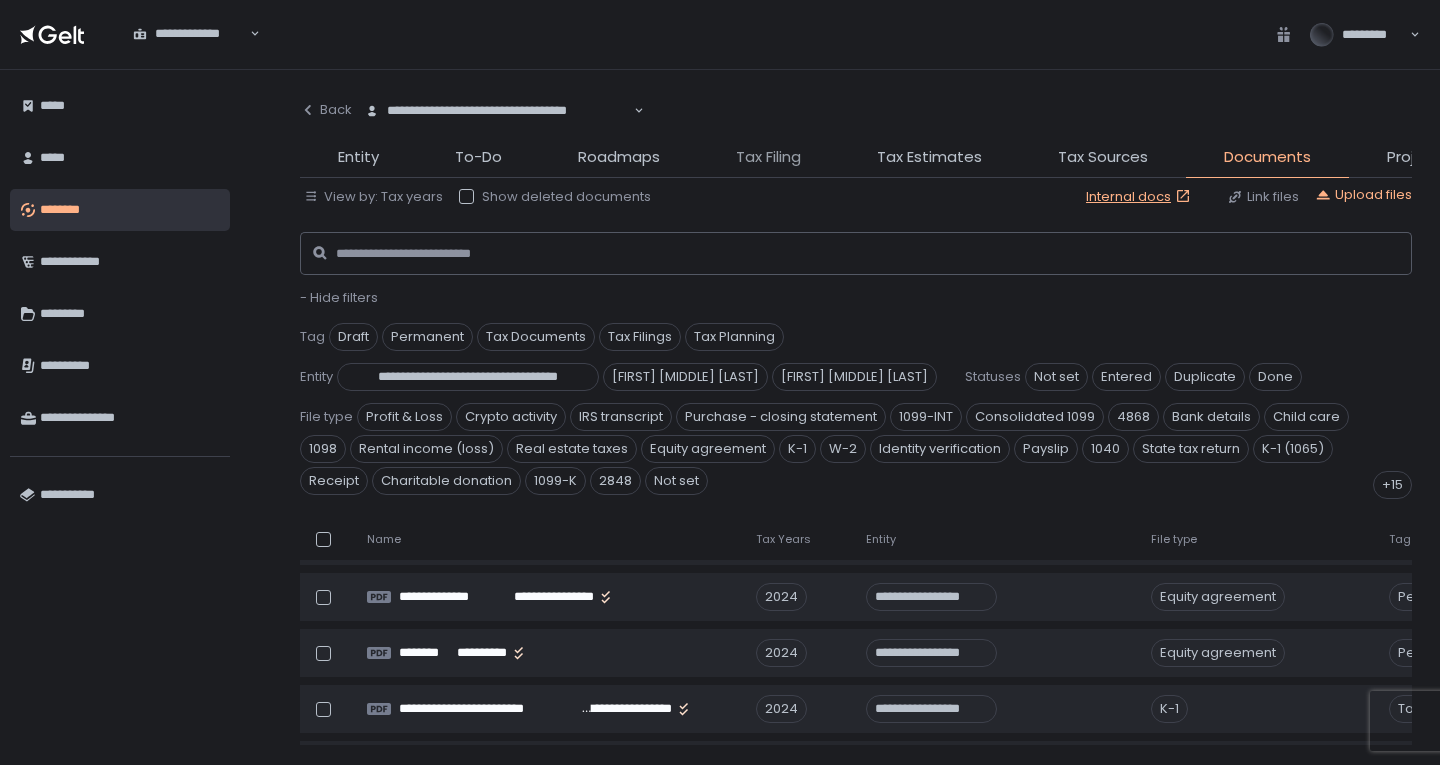 click on "Tax Filing" at bounding box center (768, 157) 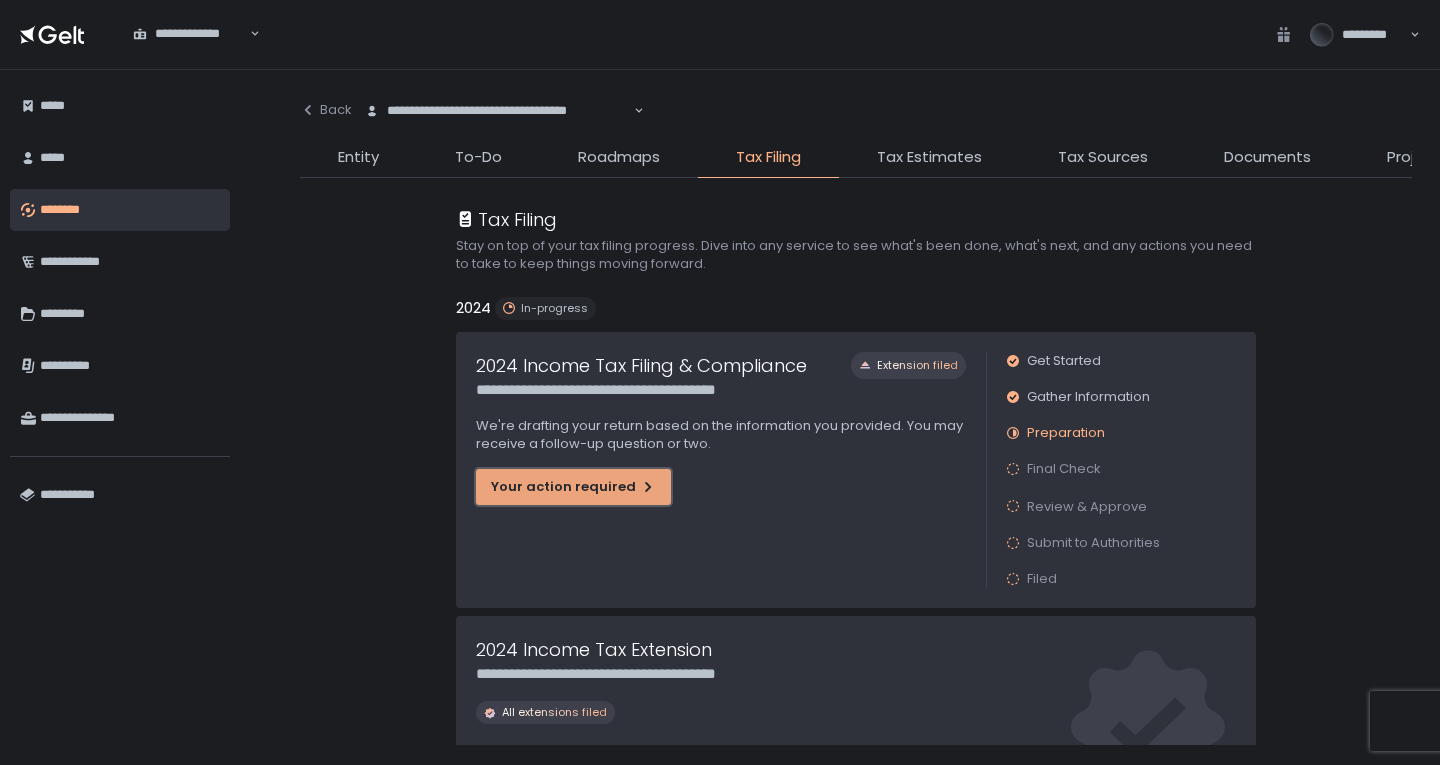click on "Your action required" 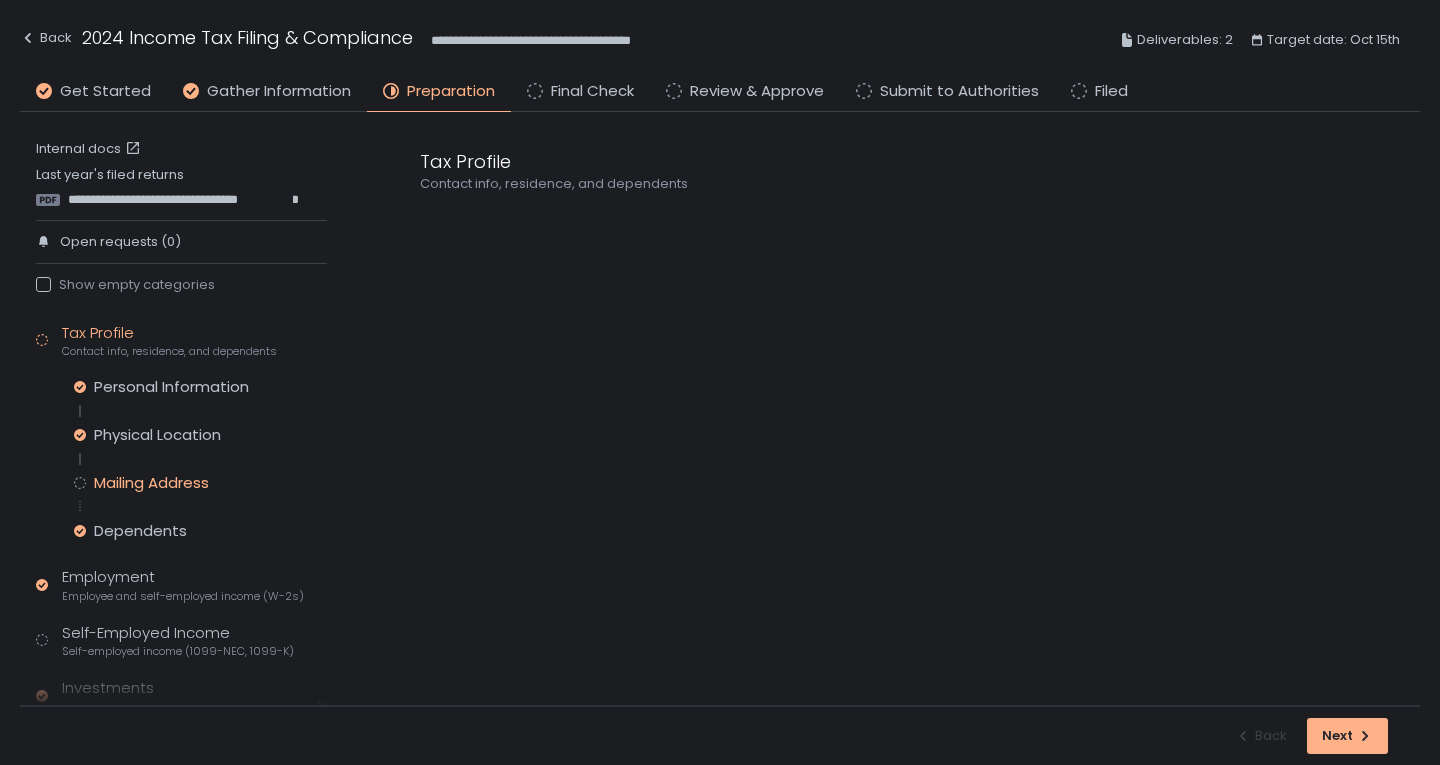 click on "Mailing Address" 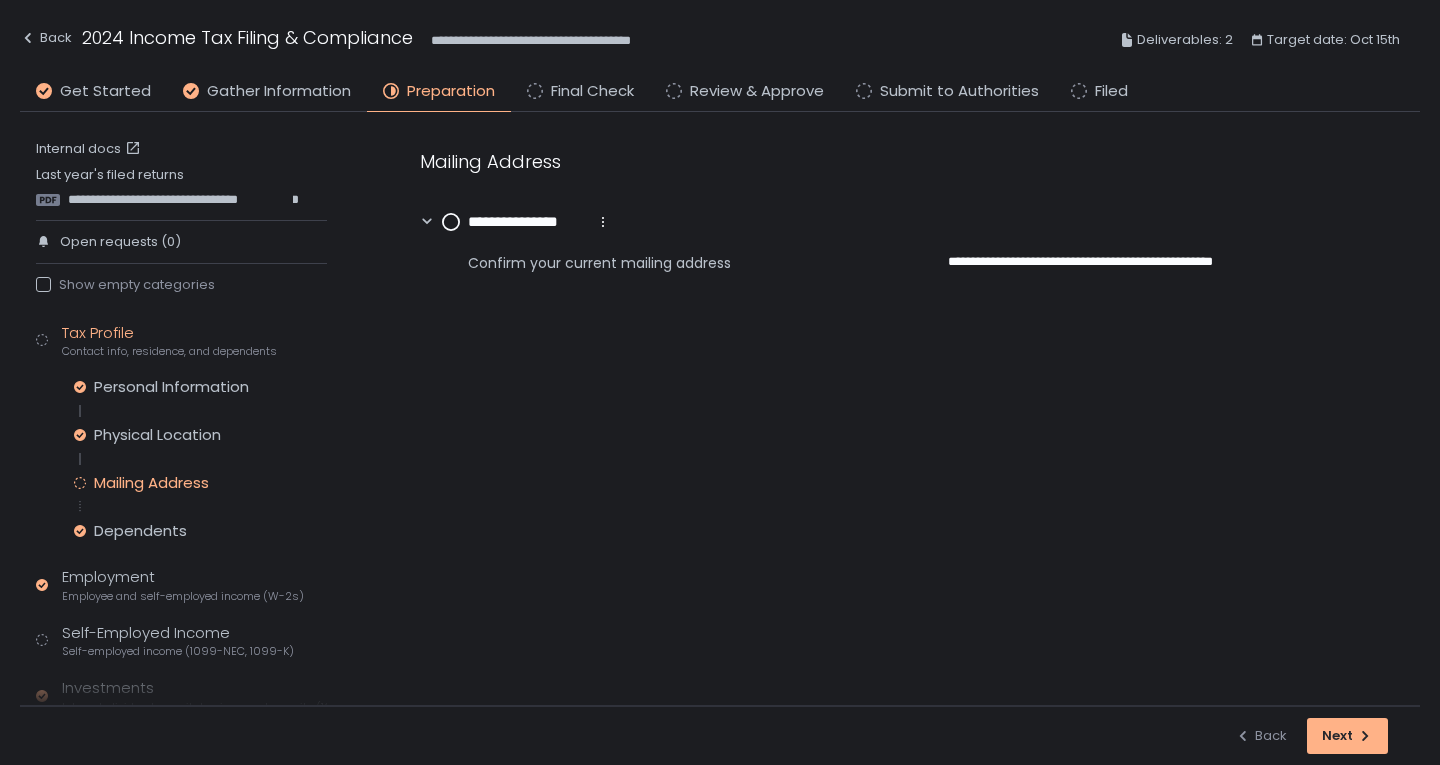click on "**********" 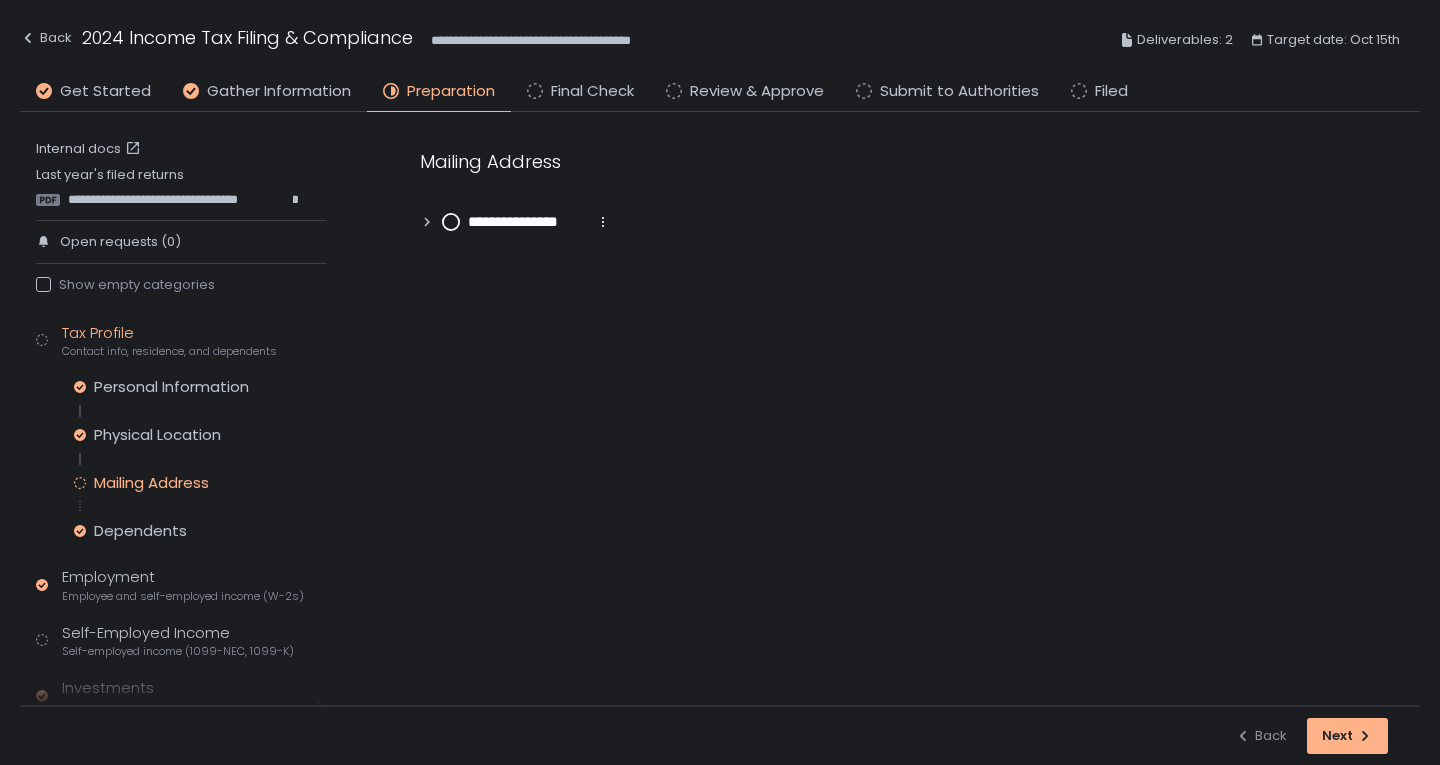 click 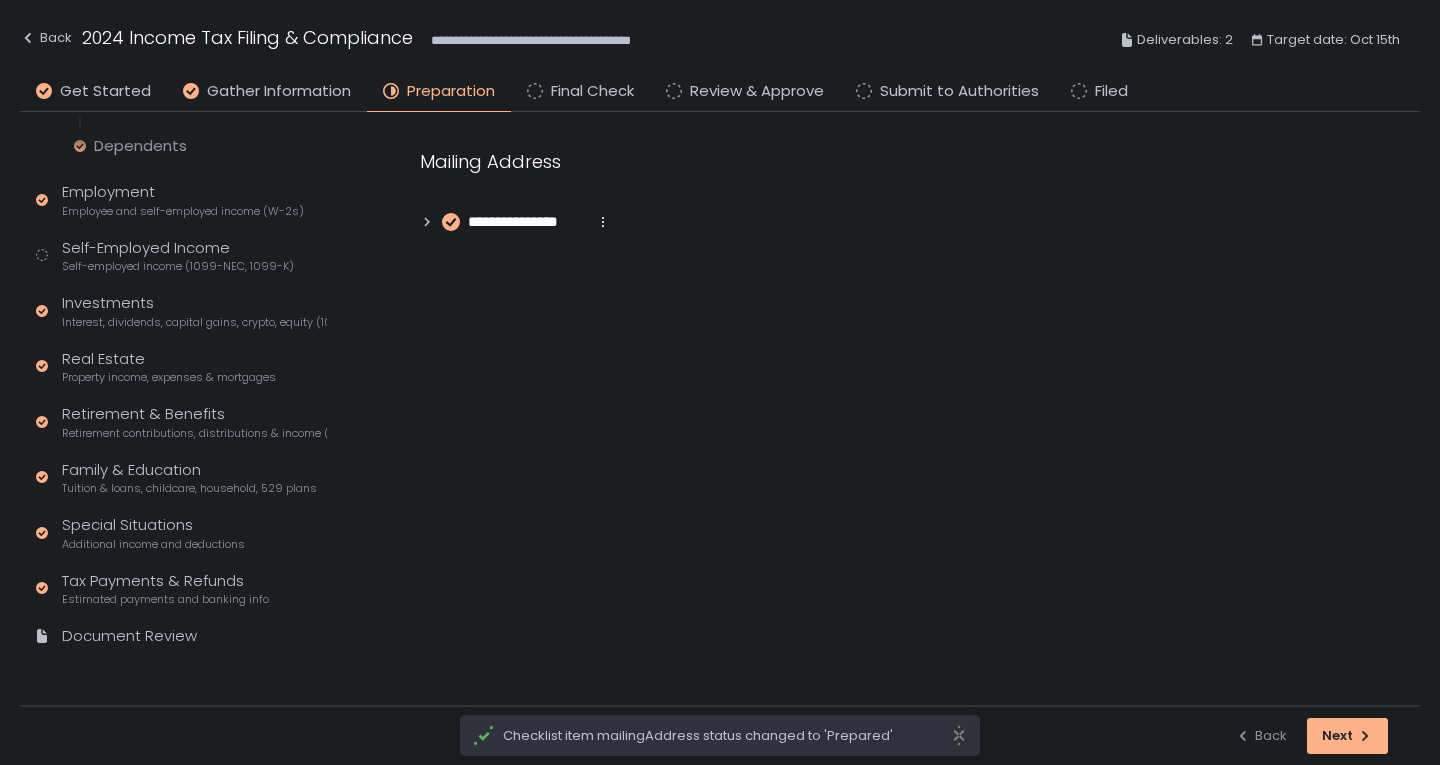 scroll, scrollTop: 390, scrollLeft: 0, axis: vertical 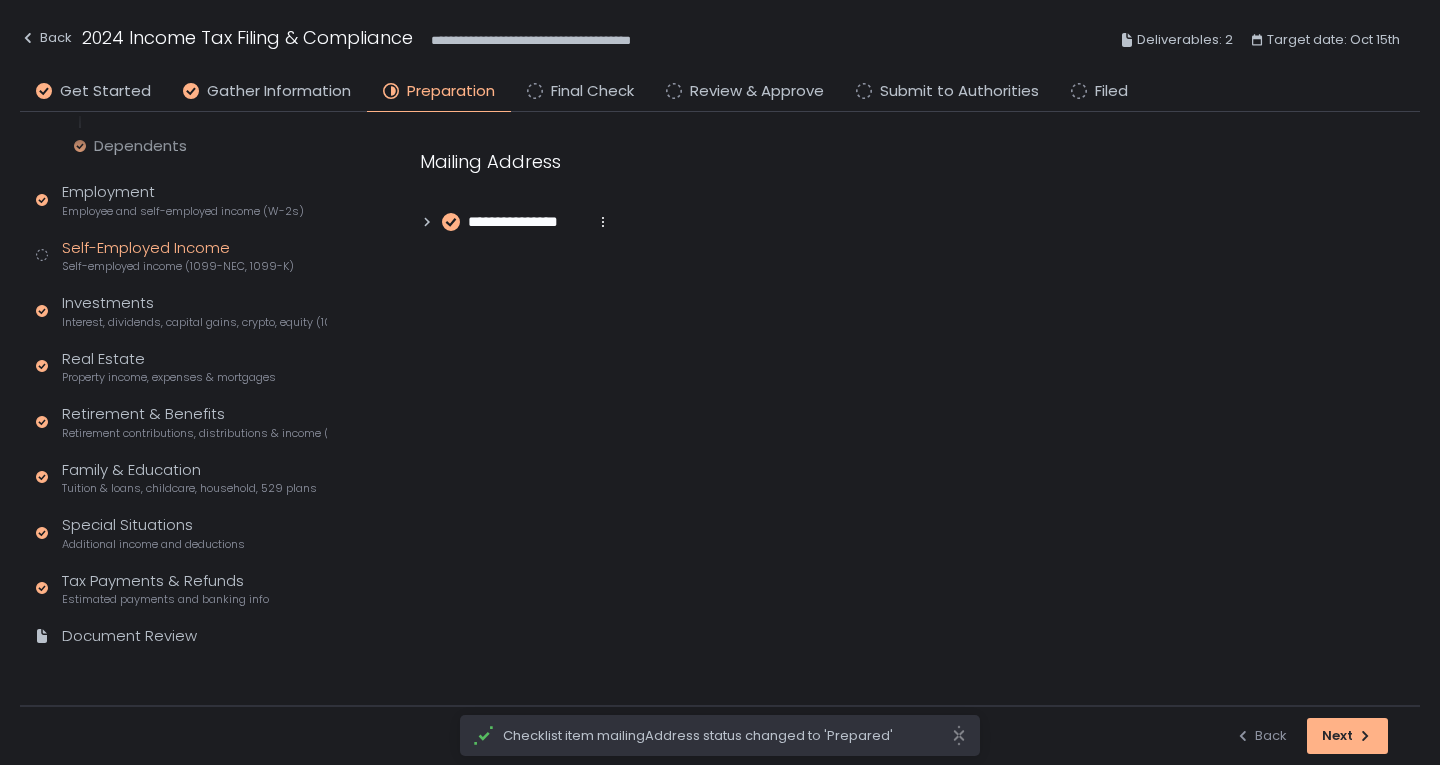 click on "Self-employed income (1099-NEC, 1099-K)" 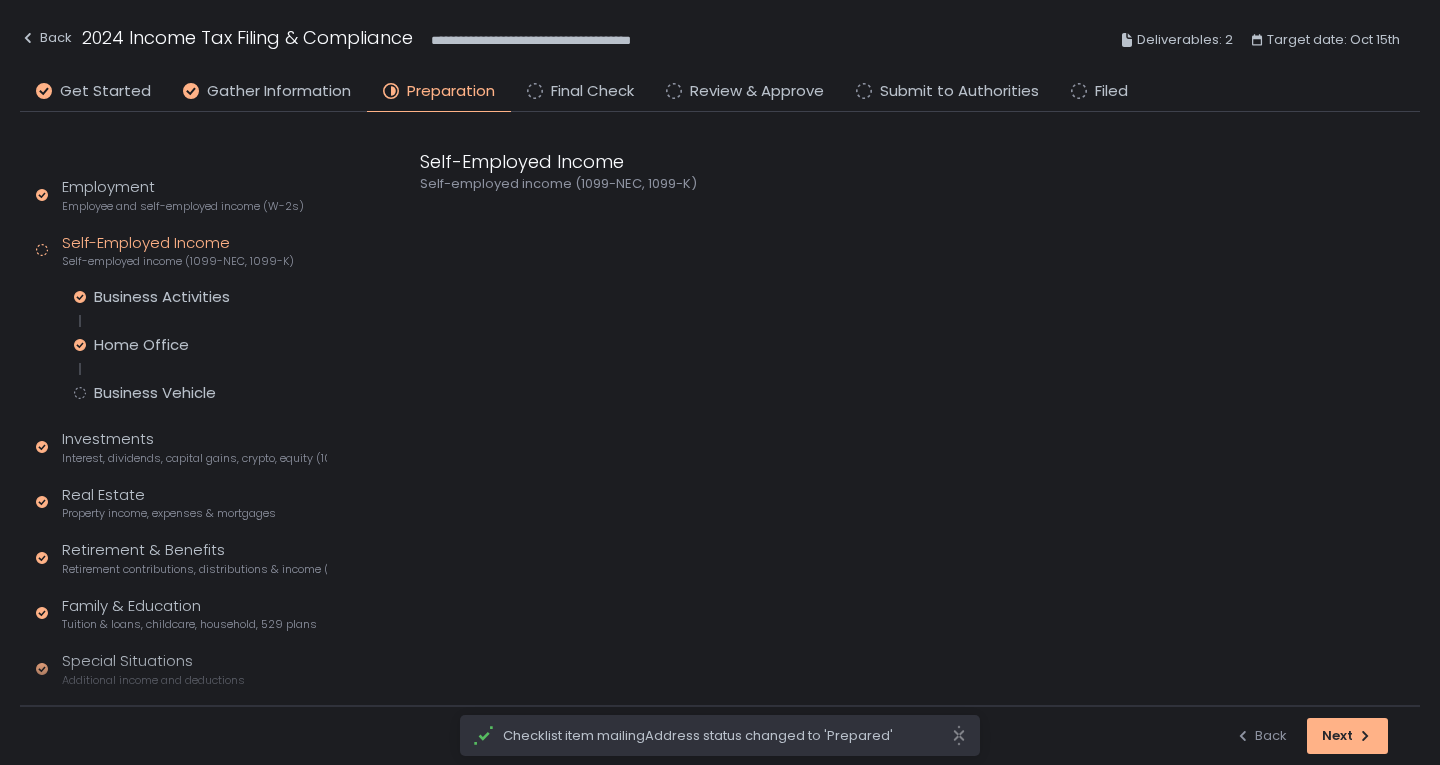 scroll, scrollTop: 201, scrollLeft: 0, axis: vertical 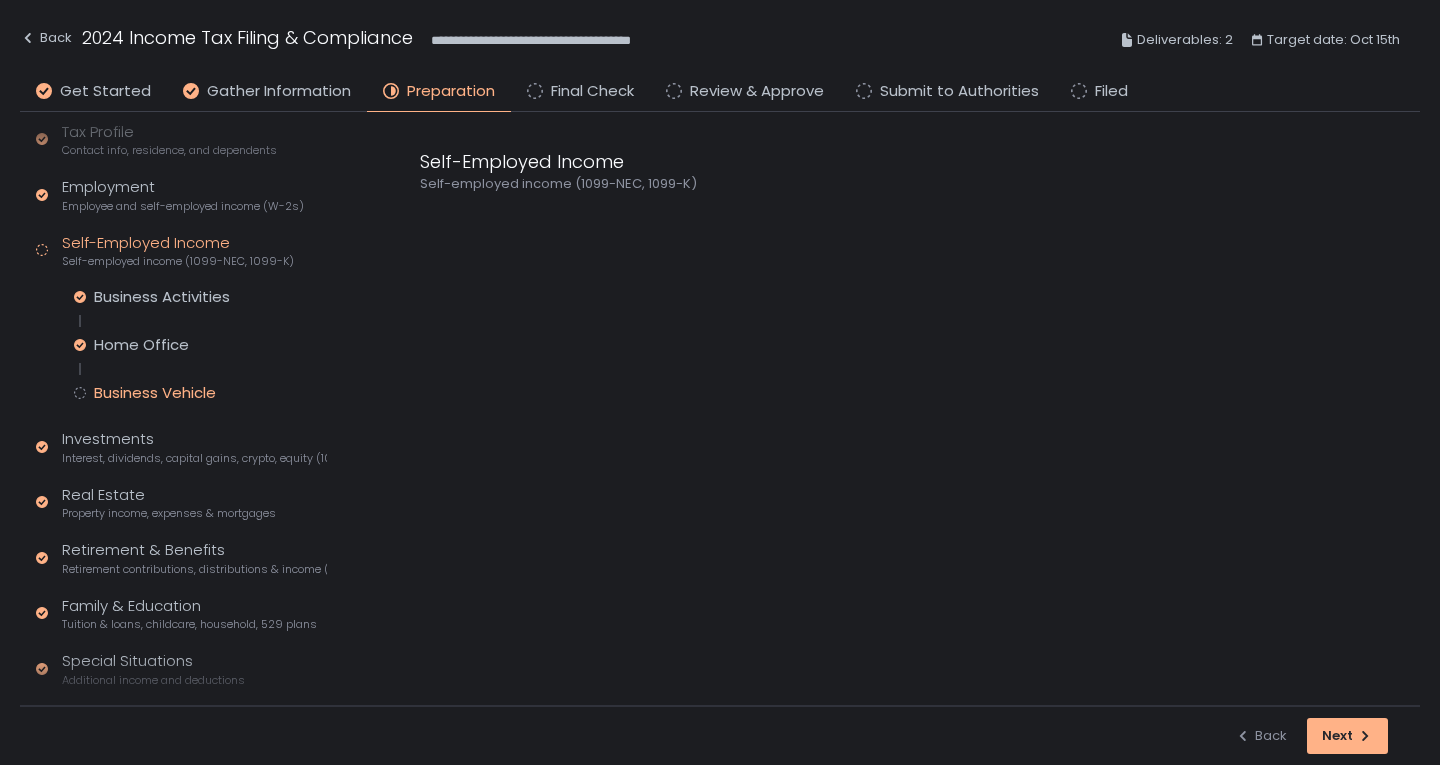 click on "Business Vehicle" 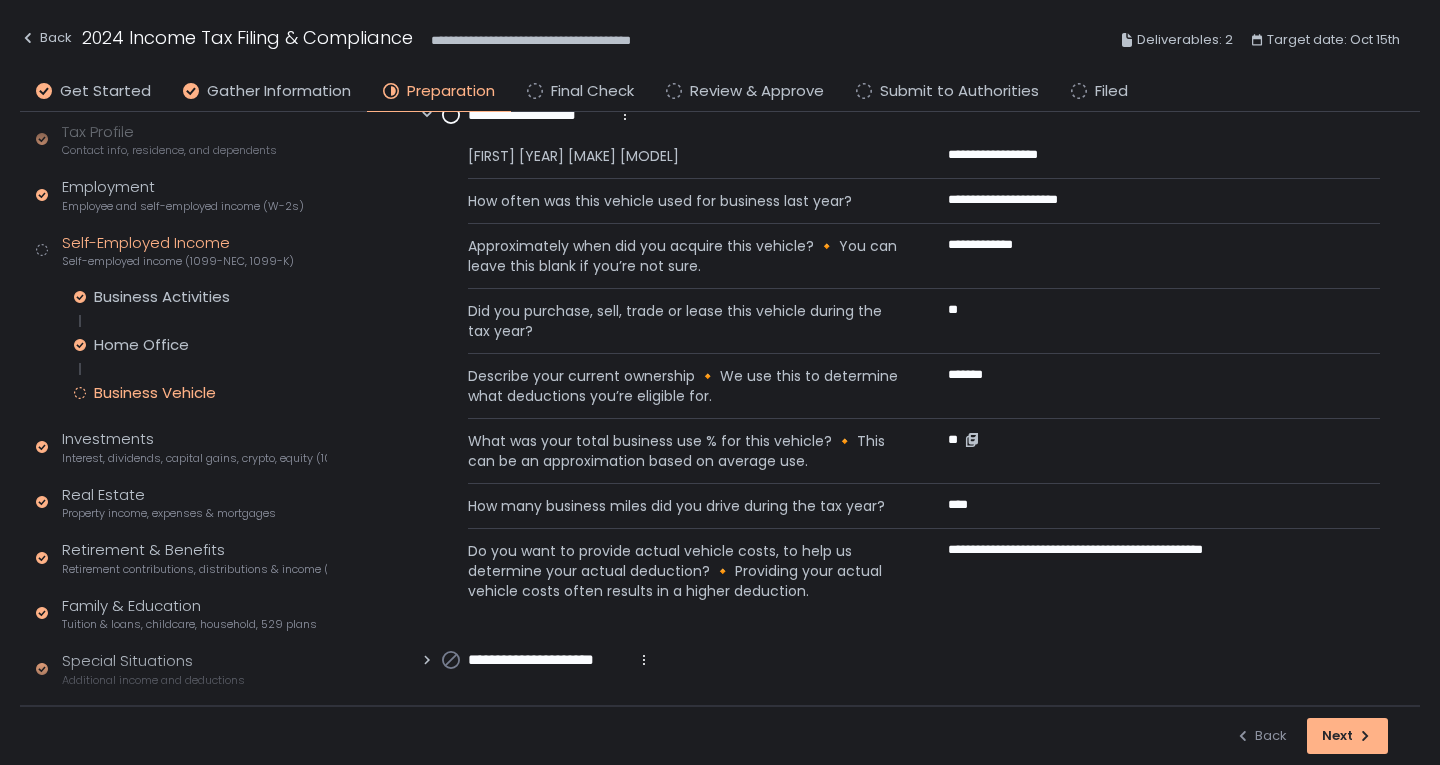scroll, scrollTop: 109, scrollLeft: 0, axis: vertical 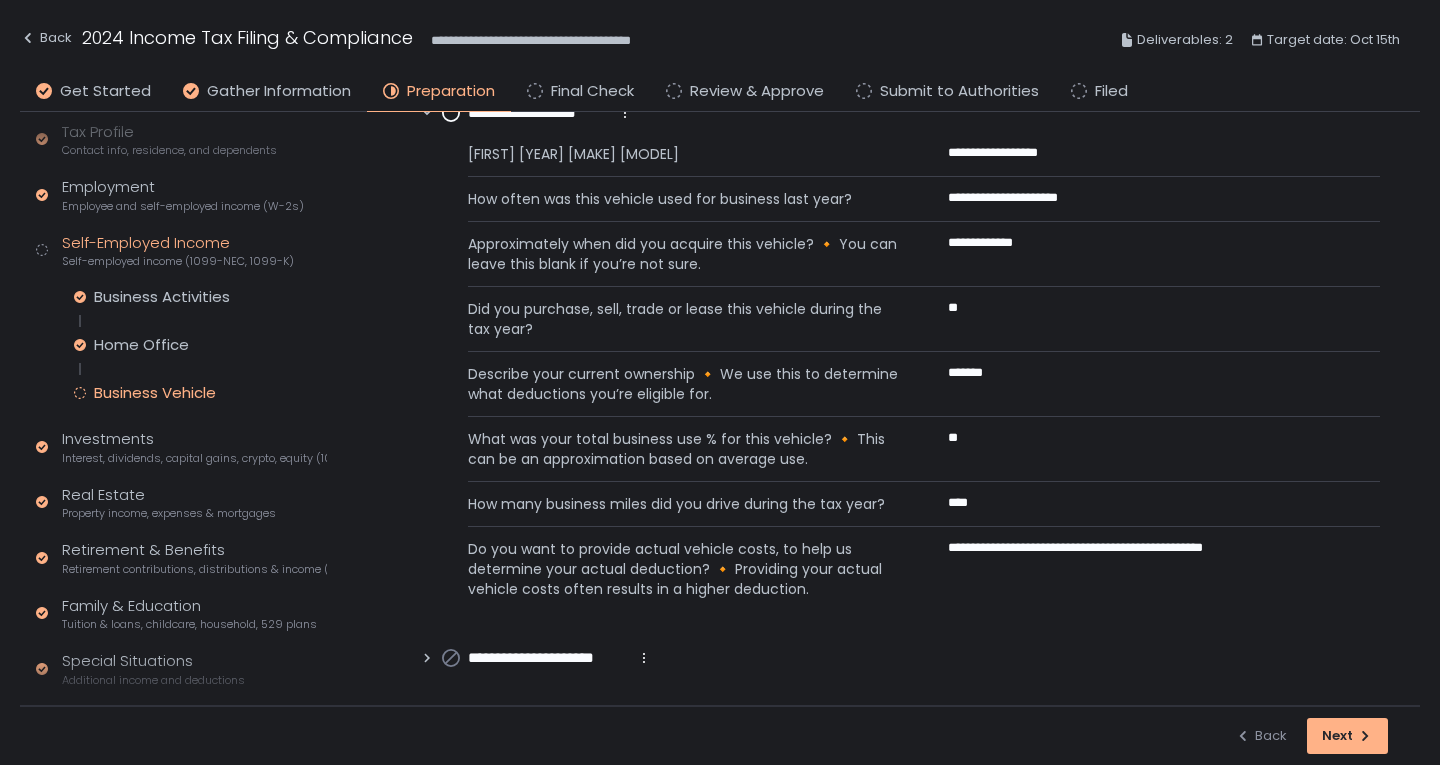 click on "**********" at bounding box center [548, 658] 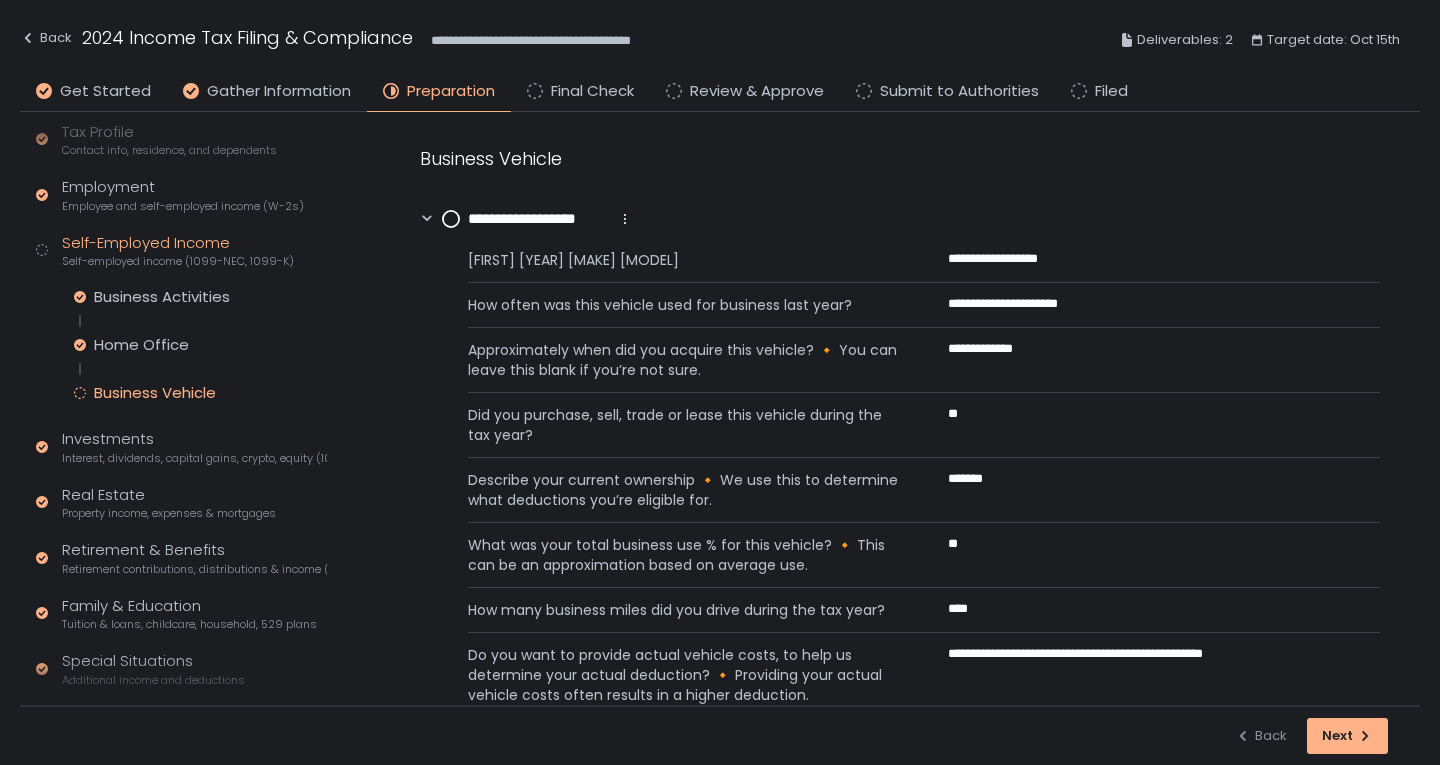 scroll, scrollTop: 0, scrollLeft: 0, axis: both 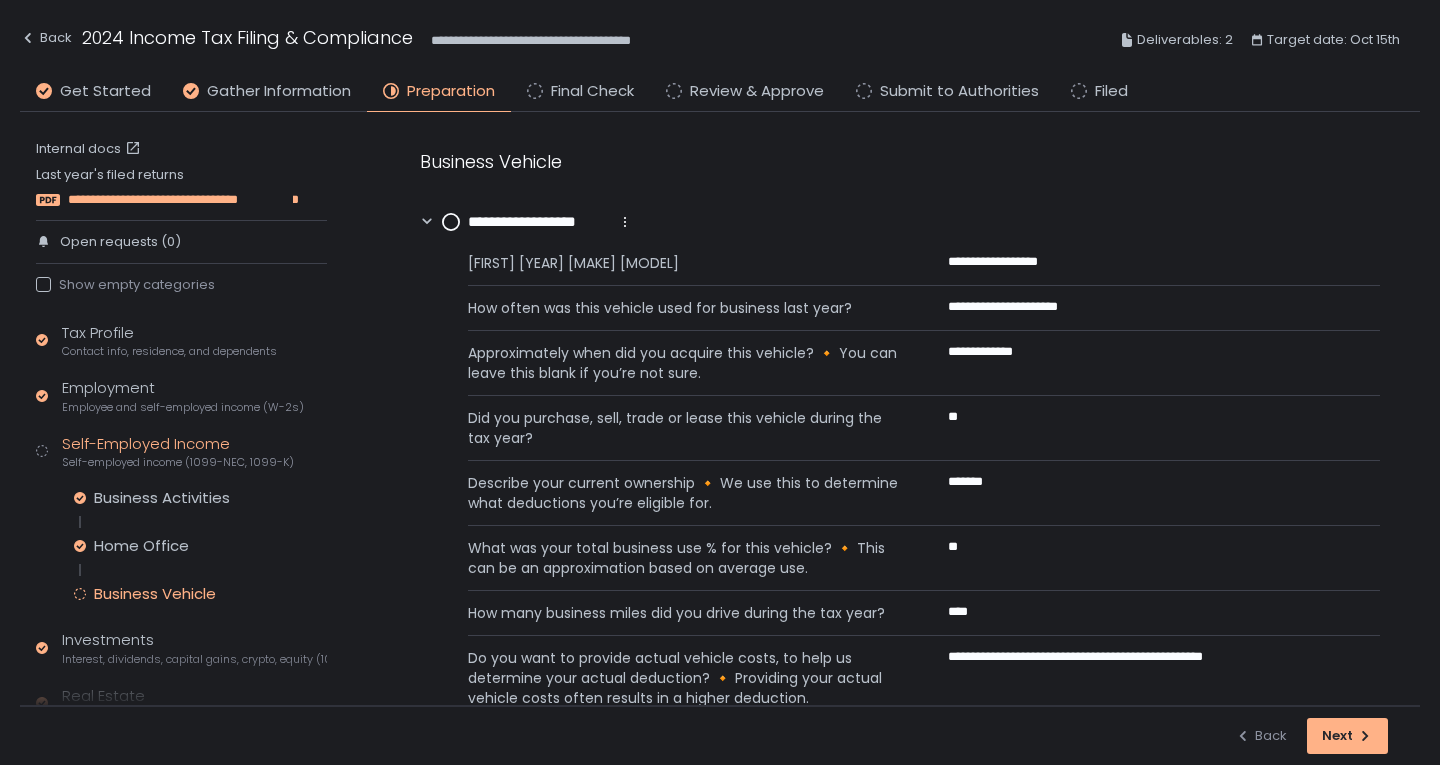click on "**********" at bounding box center (180, 200) 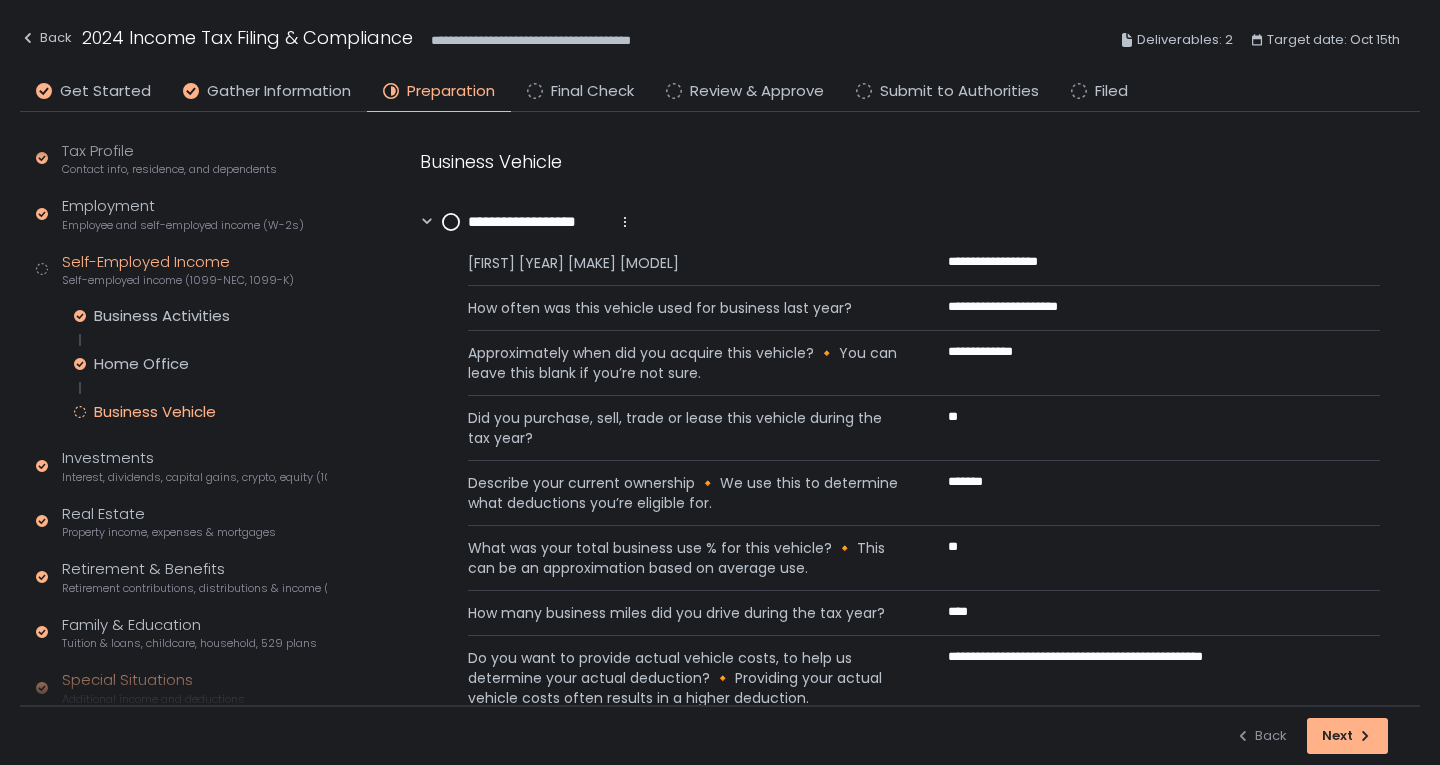 scroll, scrollTop: 342, scrollLeft: 0, axis: vertical 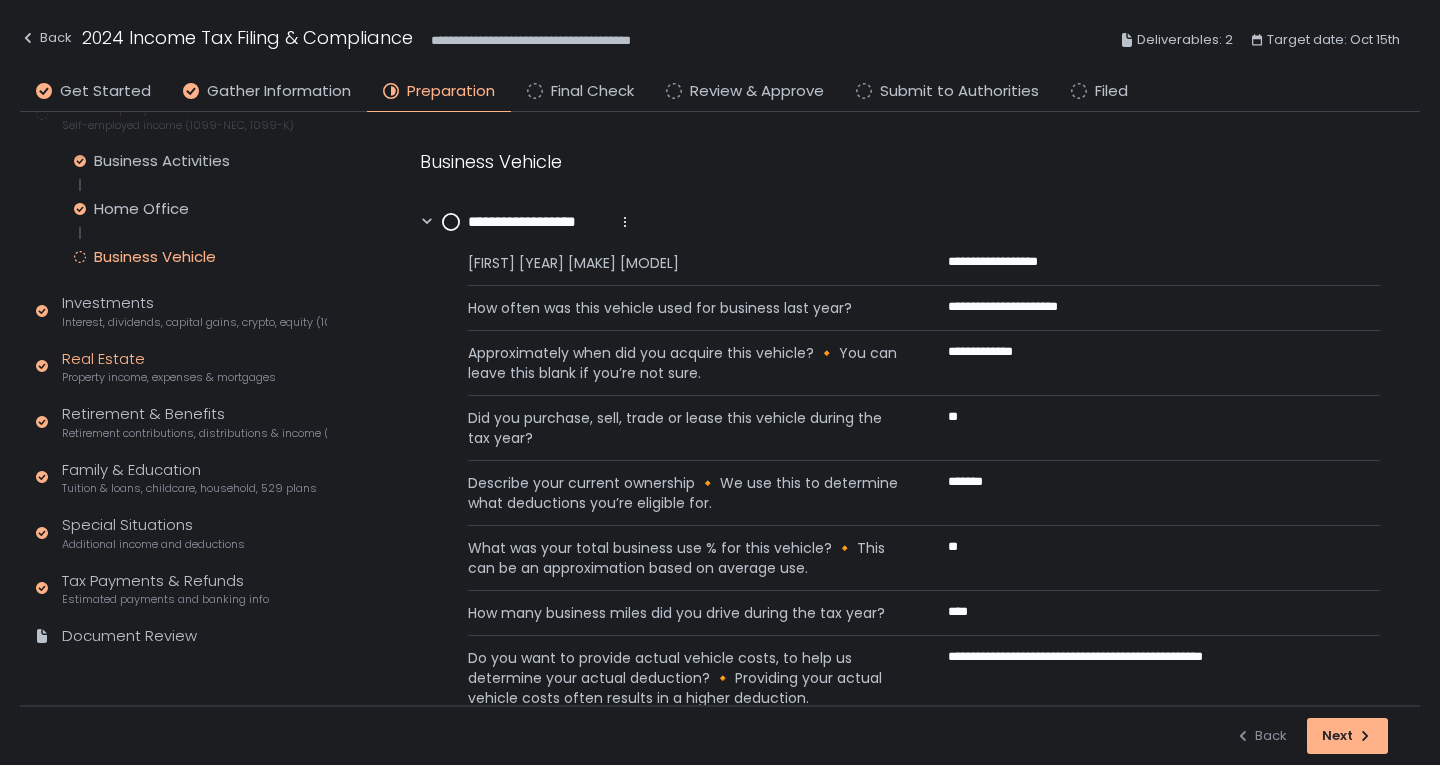 click on "Property income, expenses & mortgages" 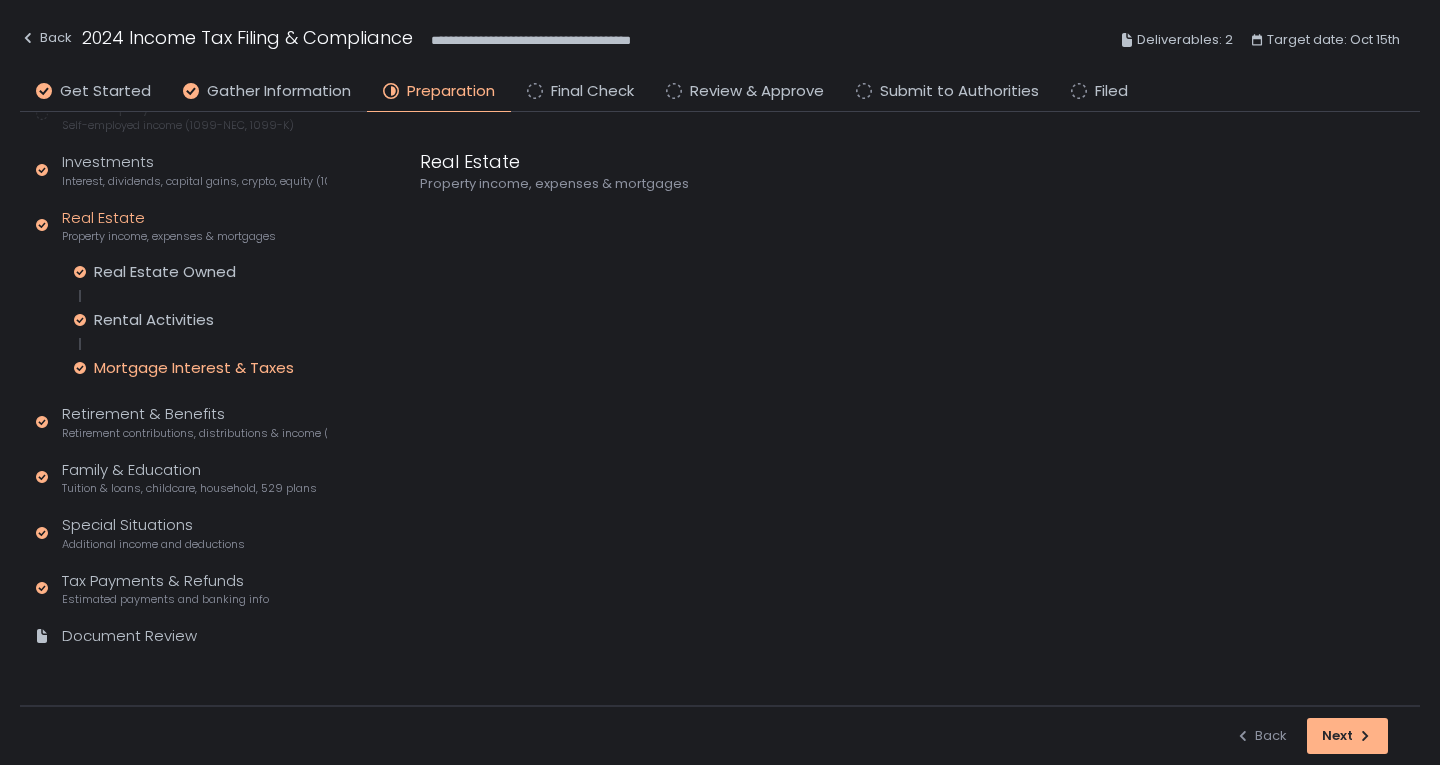 click on "Mortgage Interest & Taxes" 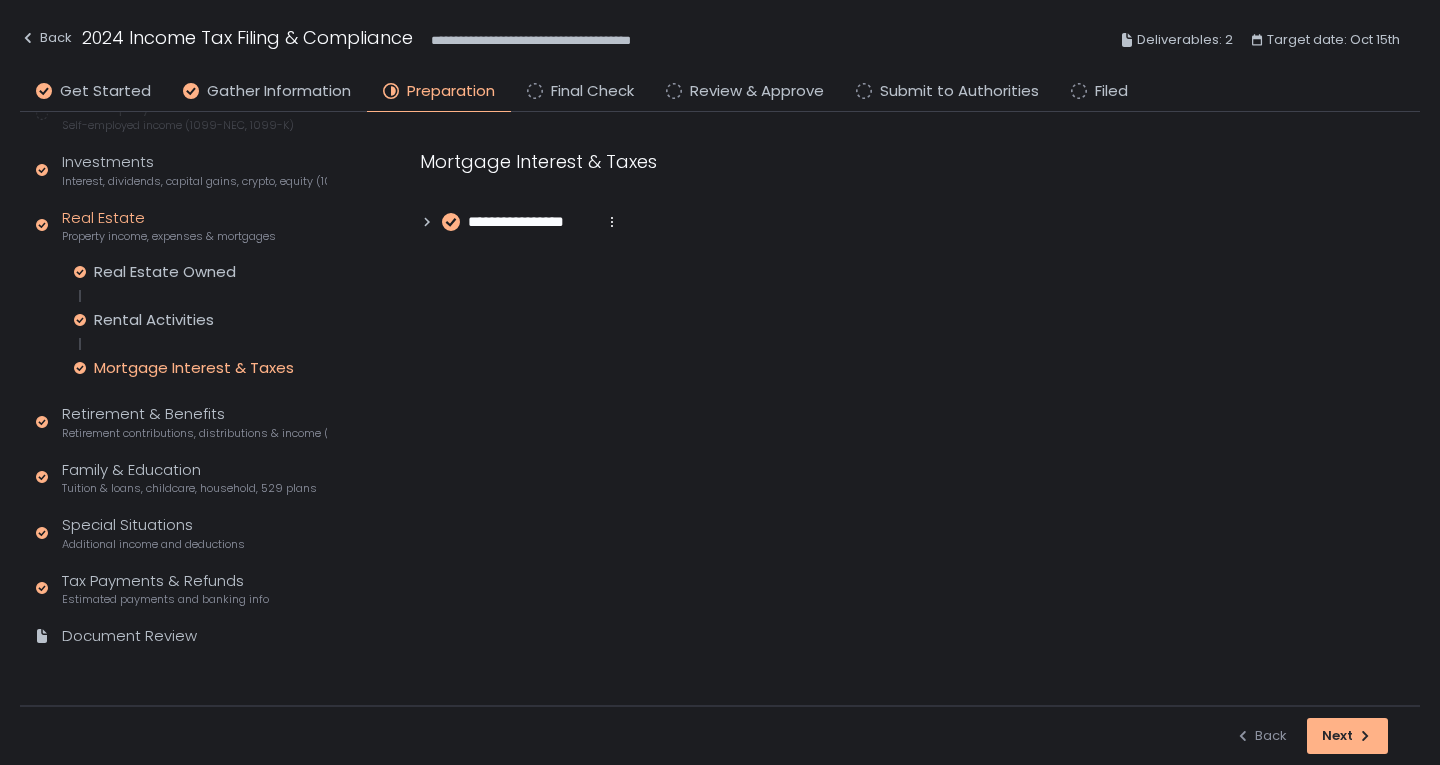 click on "**********" at bounding box center (532, 222) 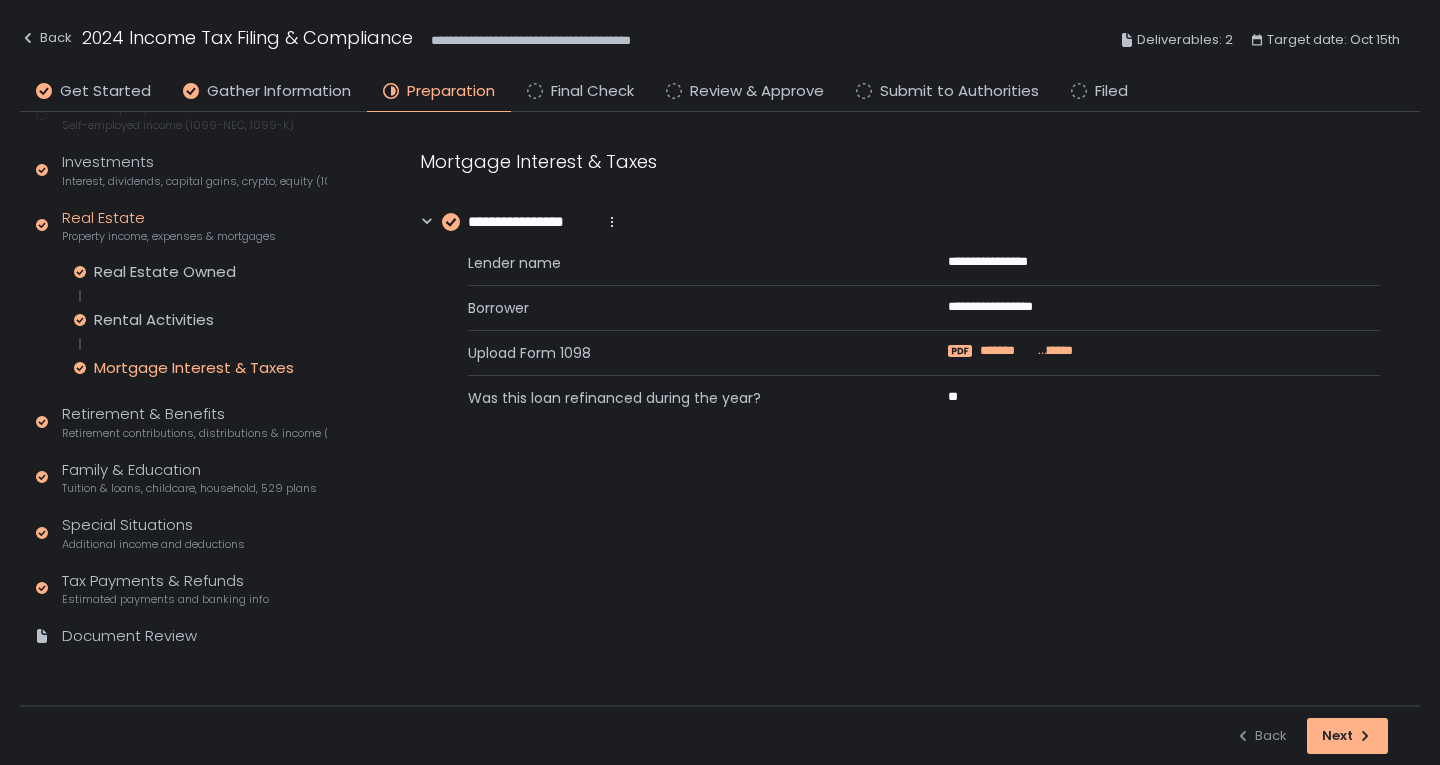 click on "*******" at bounding box center (1007, 351) 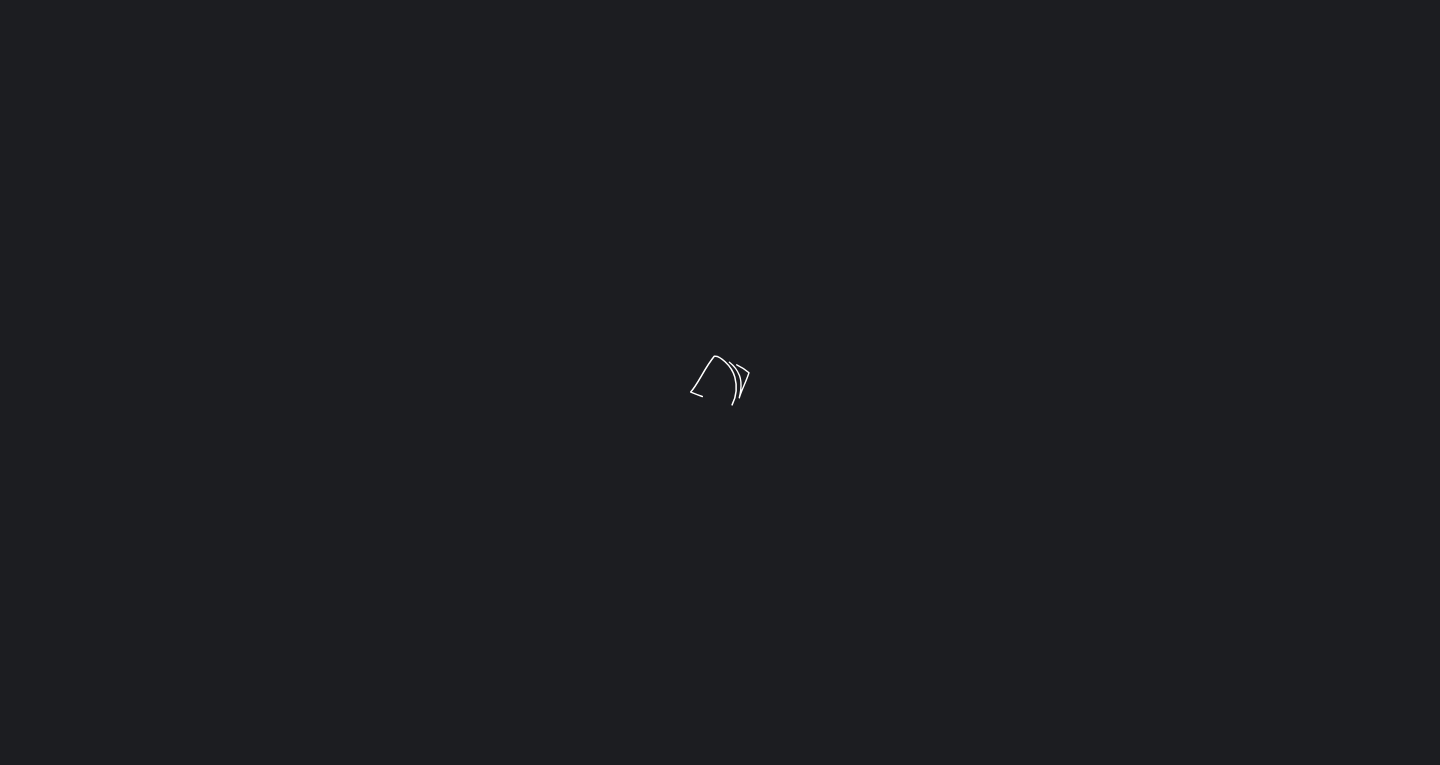 scroll, scrollTop: 0, scrollLeft: 0, axis: both 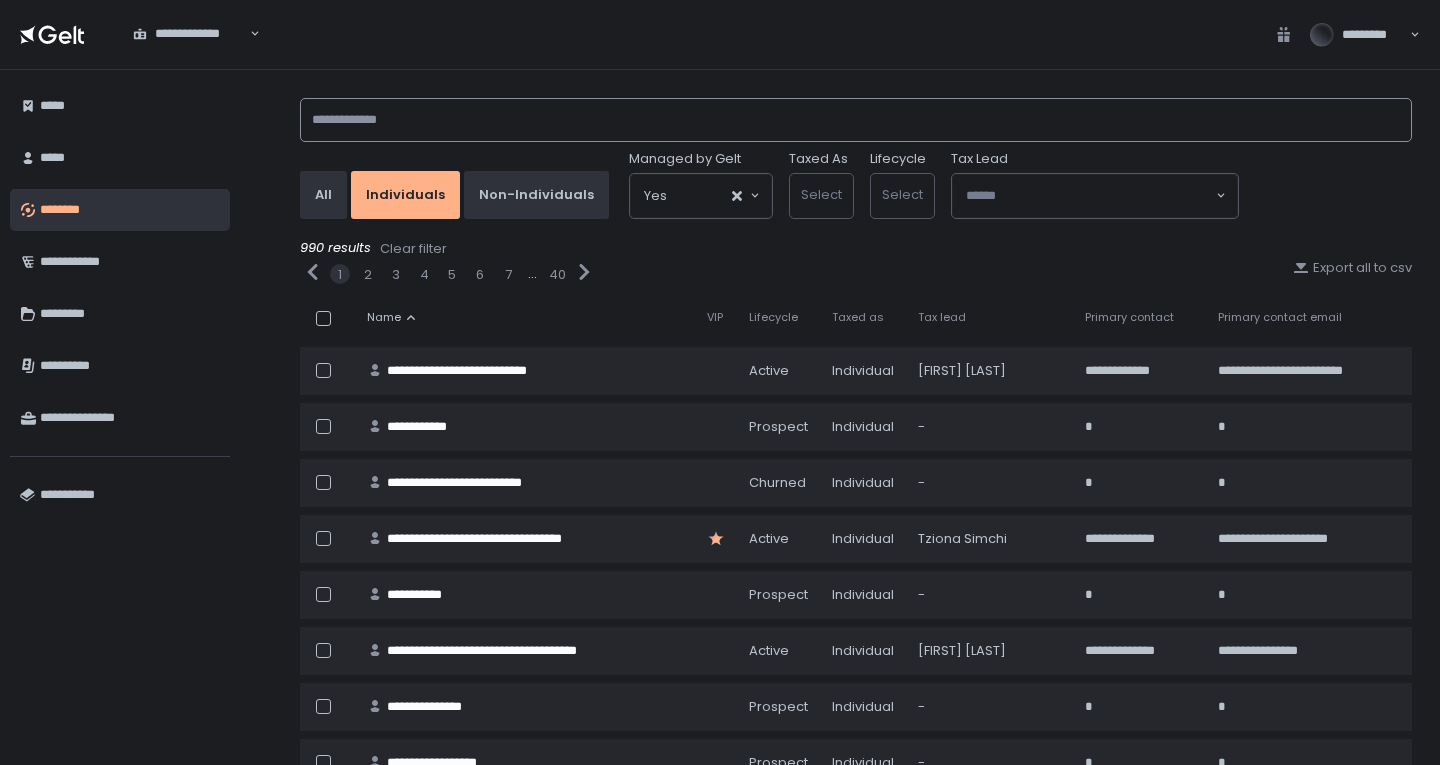 click 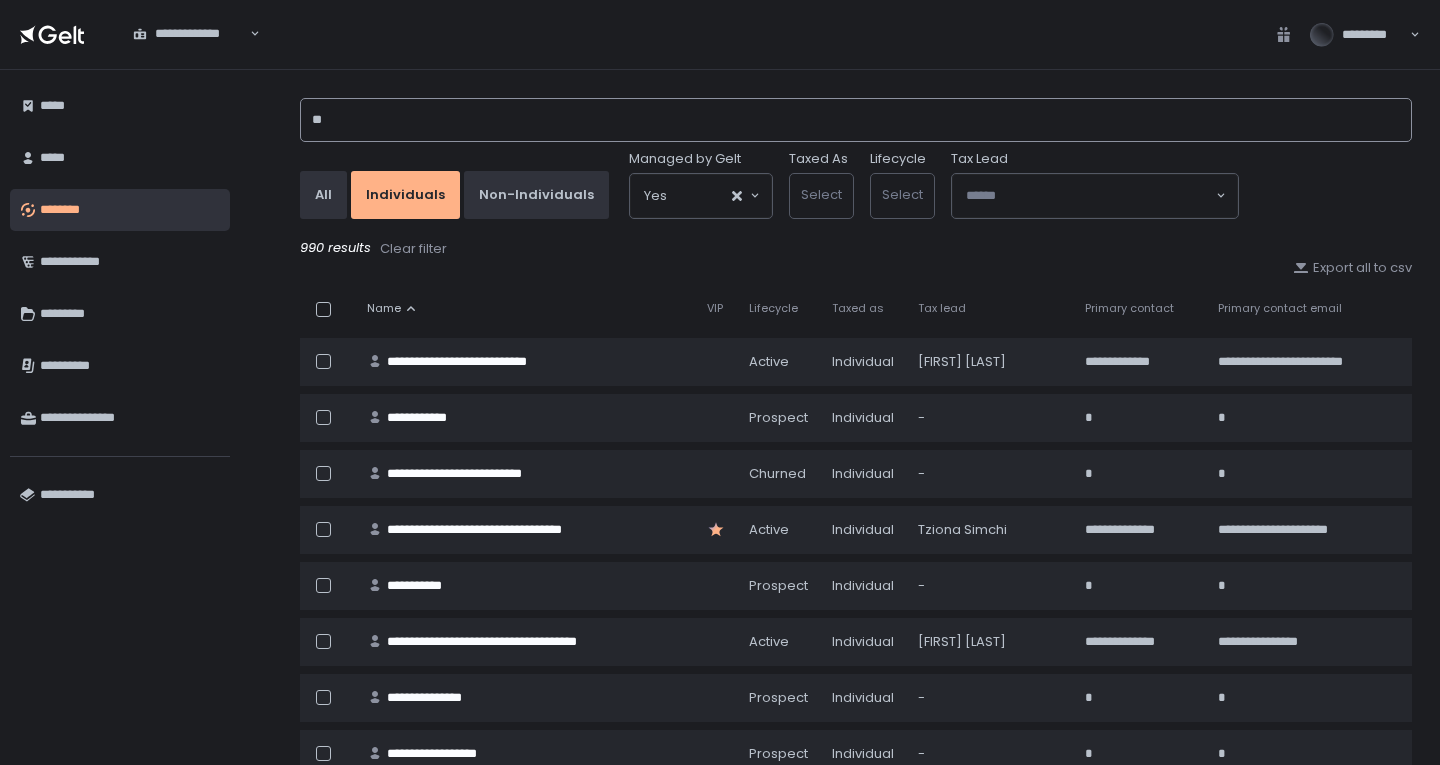 type on "*" 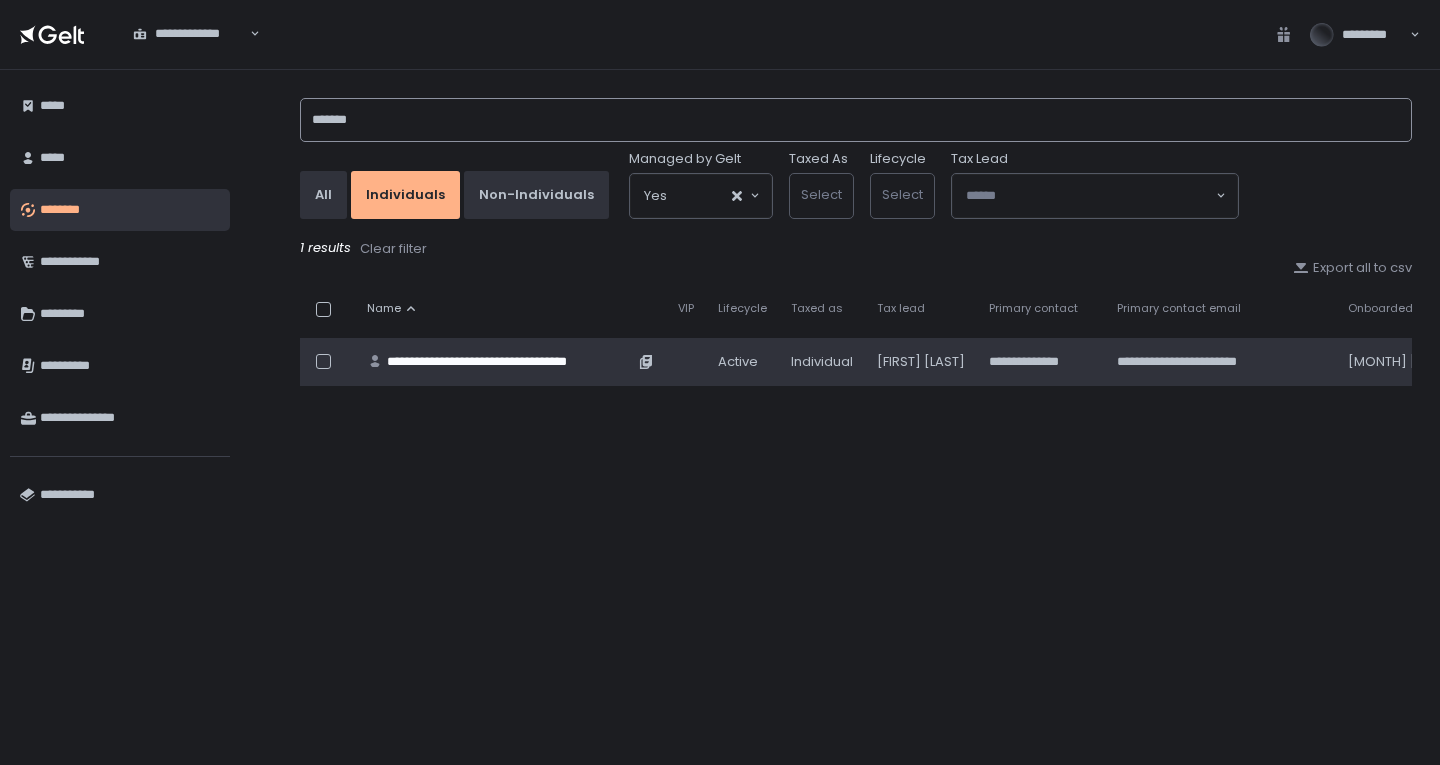 type on "*******" 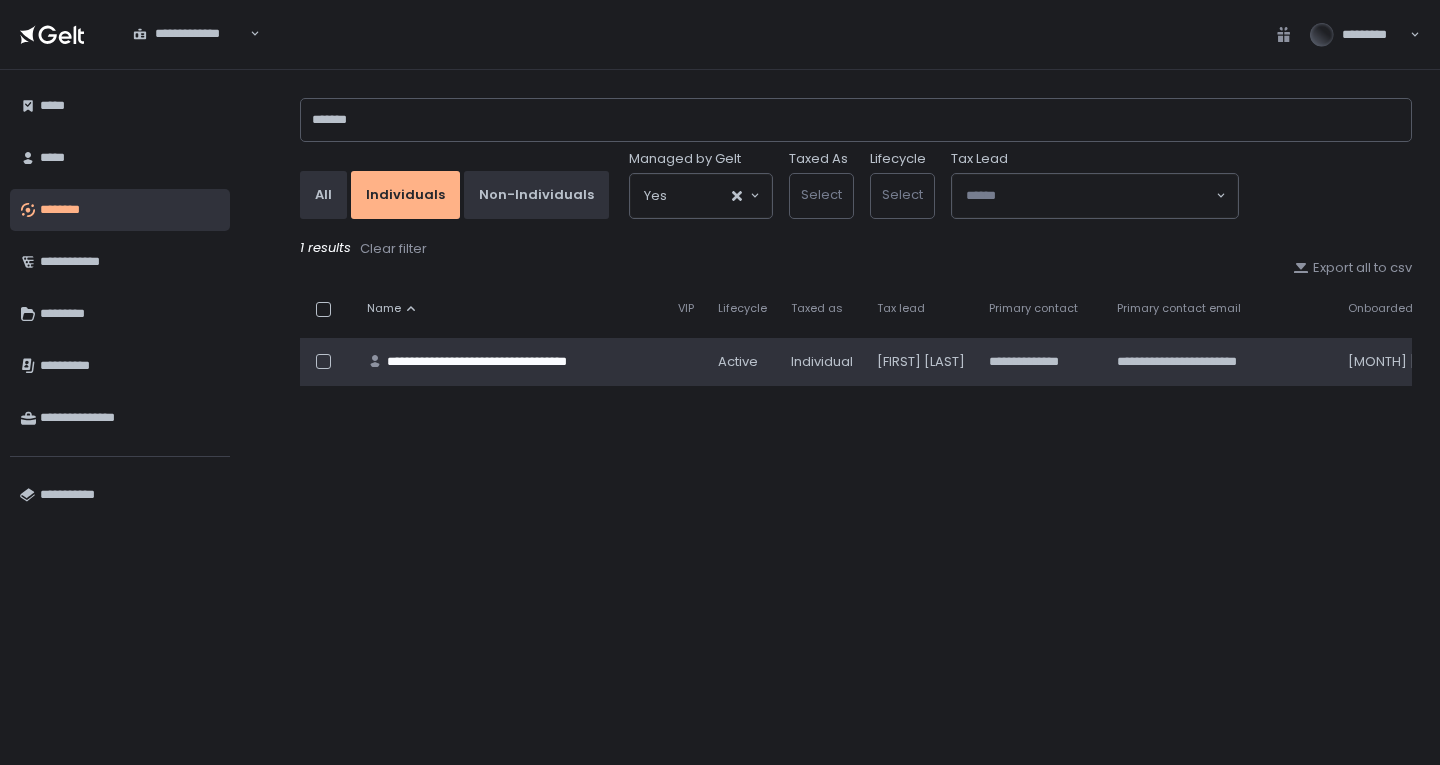 click on "**********" 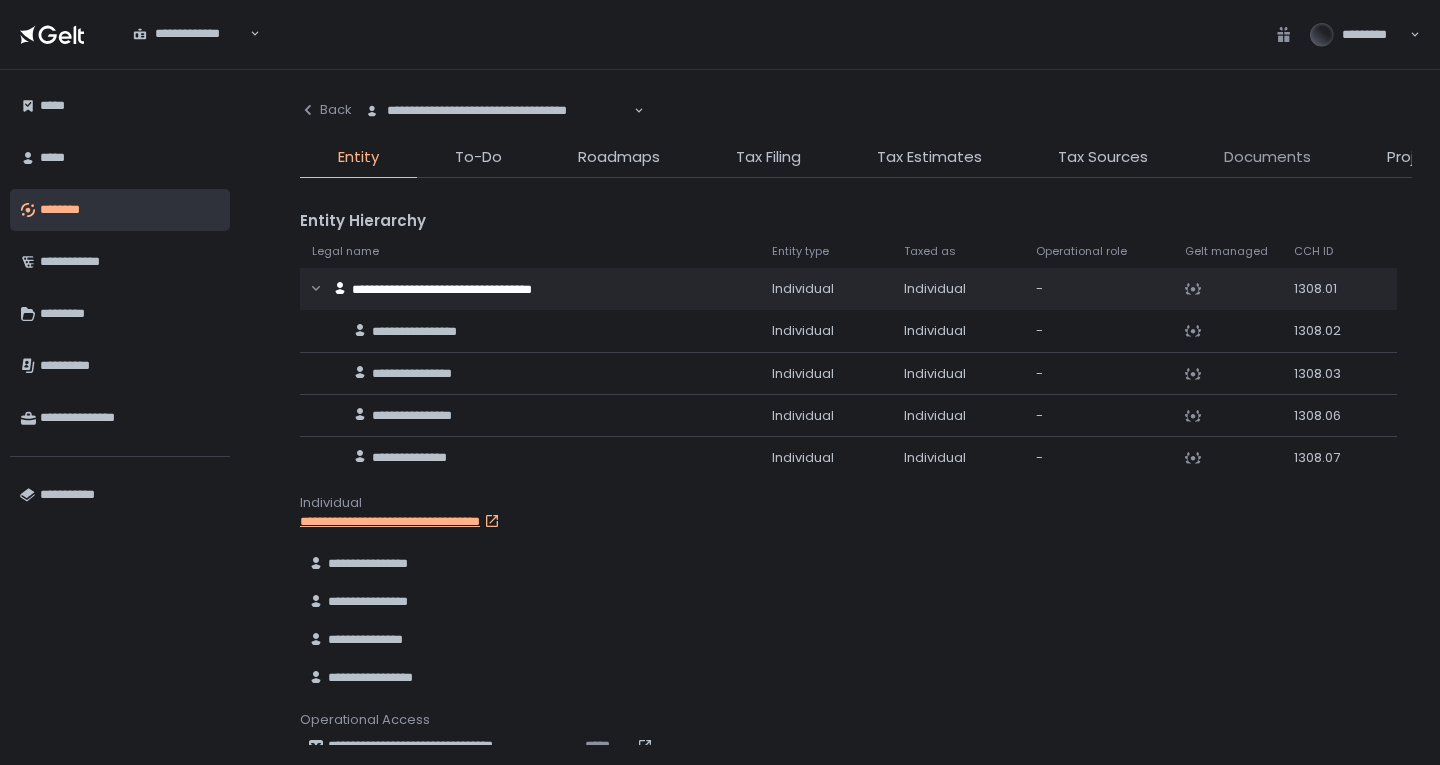 click on "Documents" at bounding box center (1267, 157) 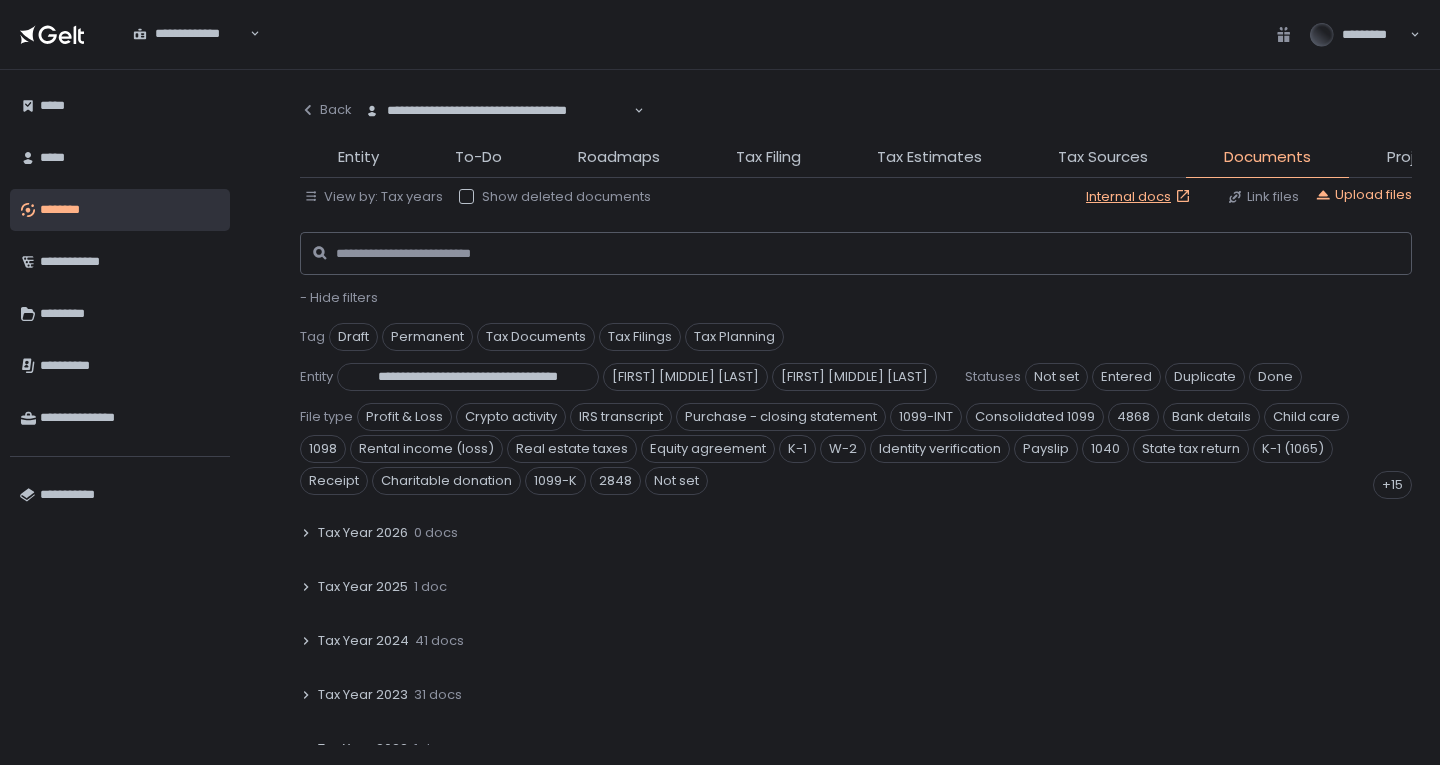 scroll, scrollTop: 500, scrollLeft: 0, axis: vertical 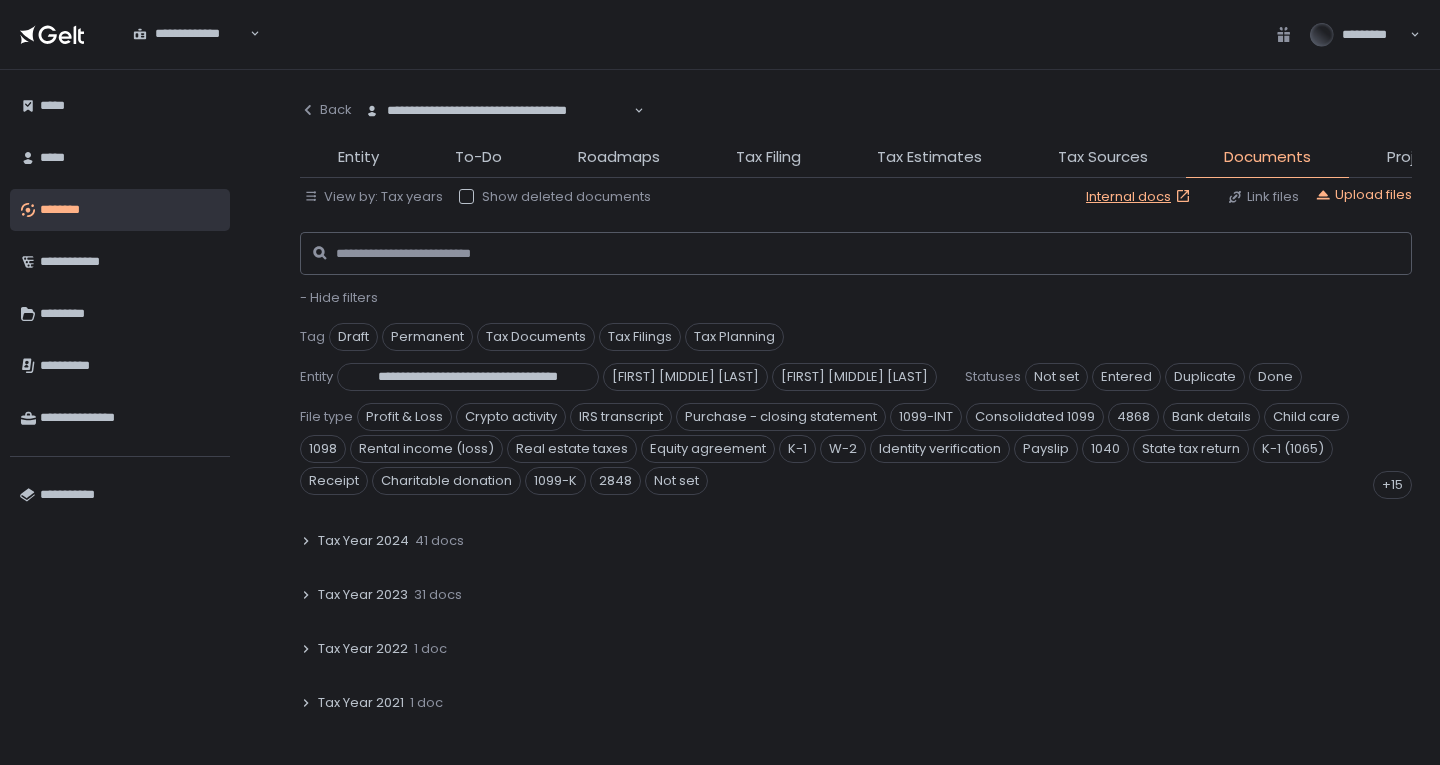 click on "31 docs" 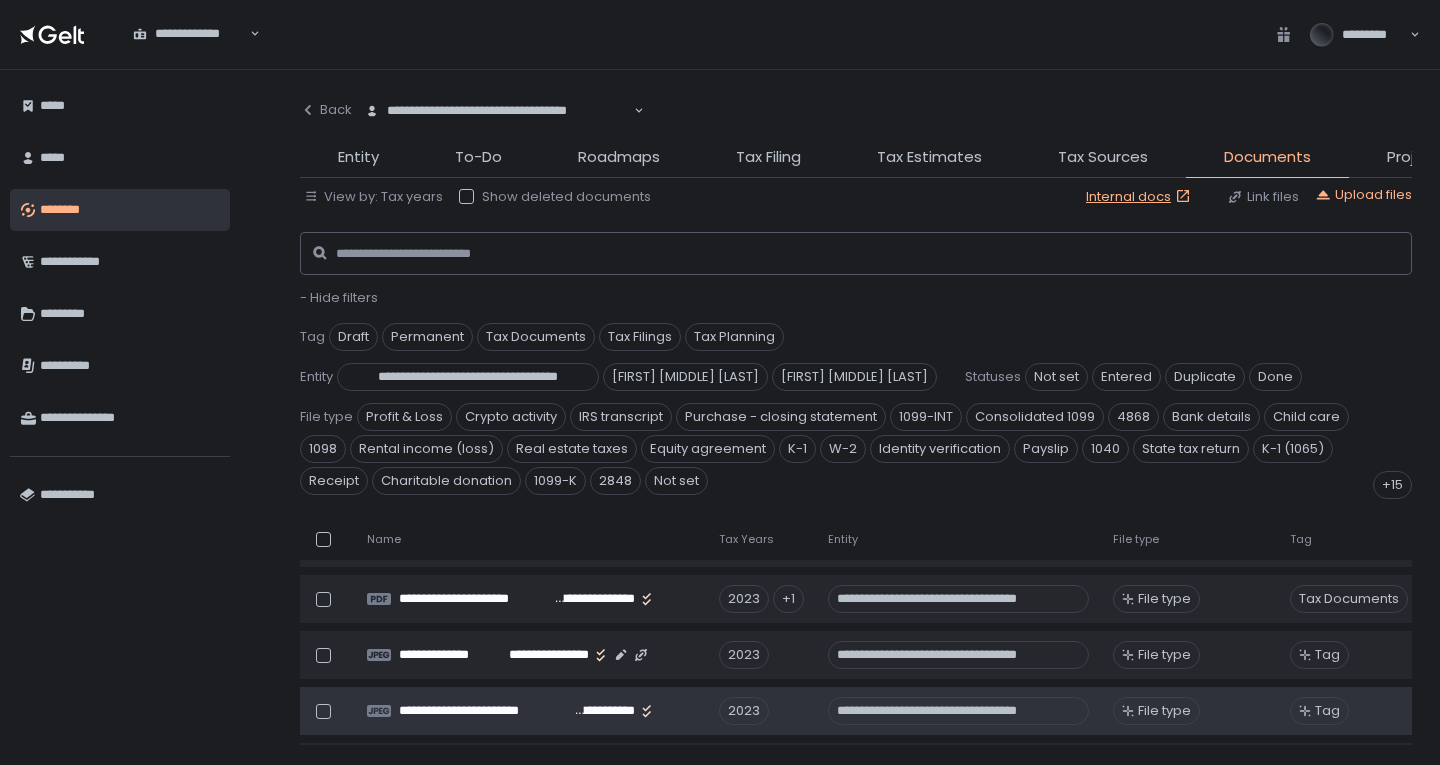 scroll, scrollTop: 1600, scrollLeft: 0, axis: vertical 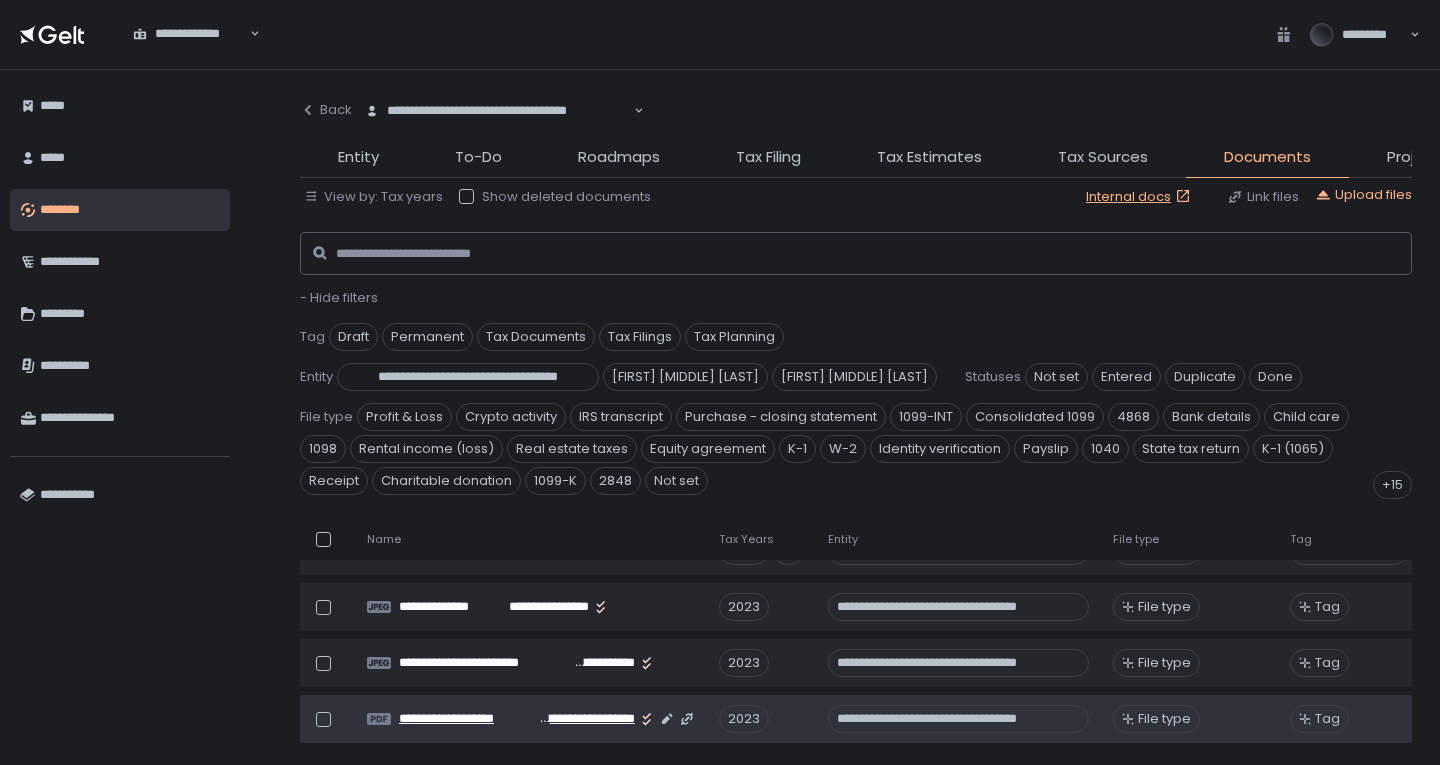 click on "**********" at bounding box center [586, 719] 